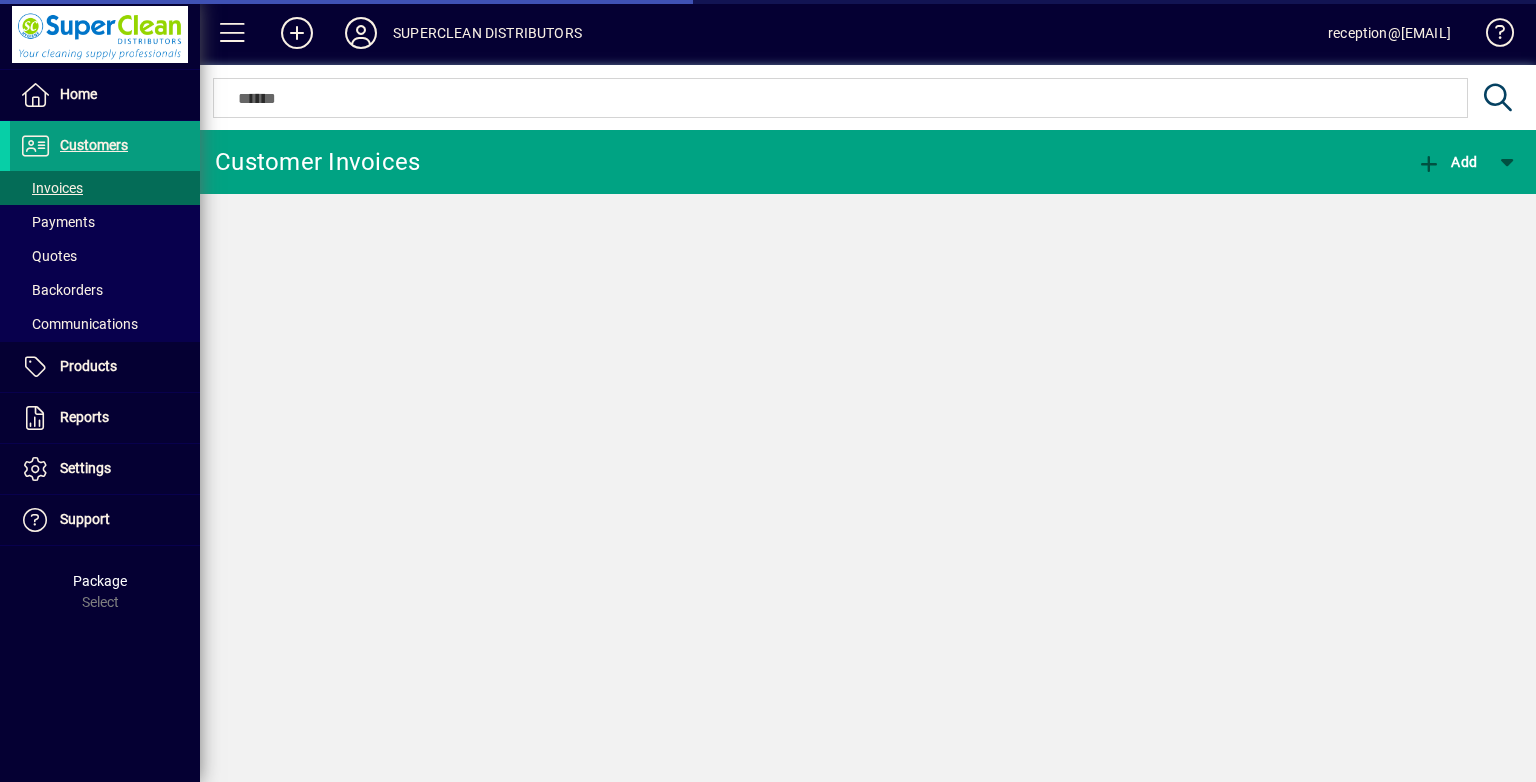 scroll, scrollTop: 0, scrollLeft: 0, axis: both 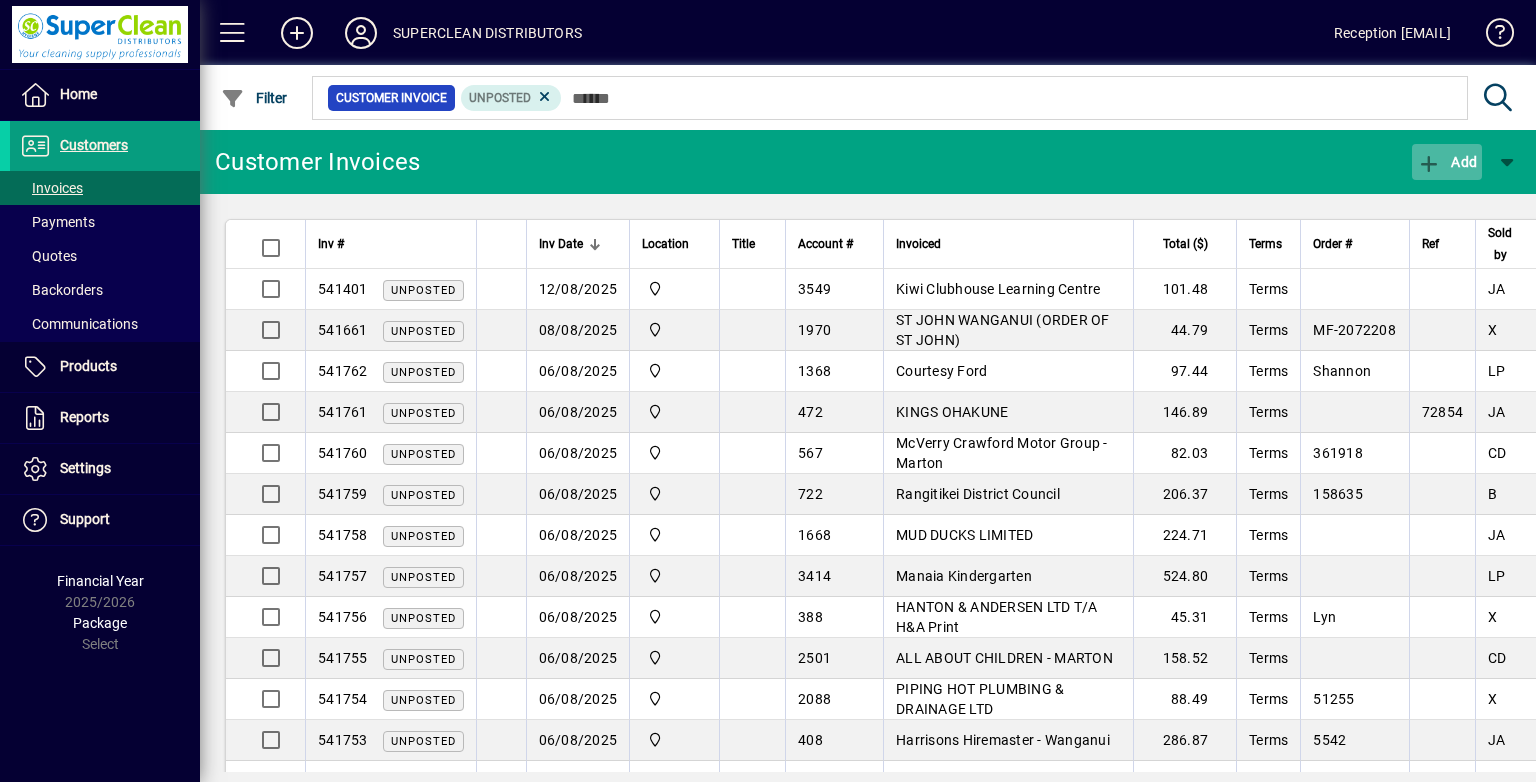 click on "Add" 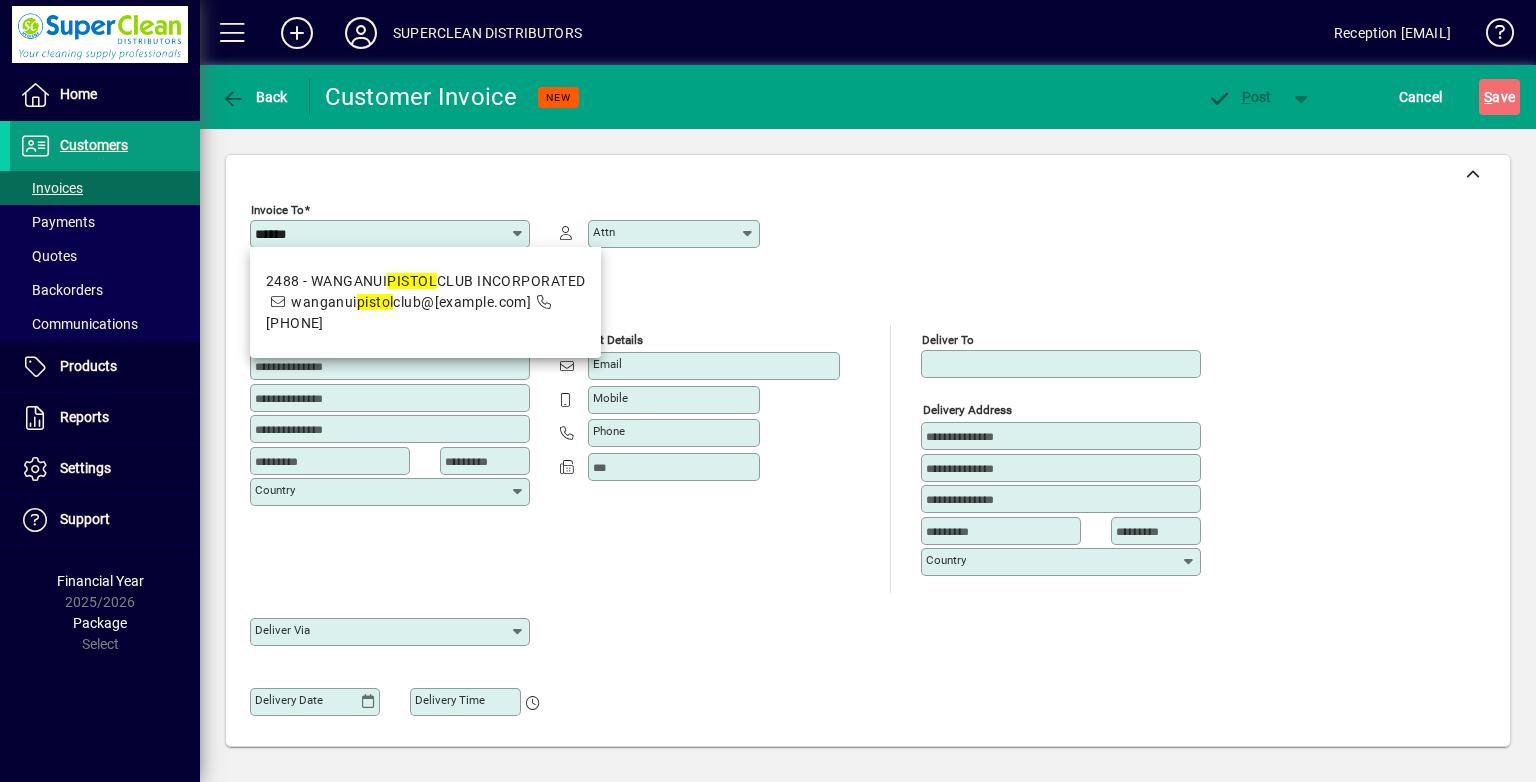 click on "2488 - WANGANUI PISTOL CLUB INCORPORATED" at bounding box center (426, 281) 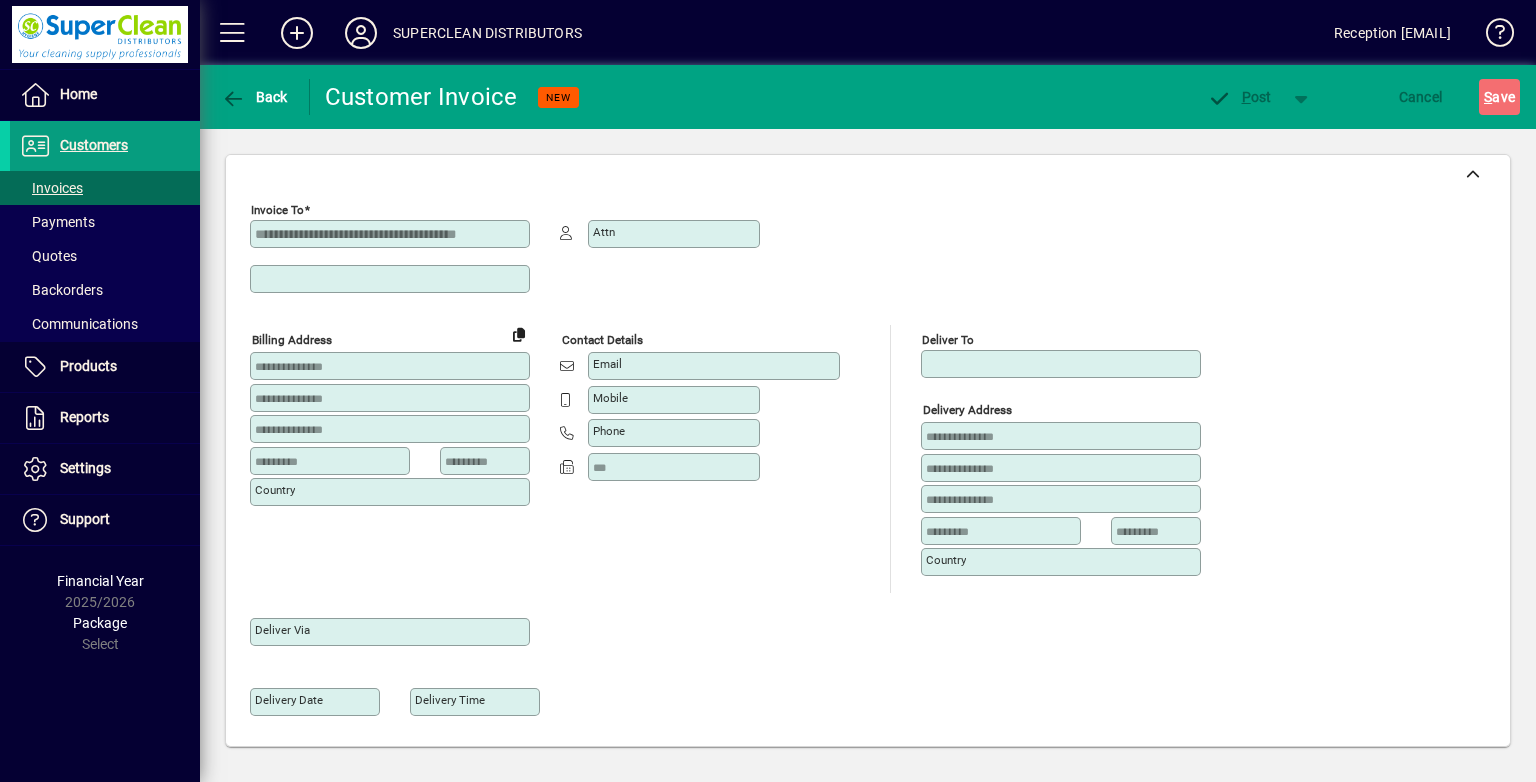 scroll, scrollTop: 0, scrollLeft: 0, axis: both 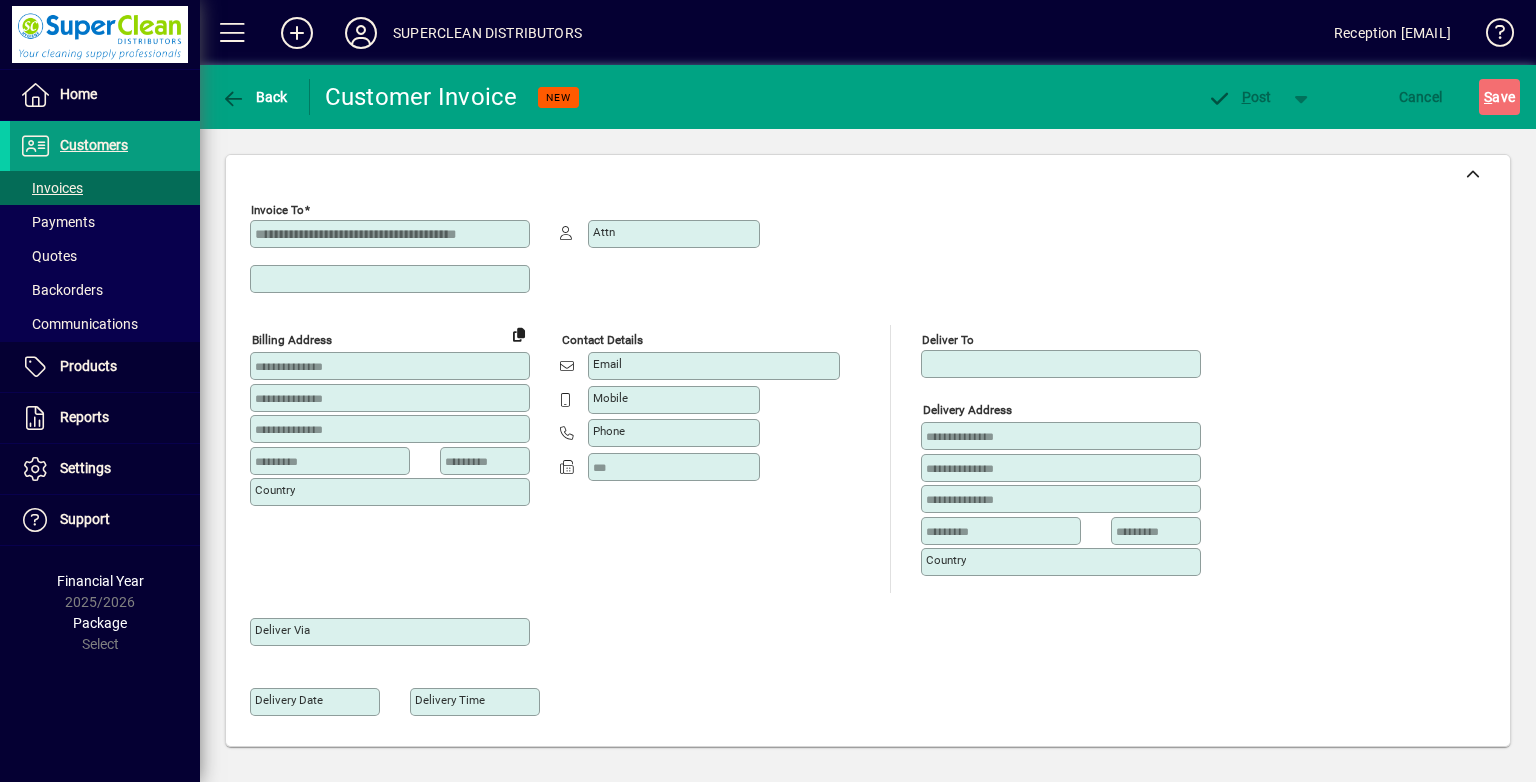 type on "********" 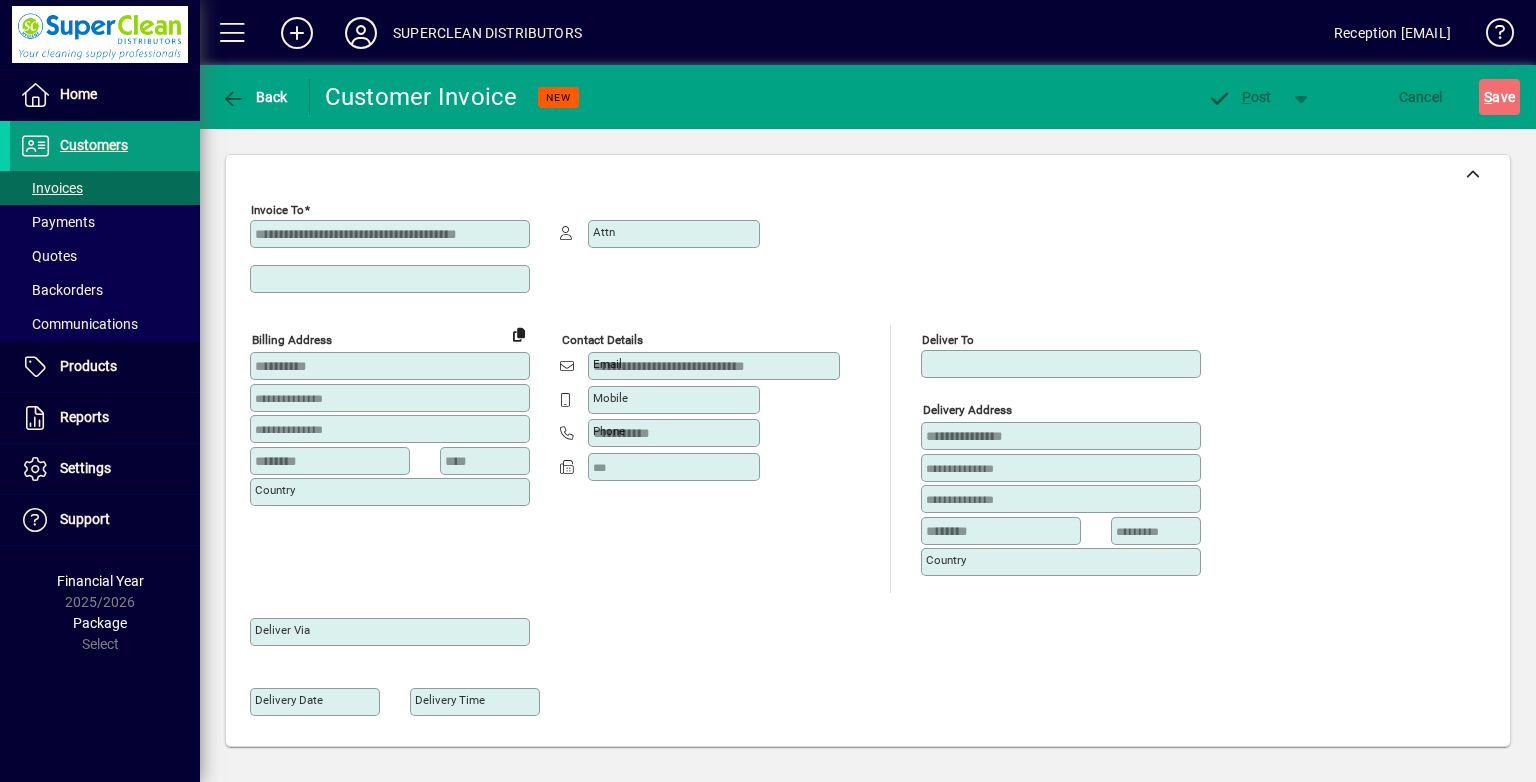 scroll, scrollTop: 400, scrollLeft: 0, axis: vertical 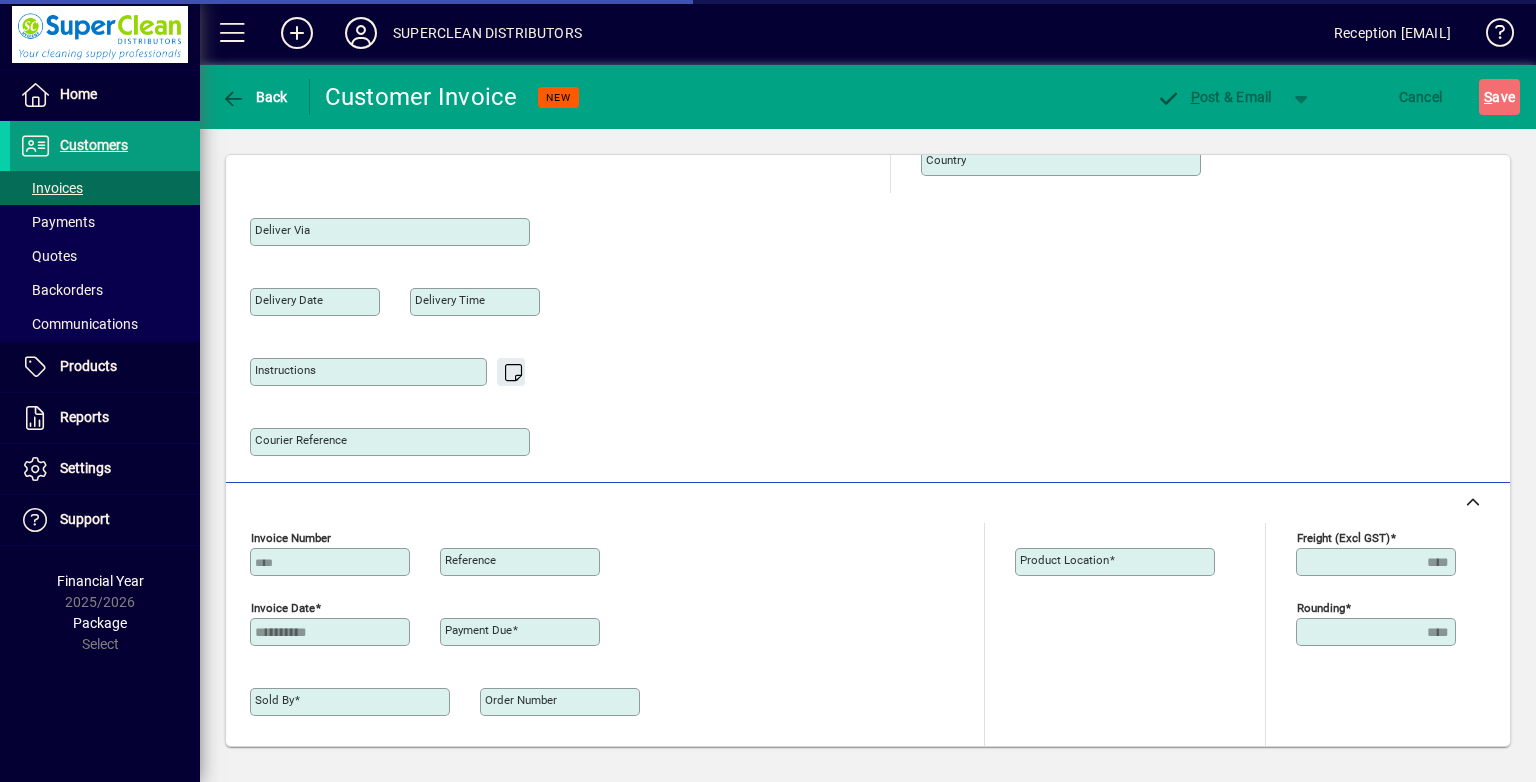 type on "**********" 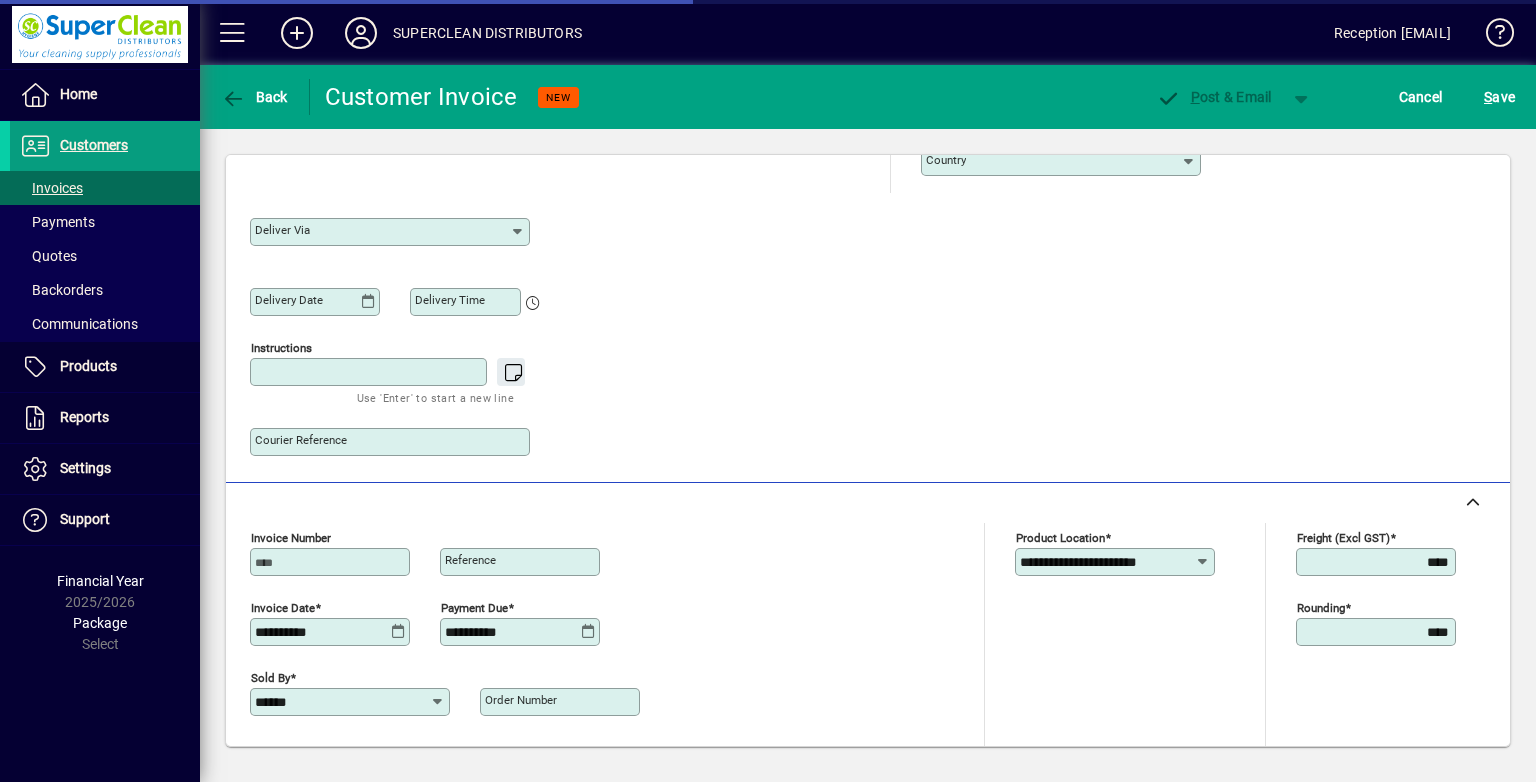 click on "Instructions" at bounding box center (370, 372) 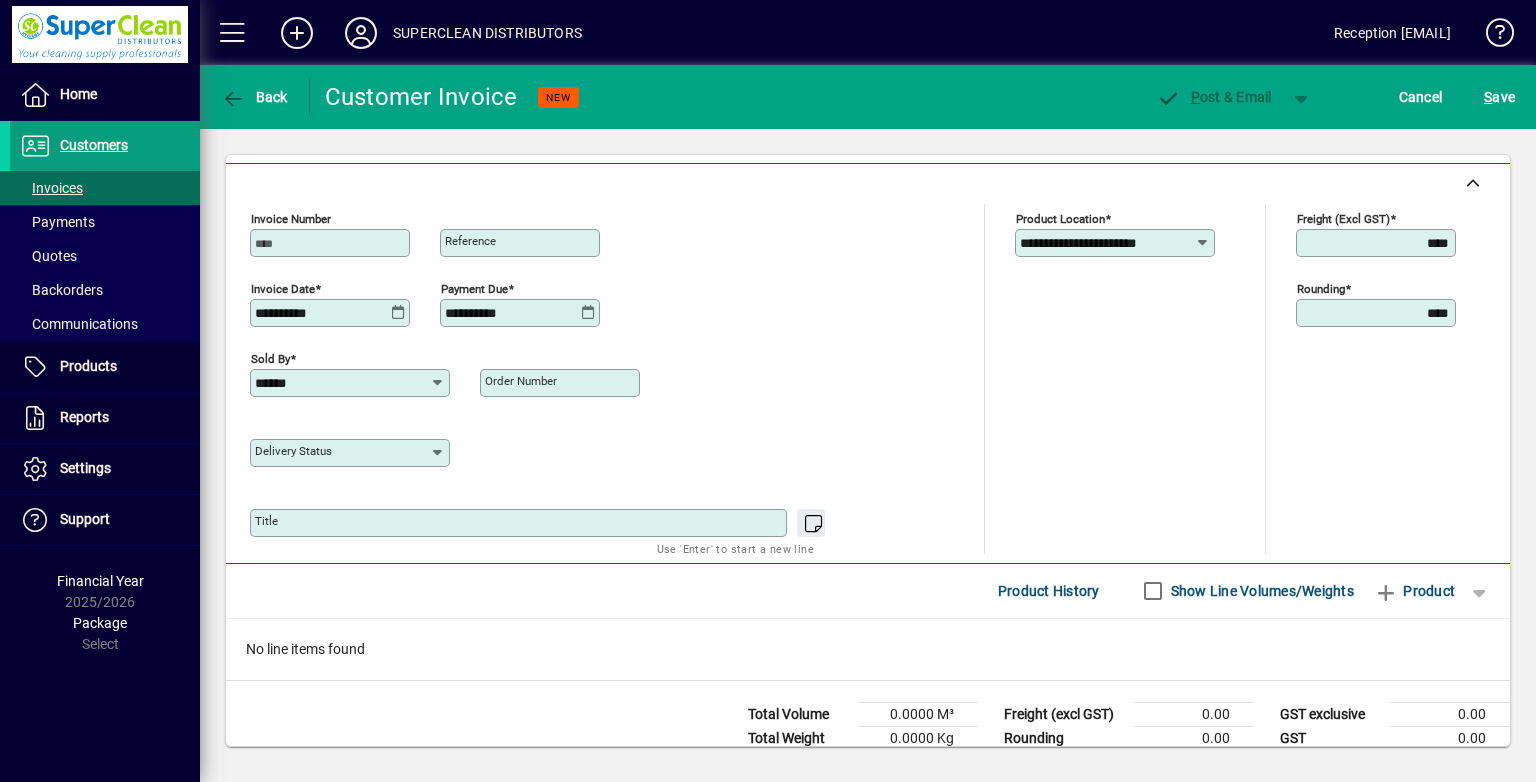 scroll, scrollTop: 760, scrollLeft: 0, axis: vertical 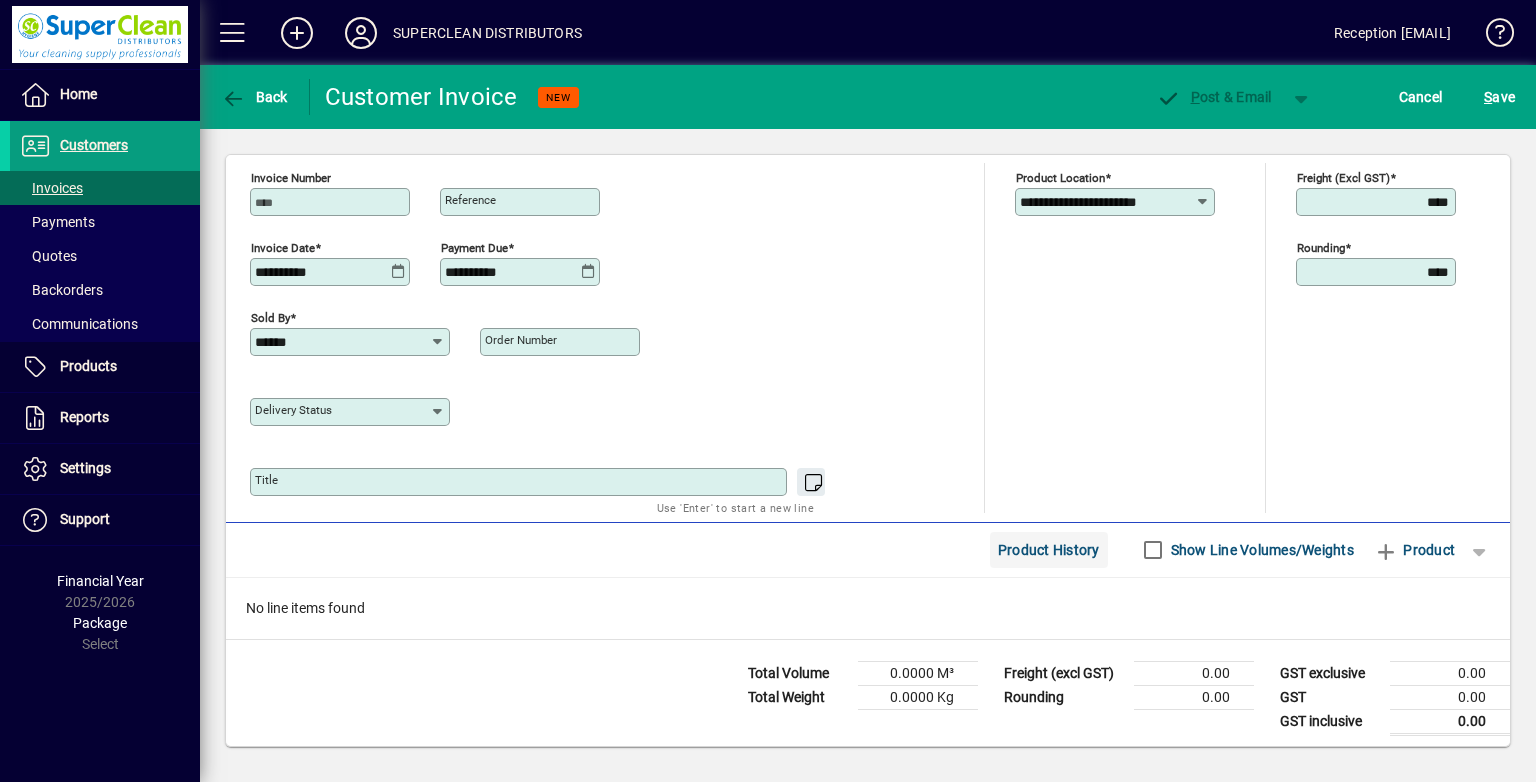 type on "*********" 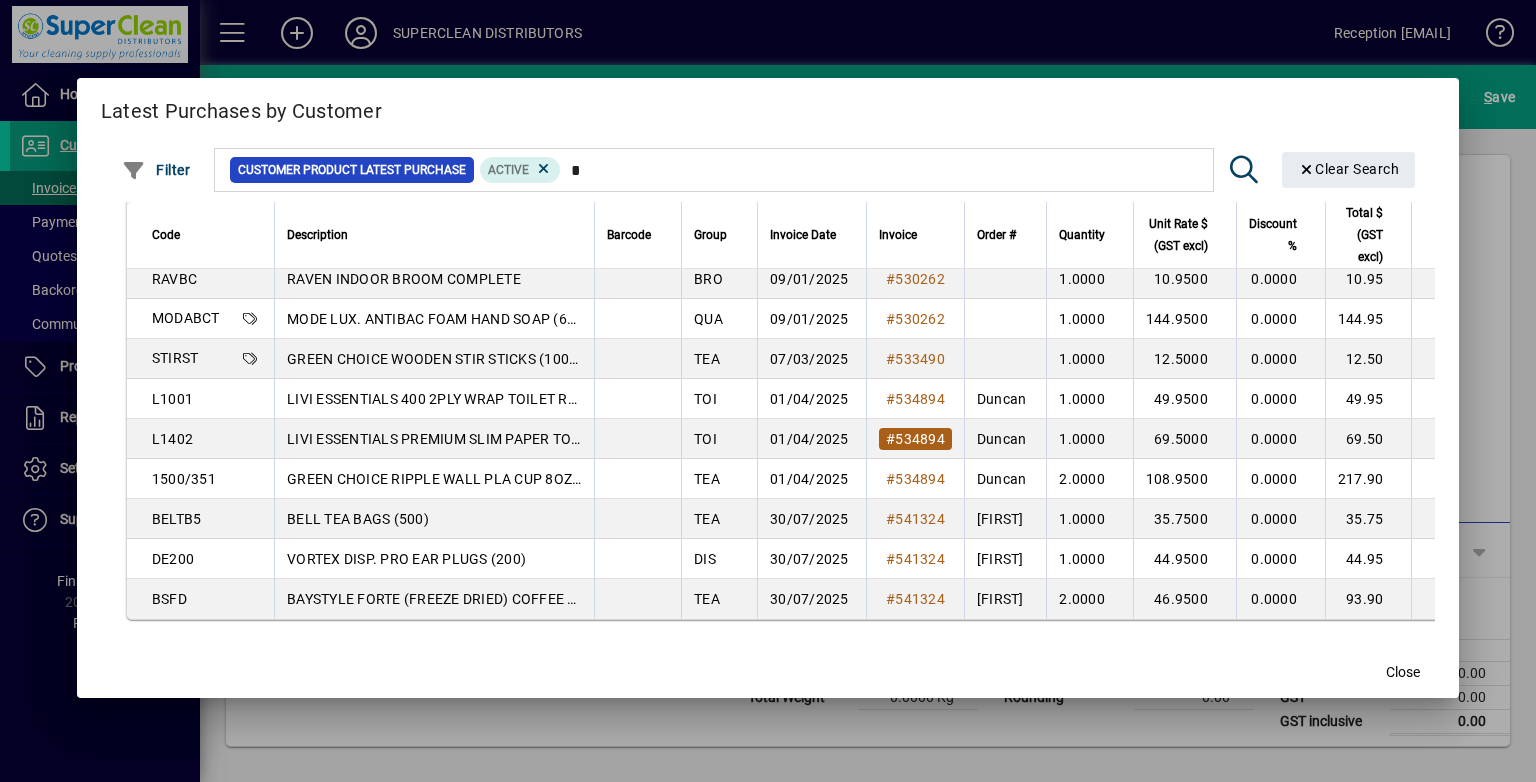 scroll, scrollTop: 0, scrollLeft: 0, axis: both 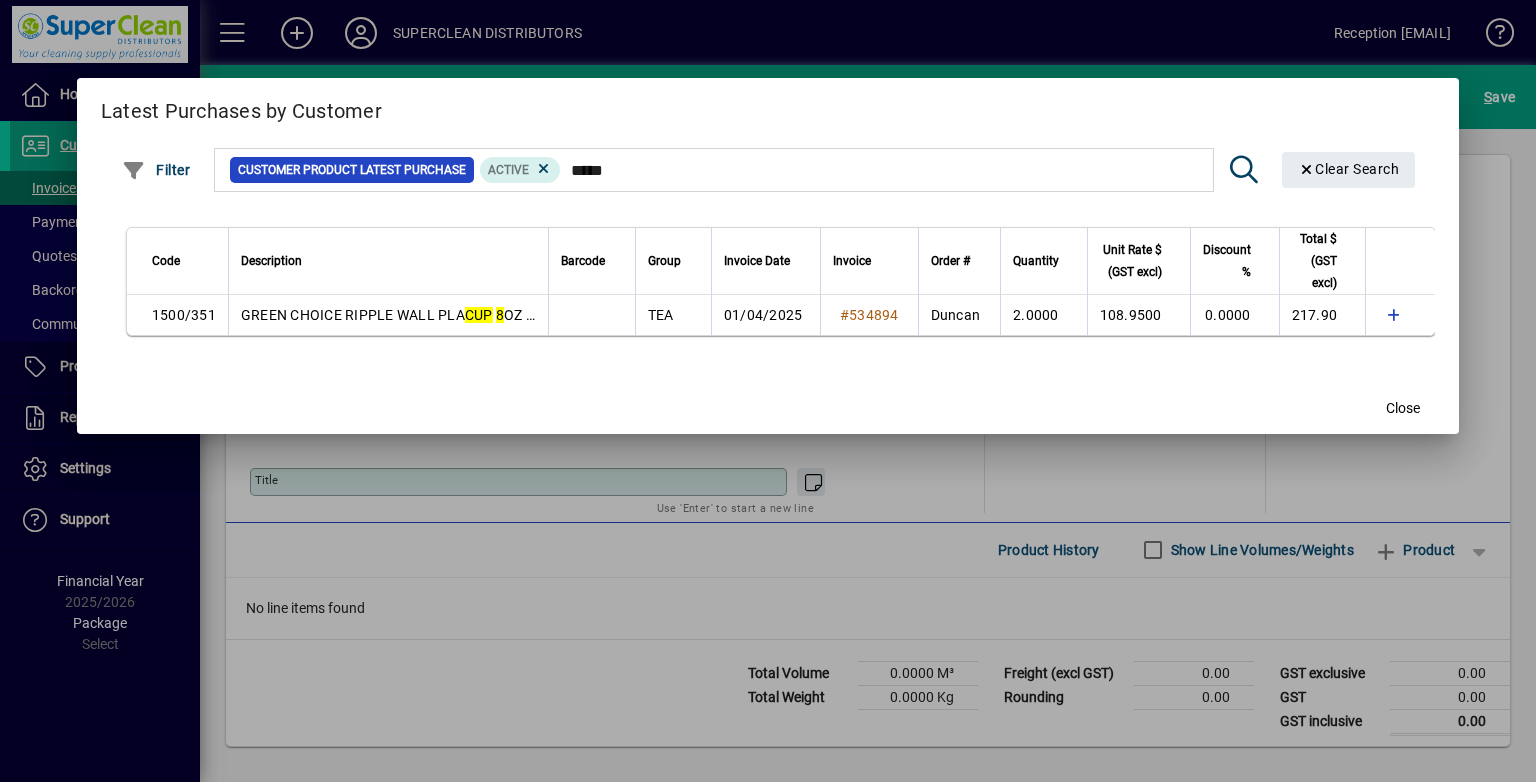 type on "*****" 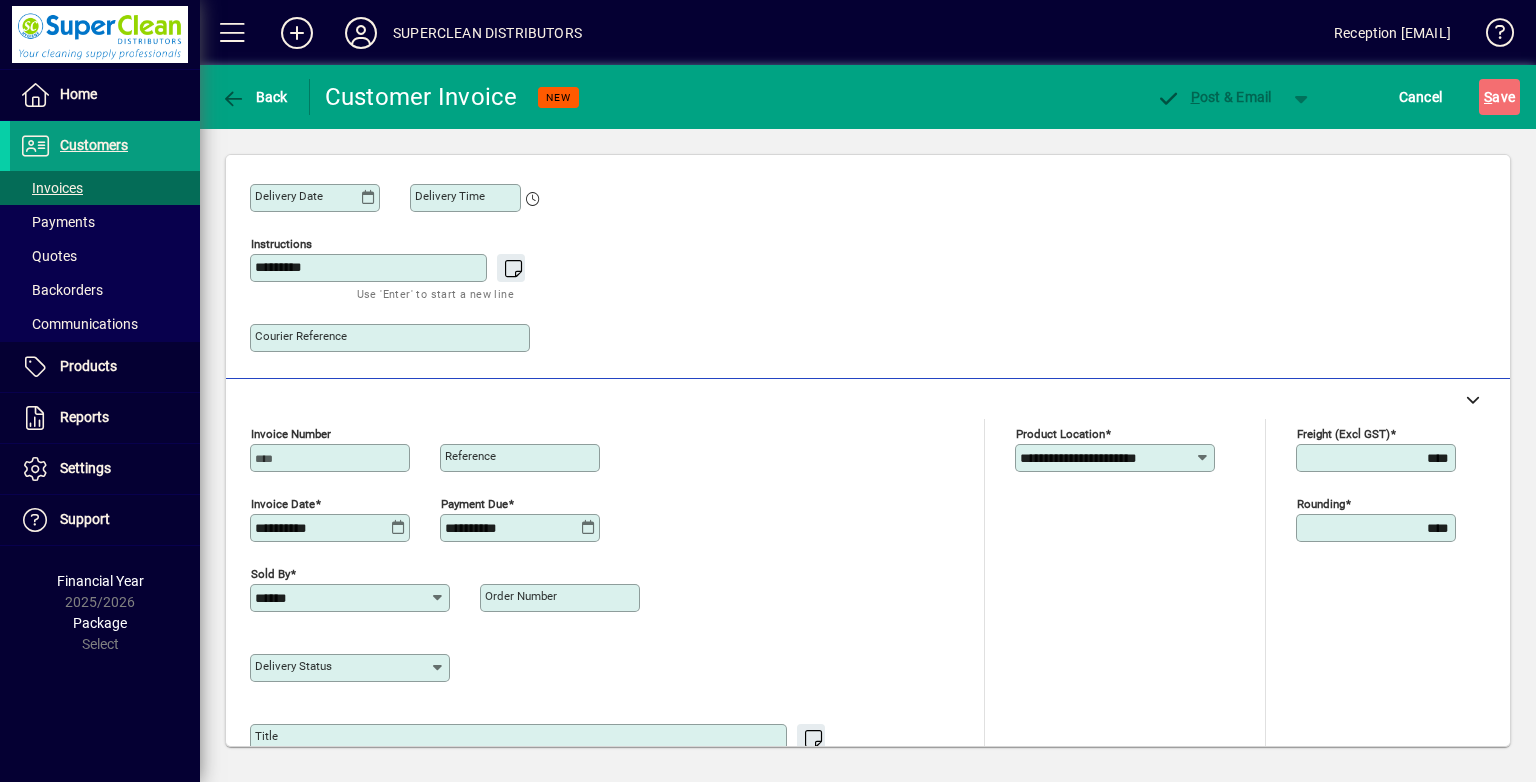 type on "**********" 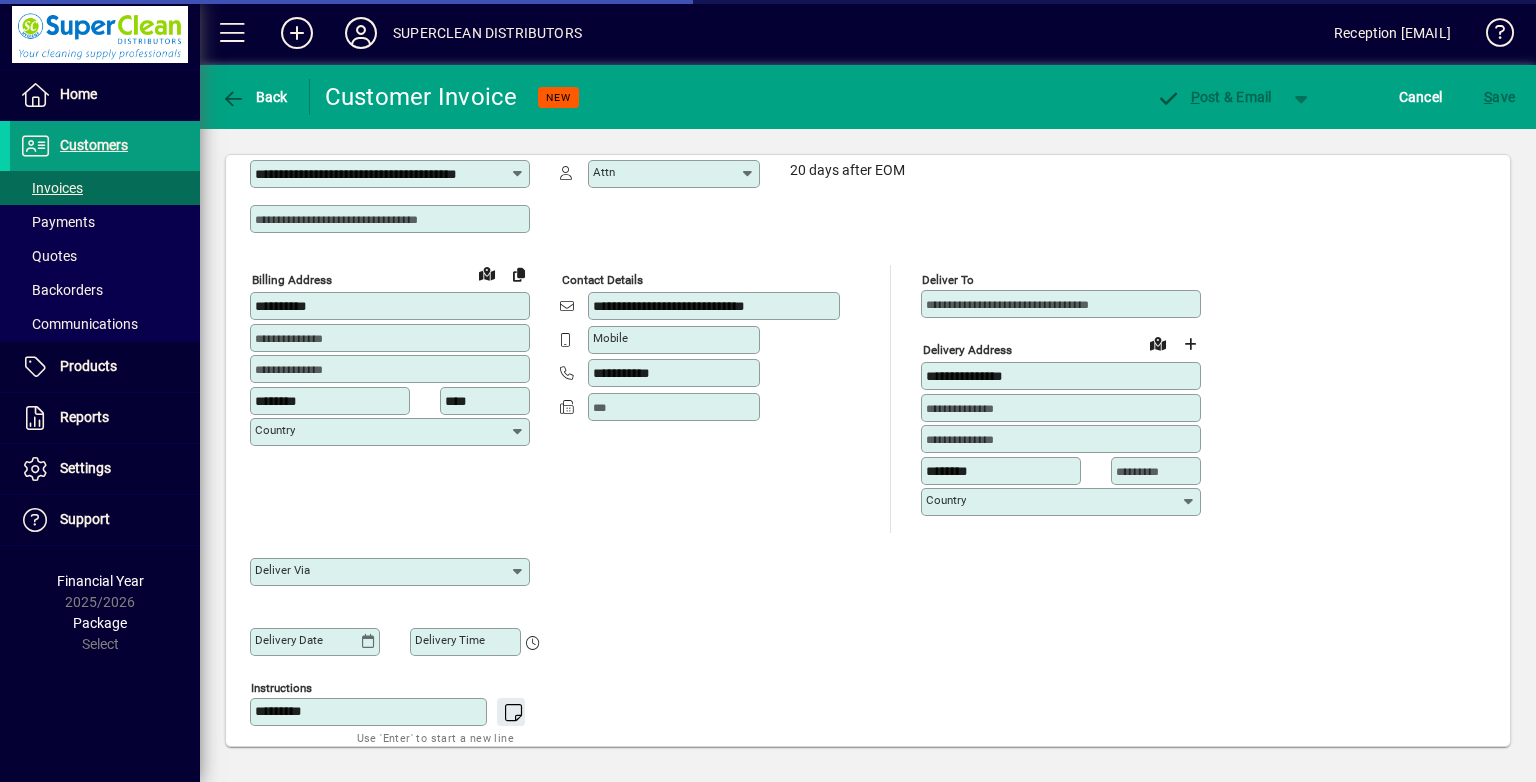 type on "********" 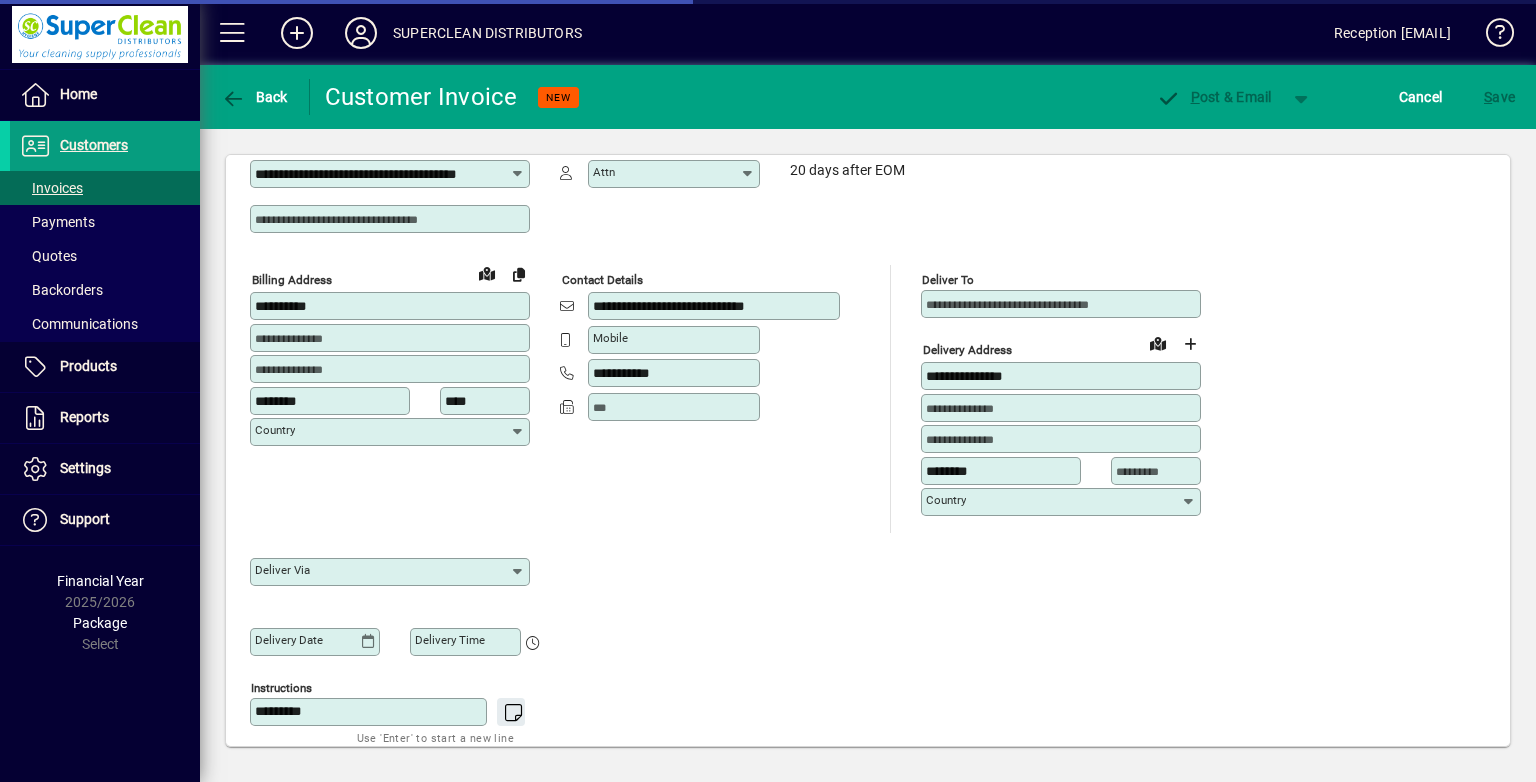 scroll, scrollTop: 60, scrollLeft: 0, axis: vertical 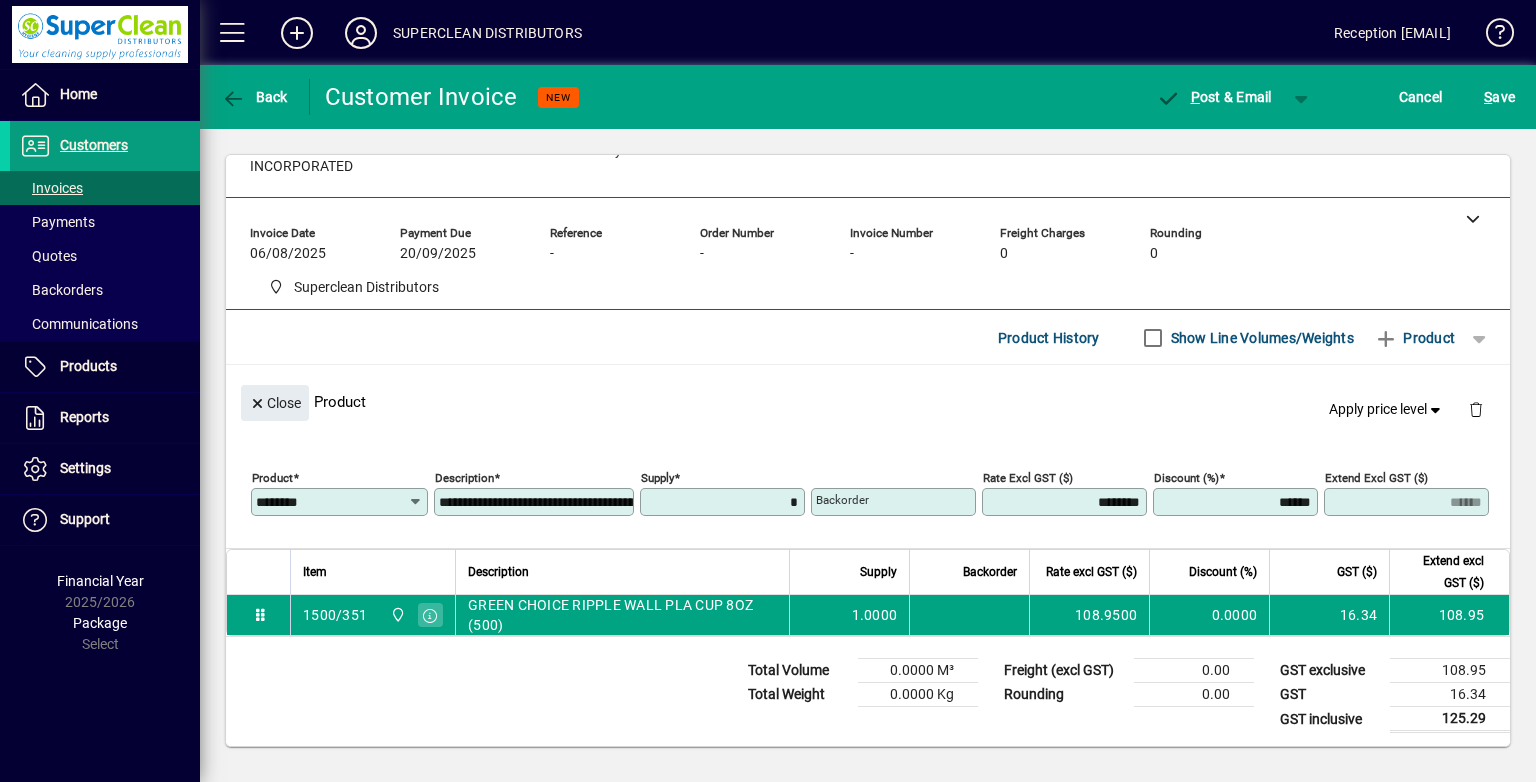 type on "******" 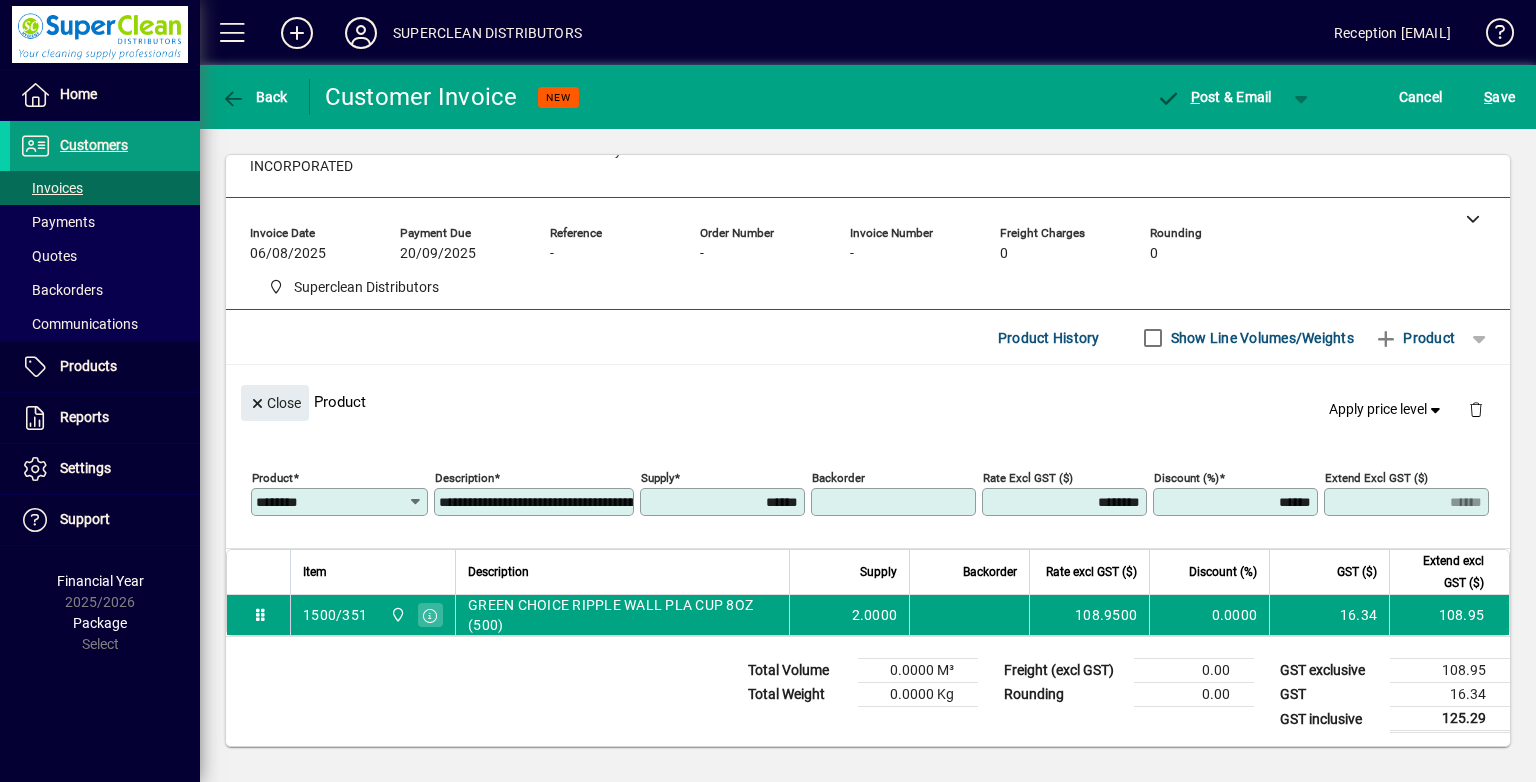 type on "******" 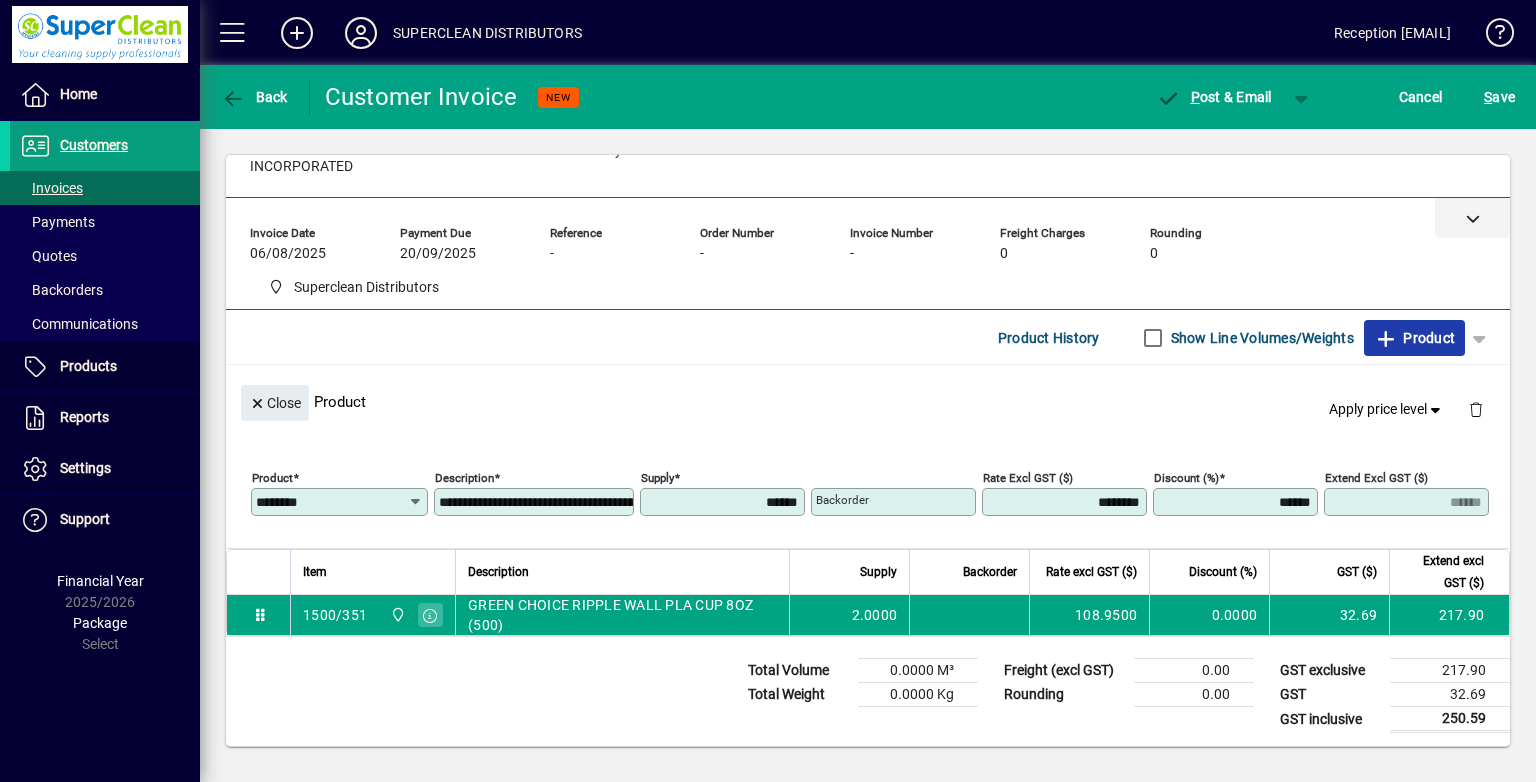 type 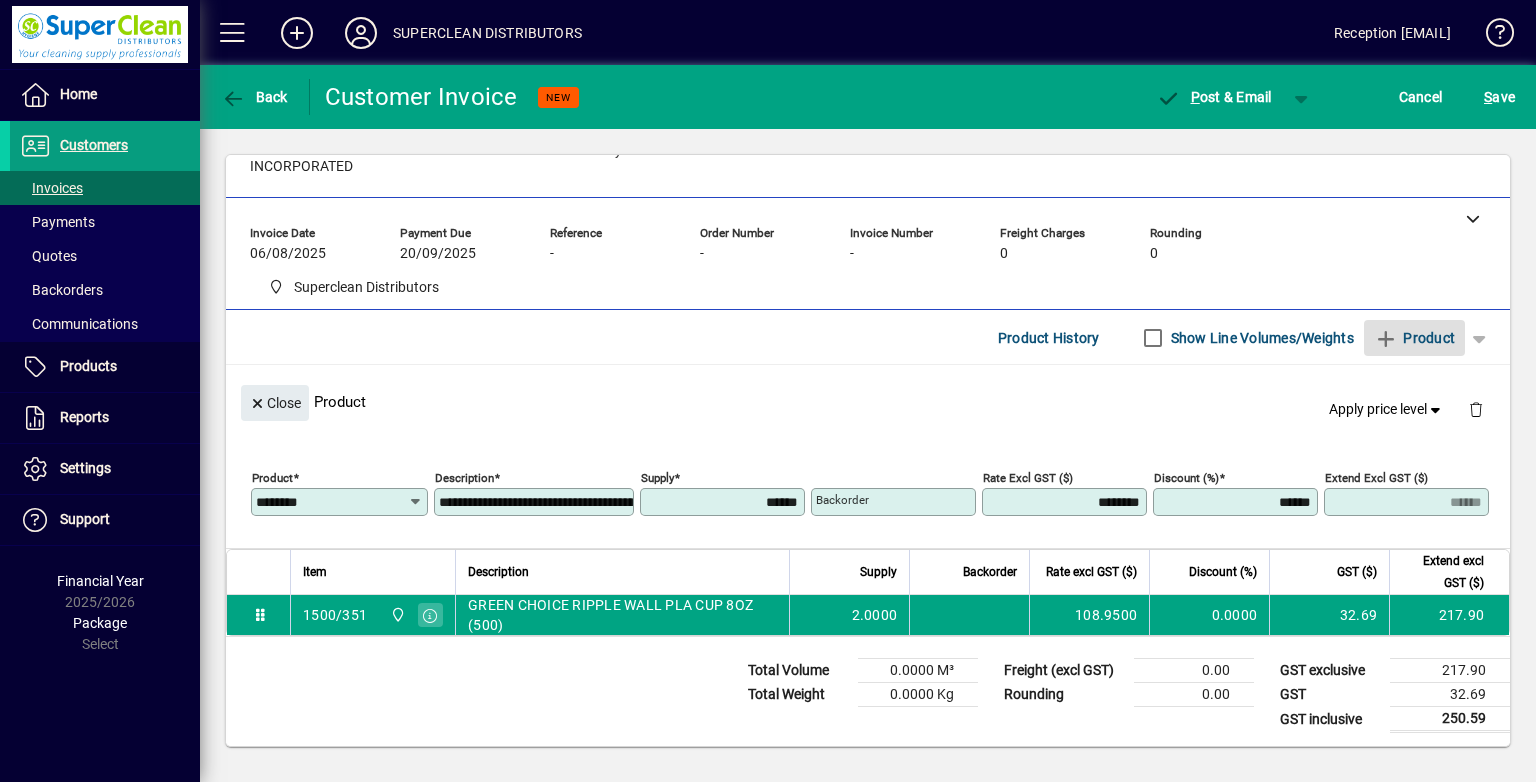 type 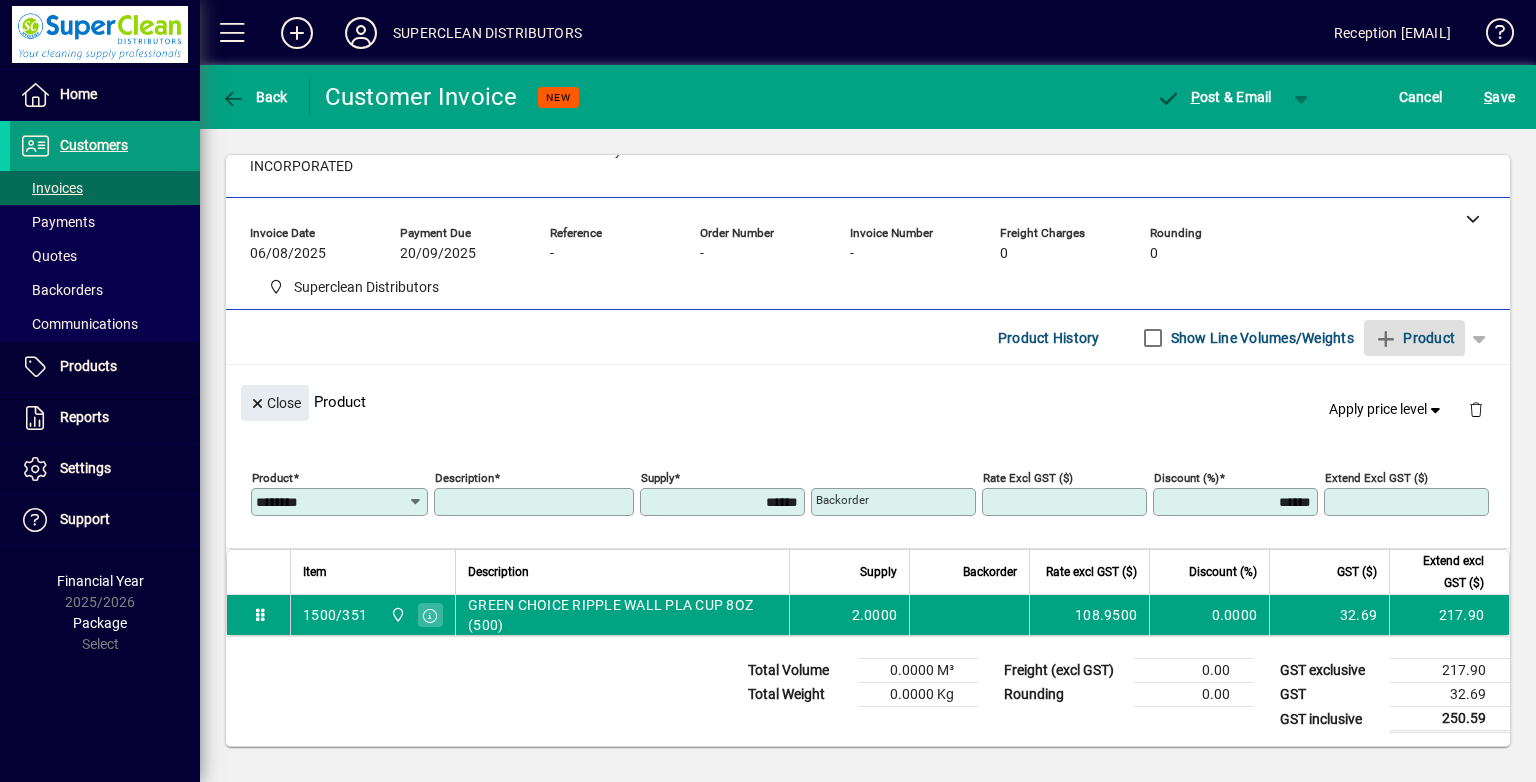 type 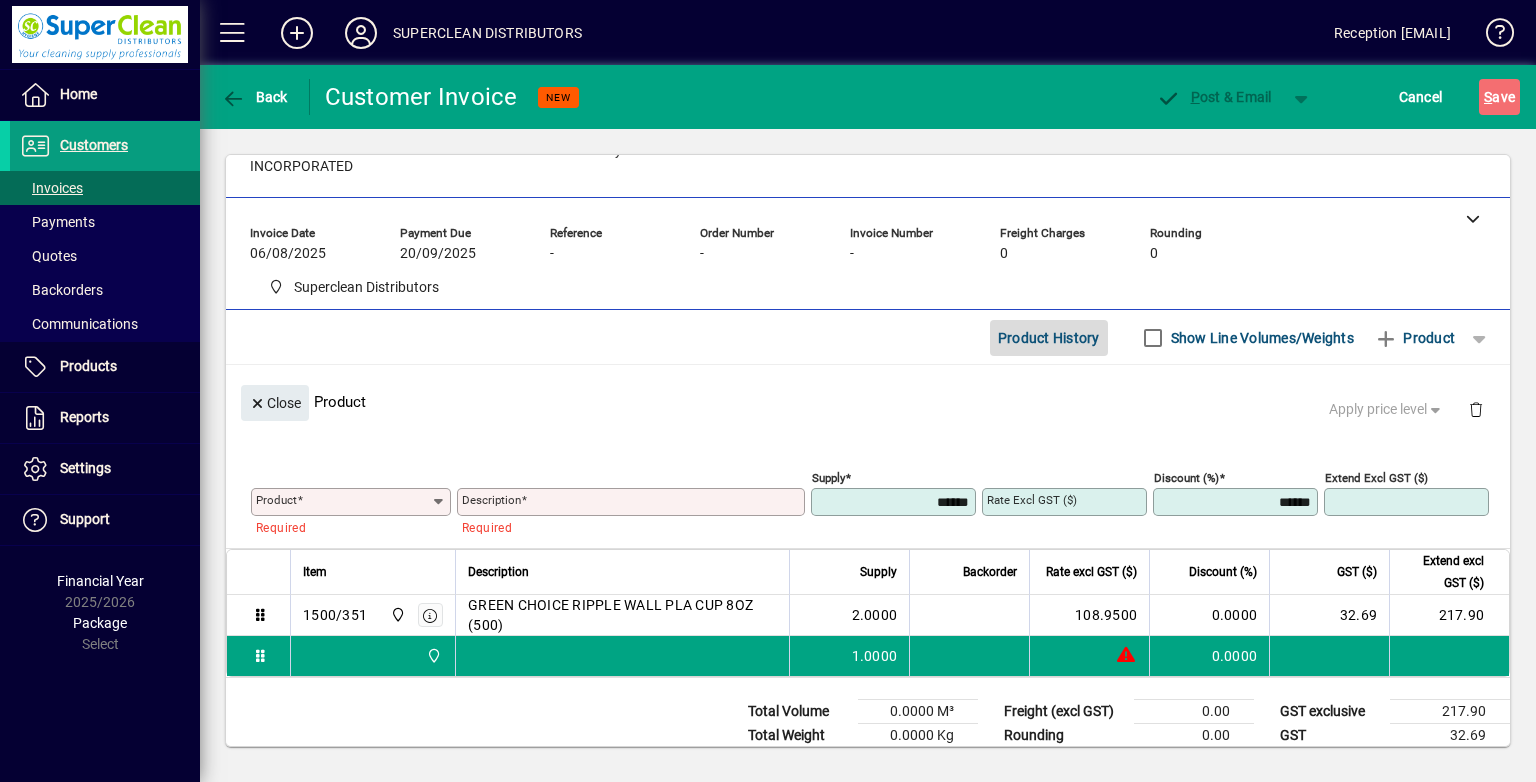 click on "Product History" 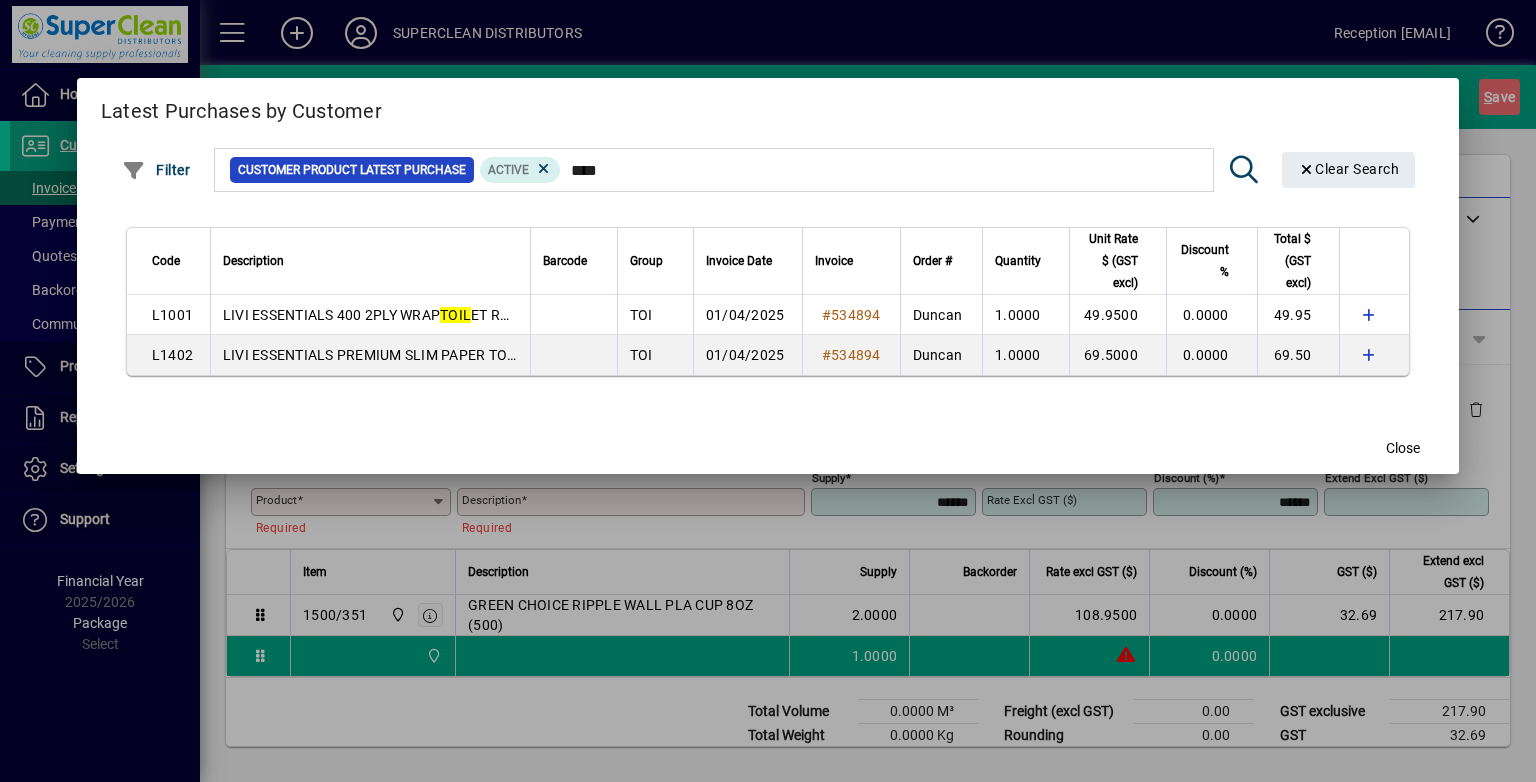 type on "****" 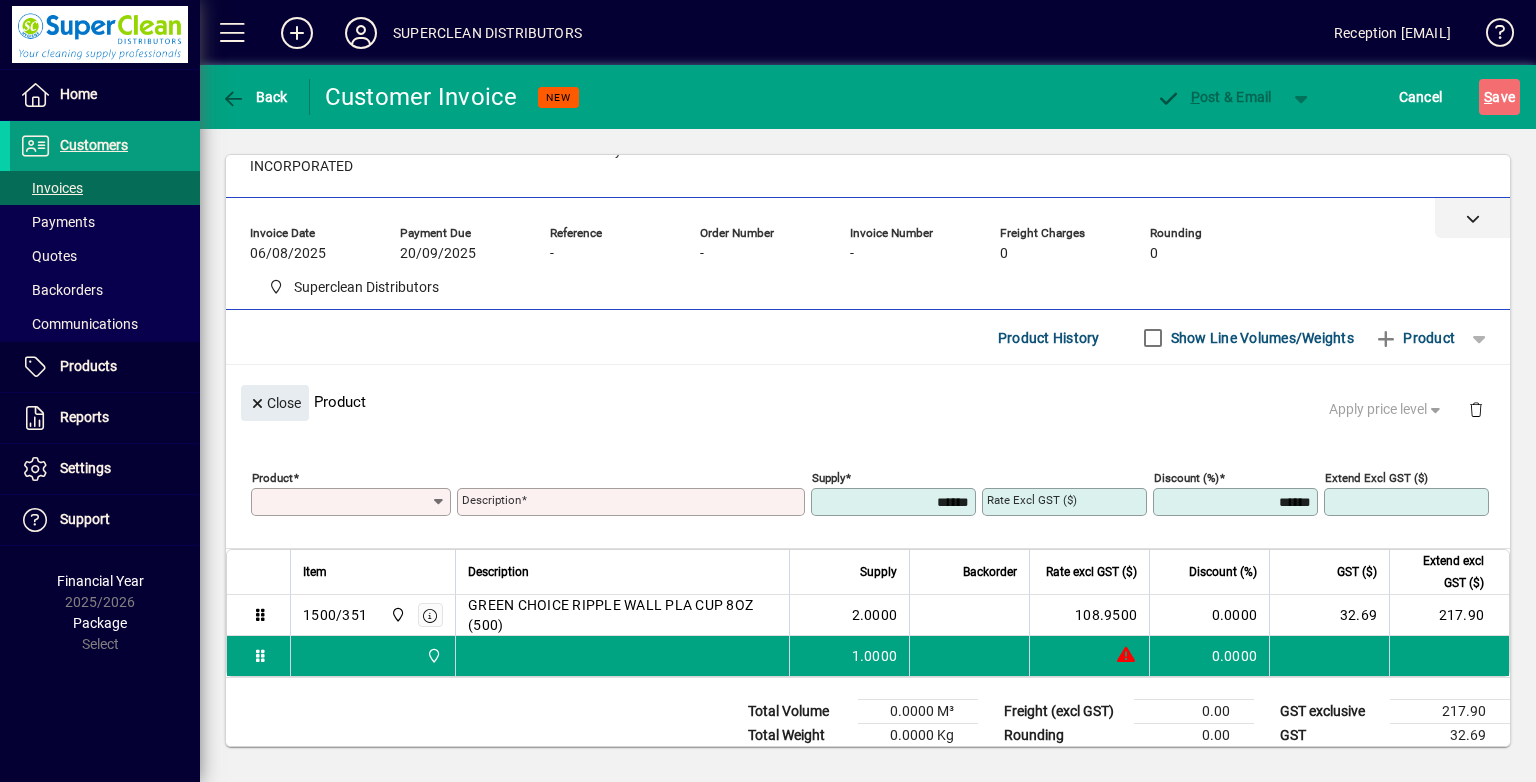 scroll, scrollTop: 0, scrollLeft: 0, axis: both 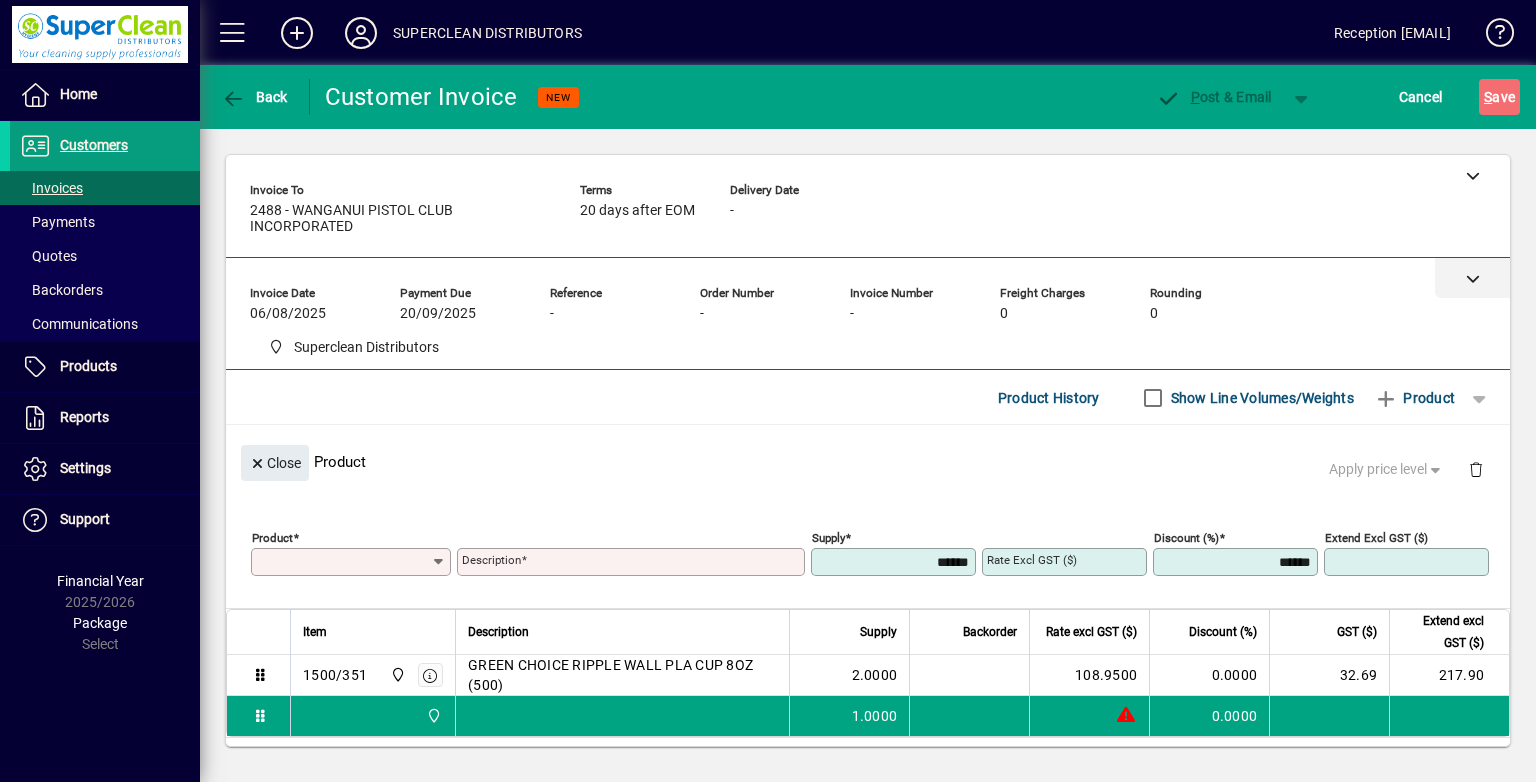 type on "**********" 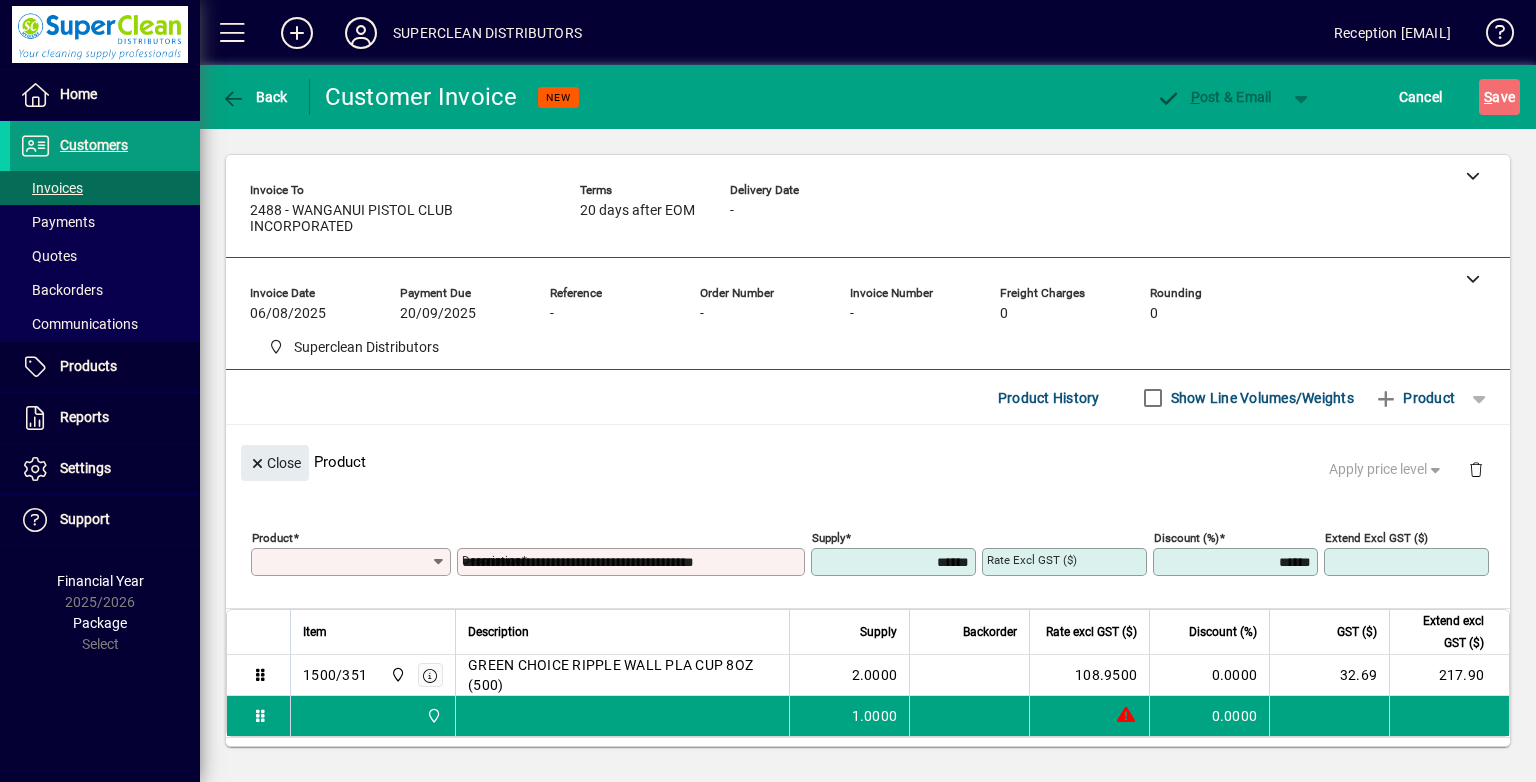type on "*******" 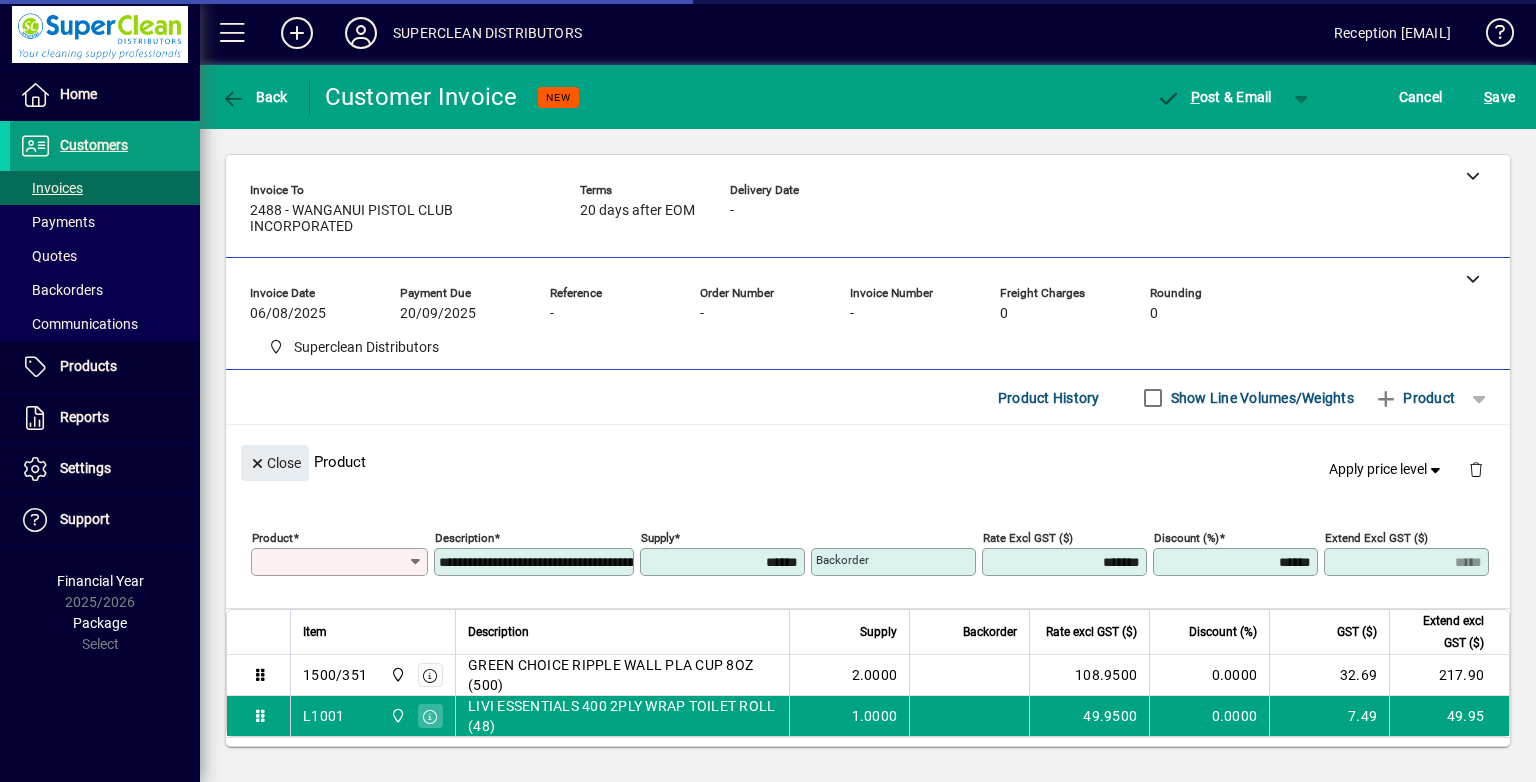 type on "*****" 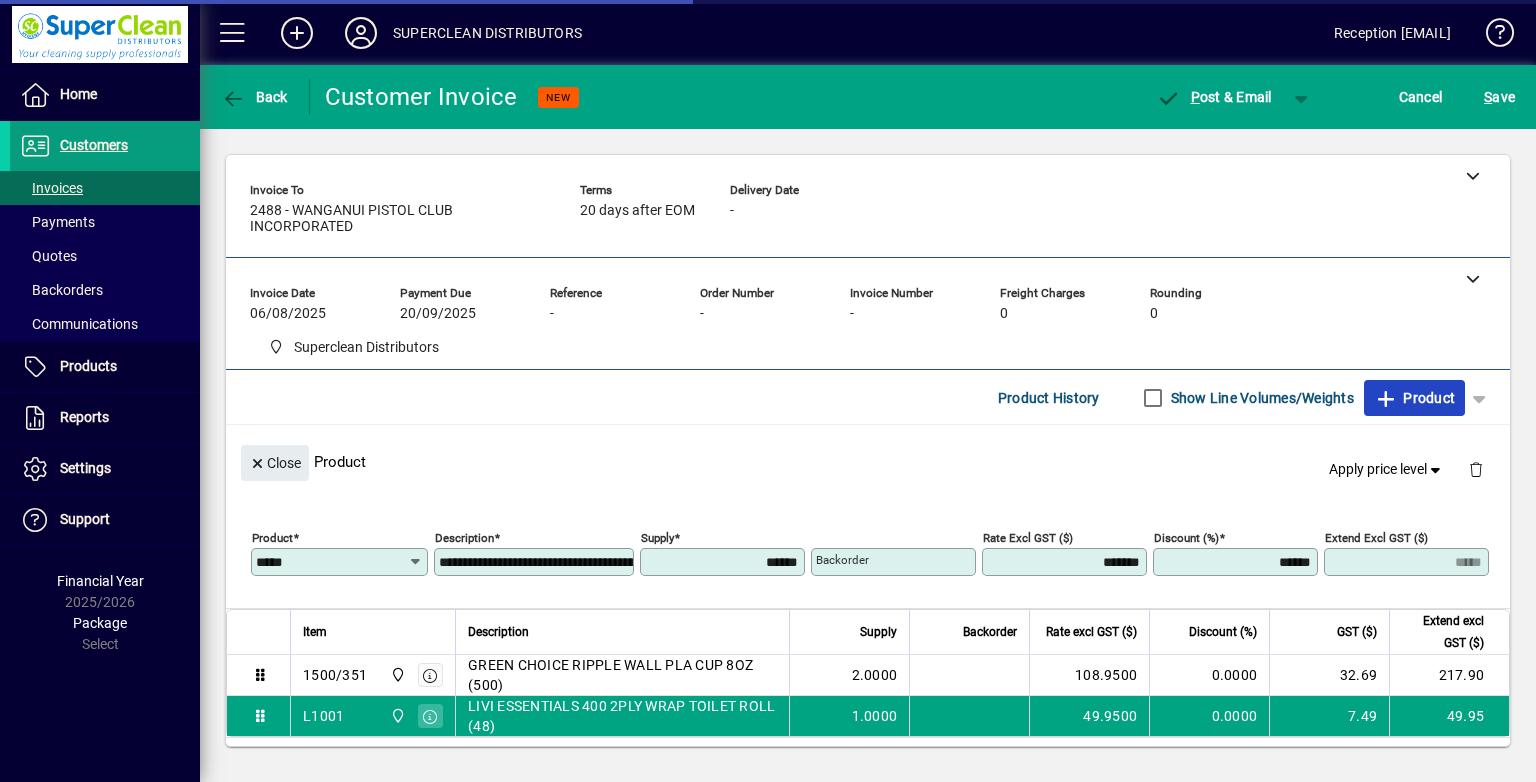 drag, startPoint x: 1380, startPoint y: 394, endPoint x: 946, endPoint y: 385, distance: 434.09332 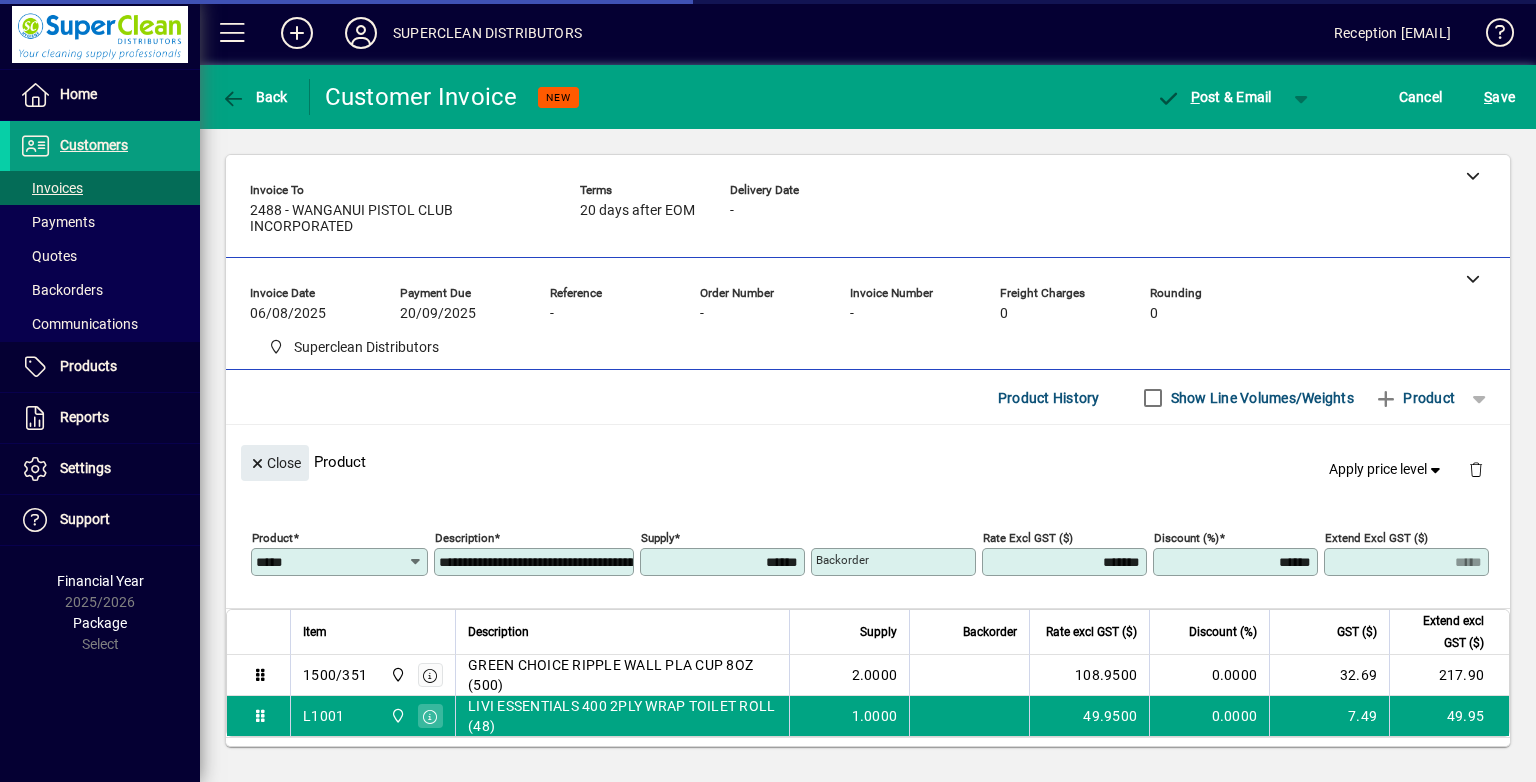 type 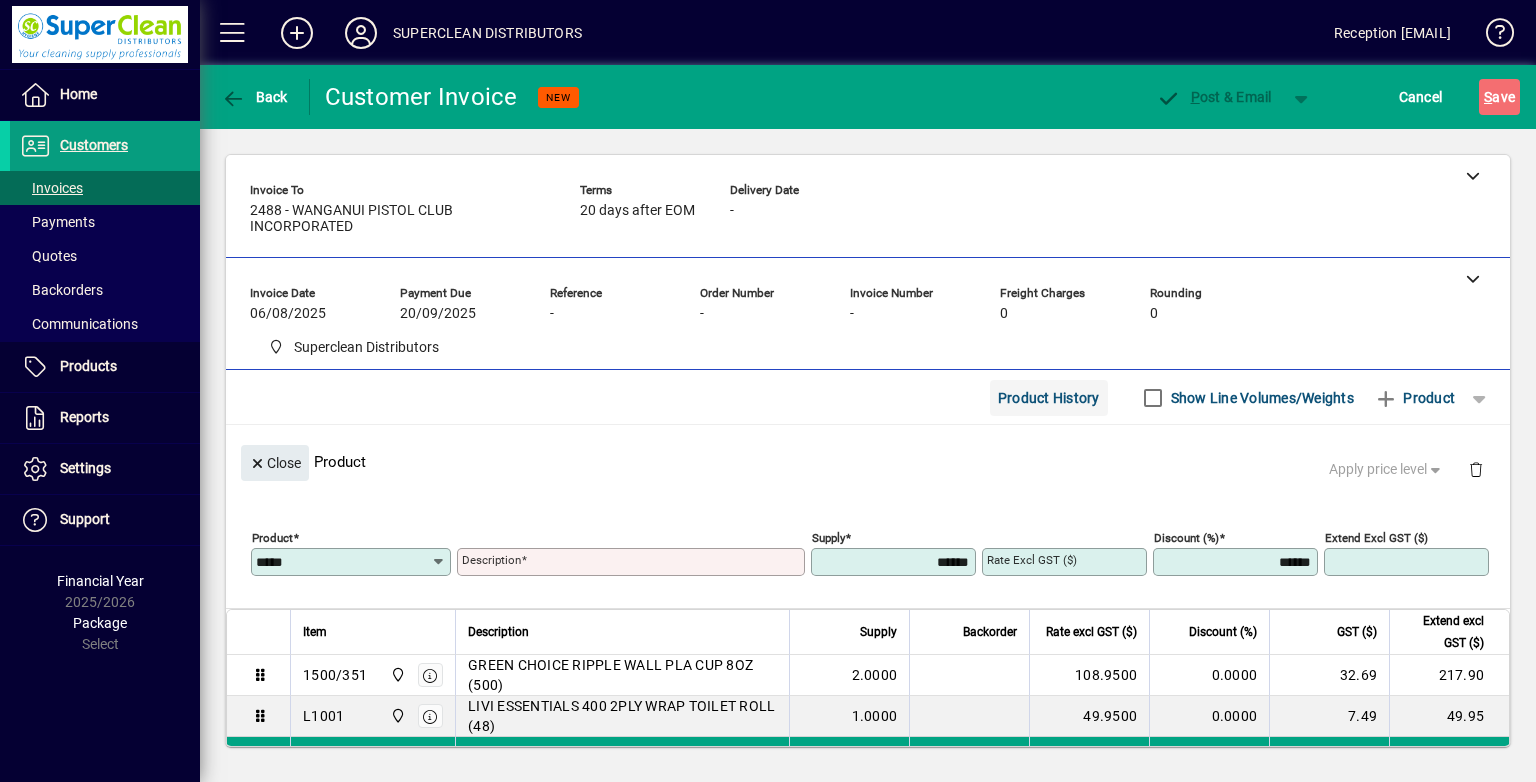 type 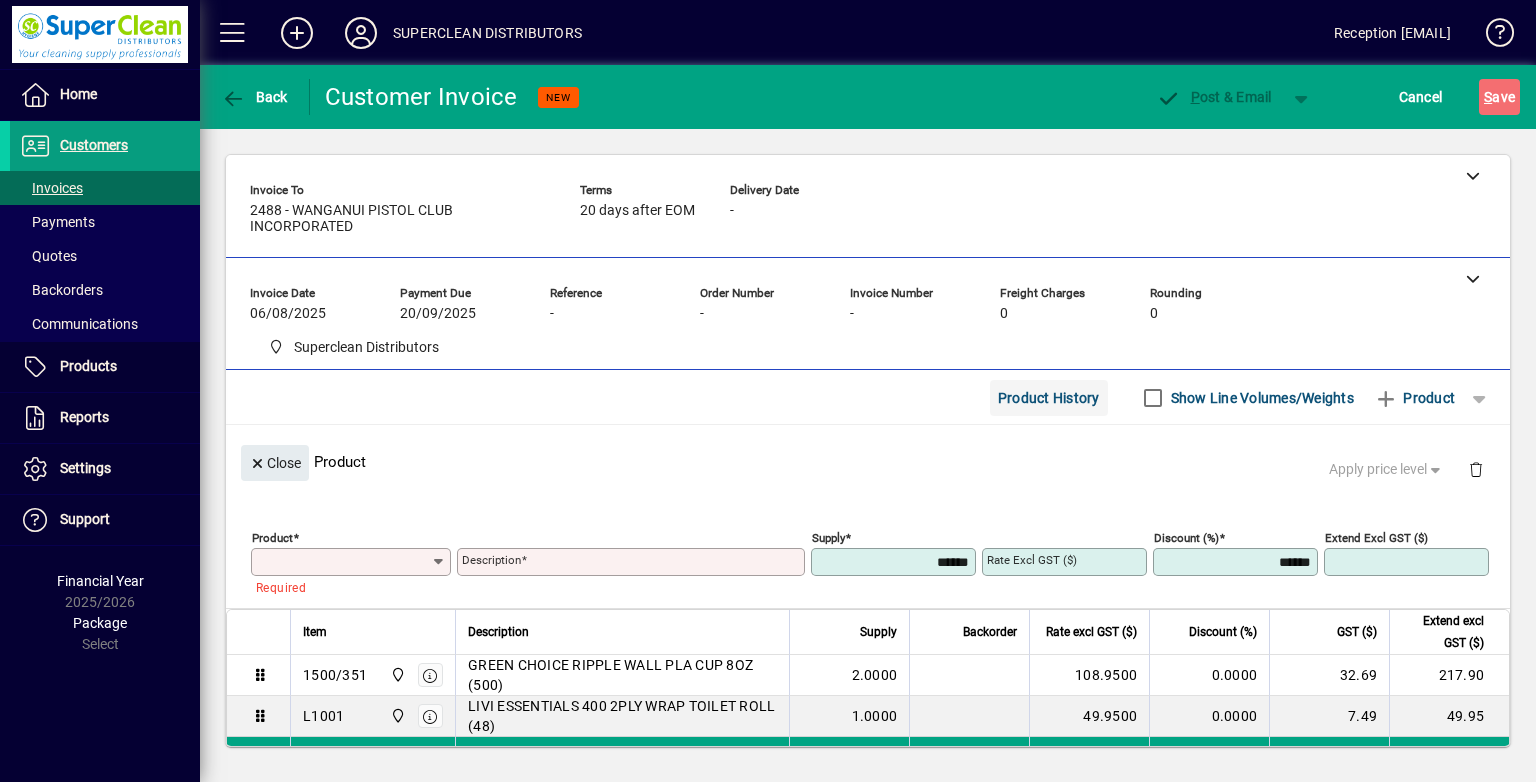 click on "Product History" 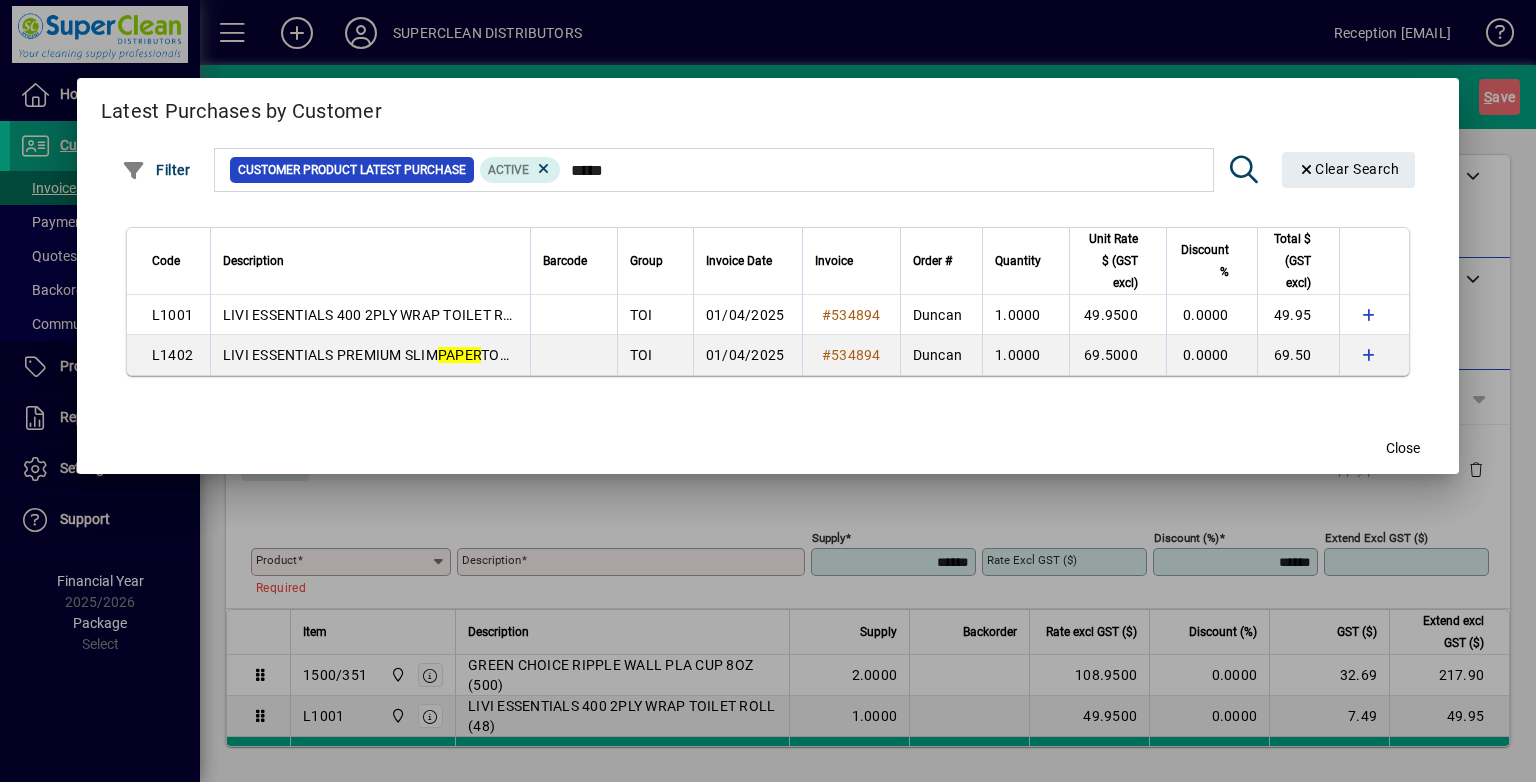 type on "*****" 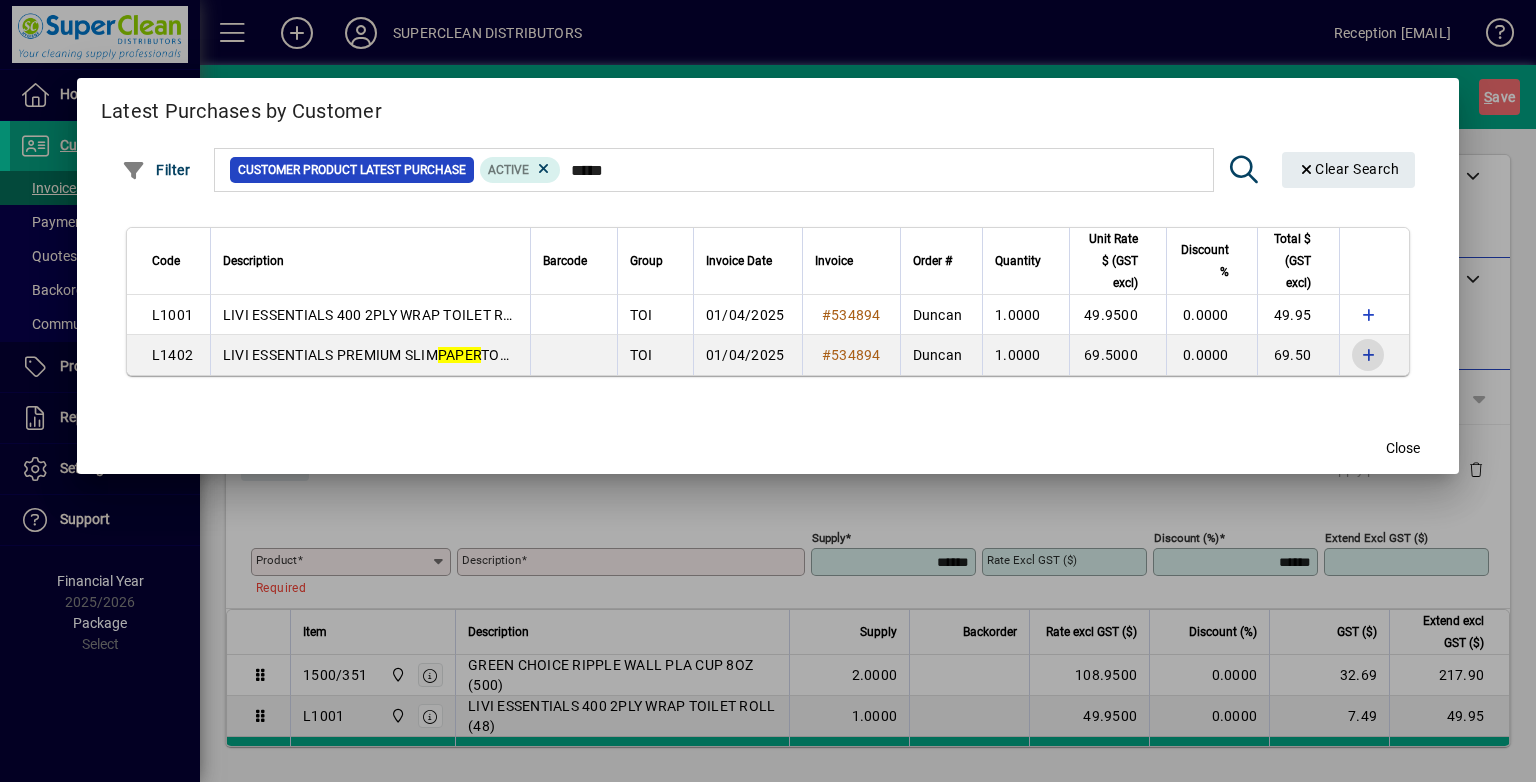 drag, startPoint x: 1336, startPoint y: 351, endPoint x: 1371, endPoint y: 339, distance: 37 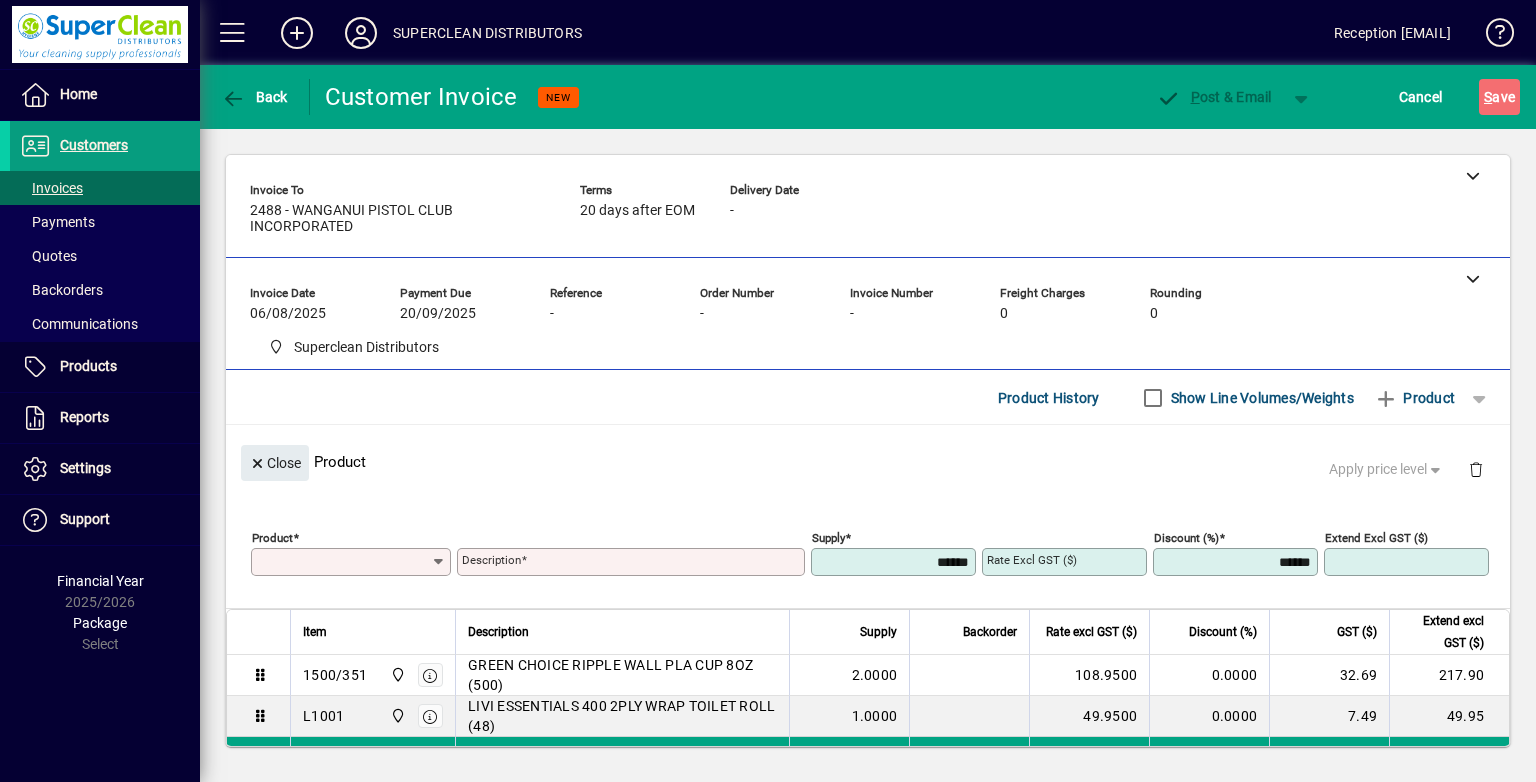 type on "**********" 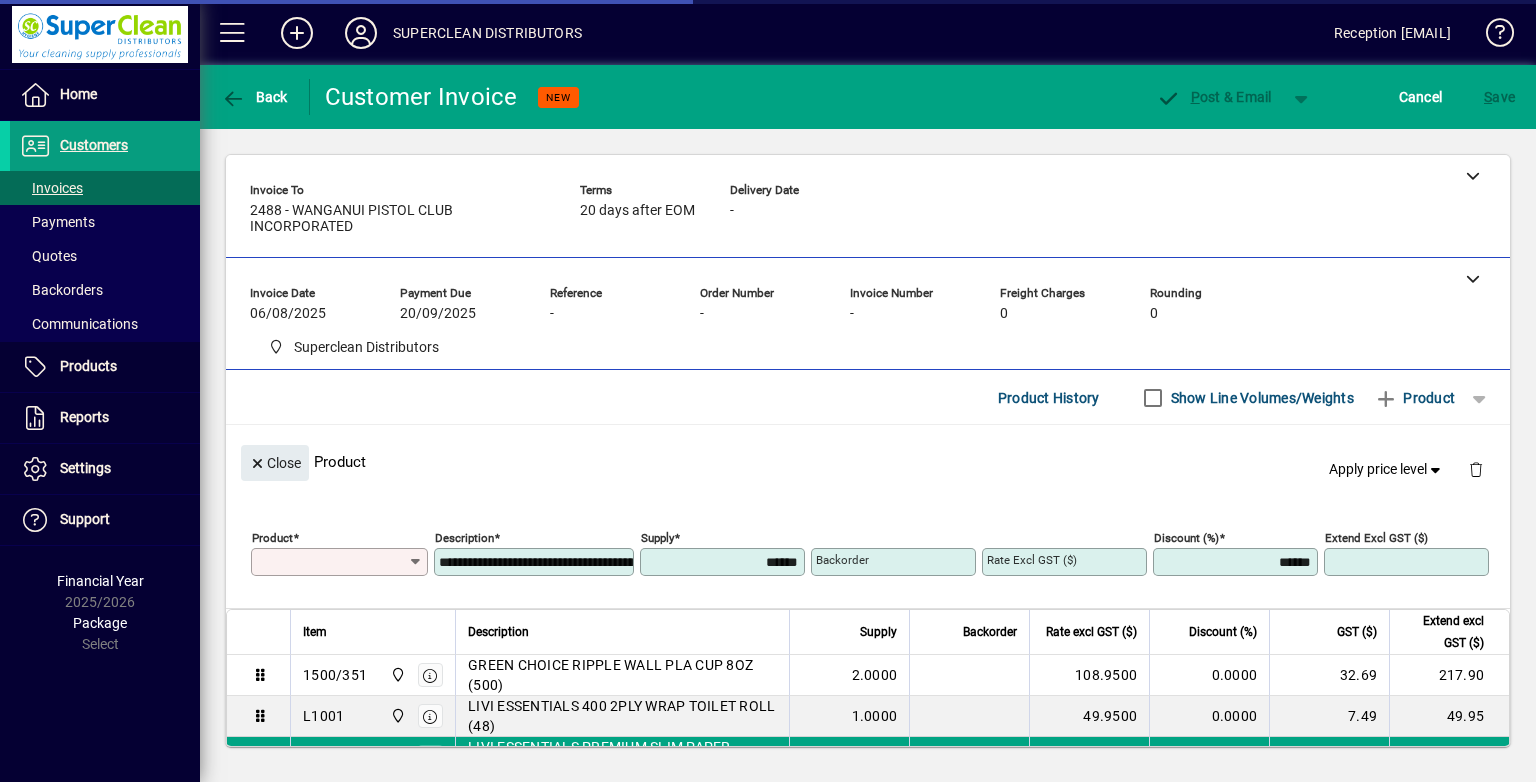 type on "*******" 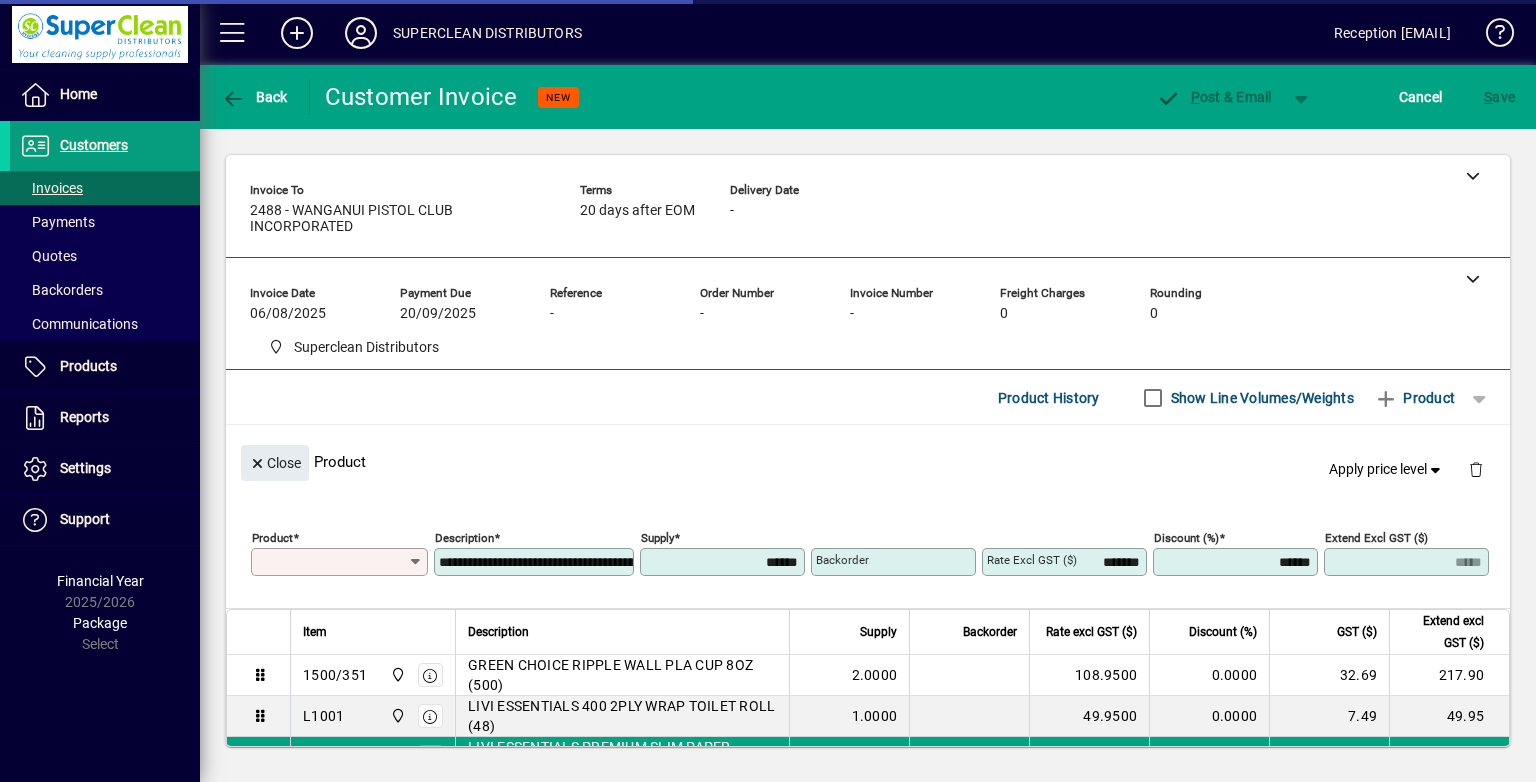 type on "*****" 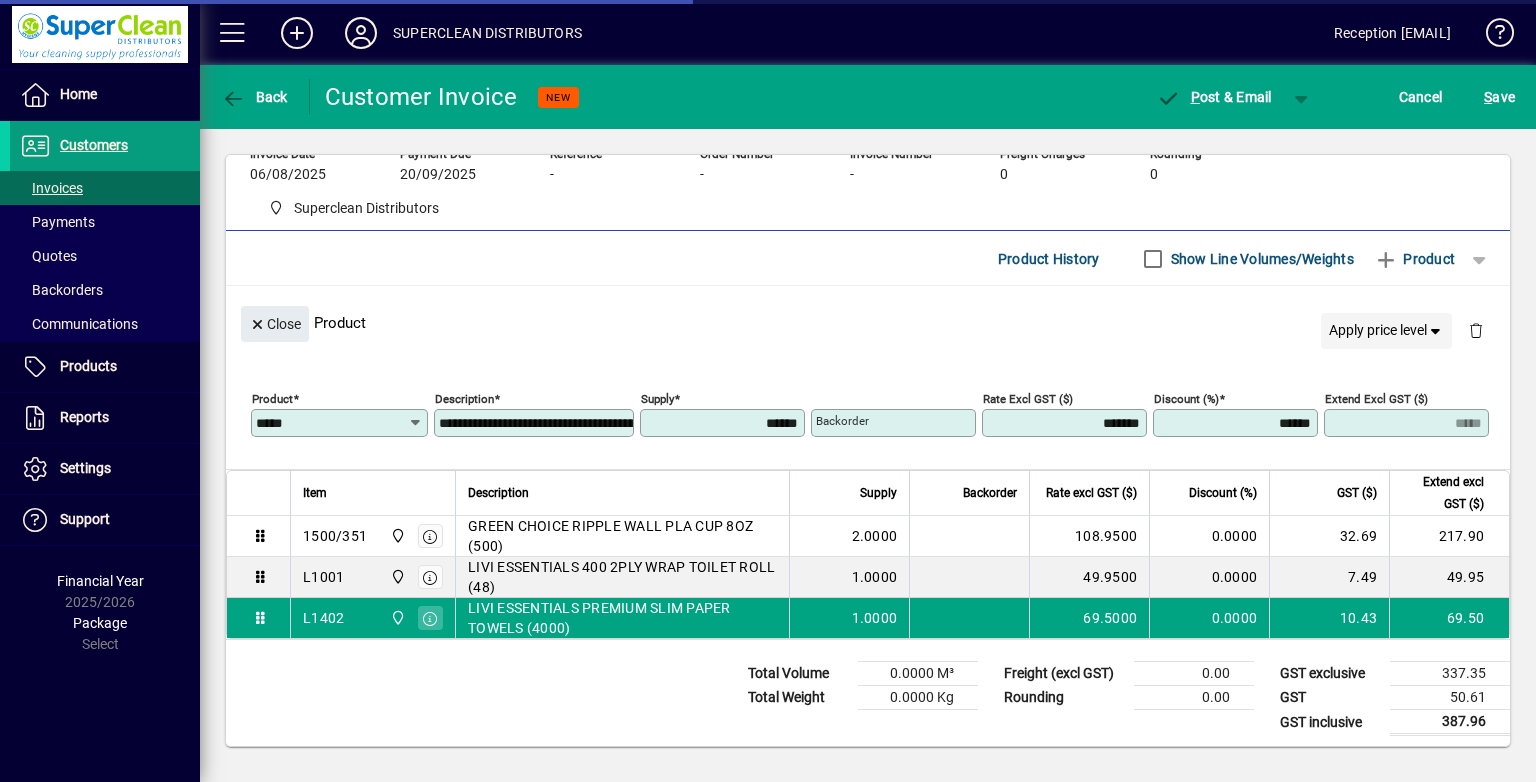 scroll, scrollTop: 141, scrollLeft: 0, axis: vertical 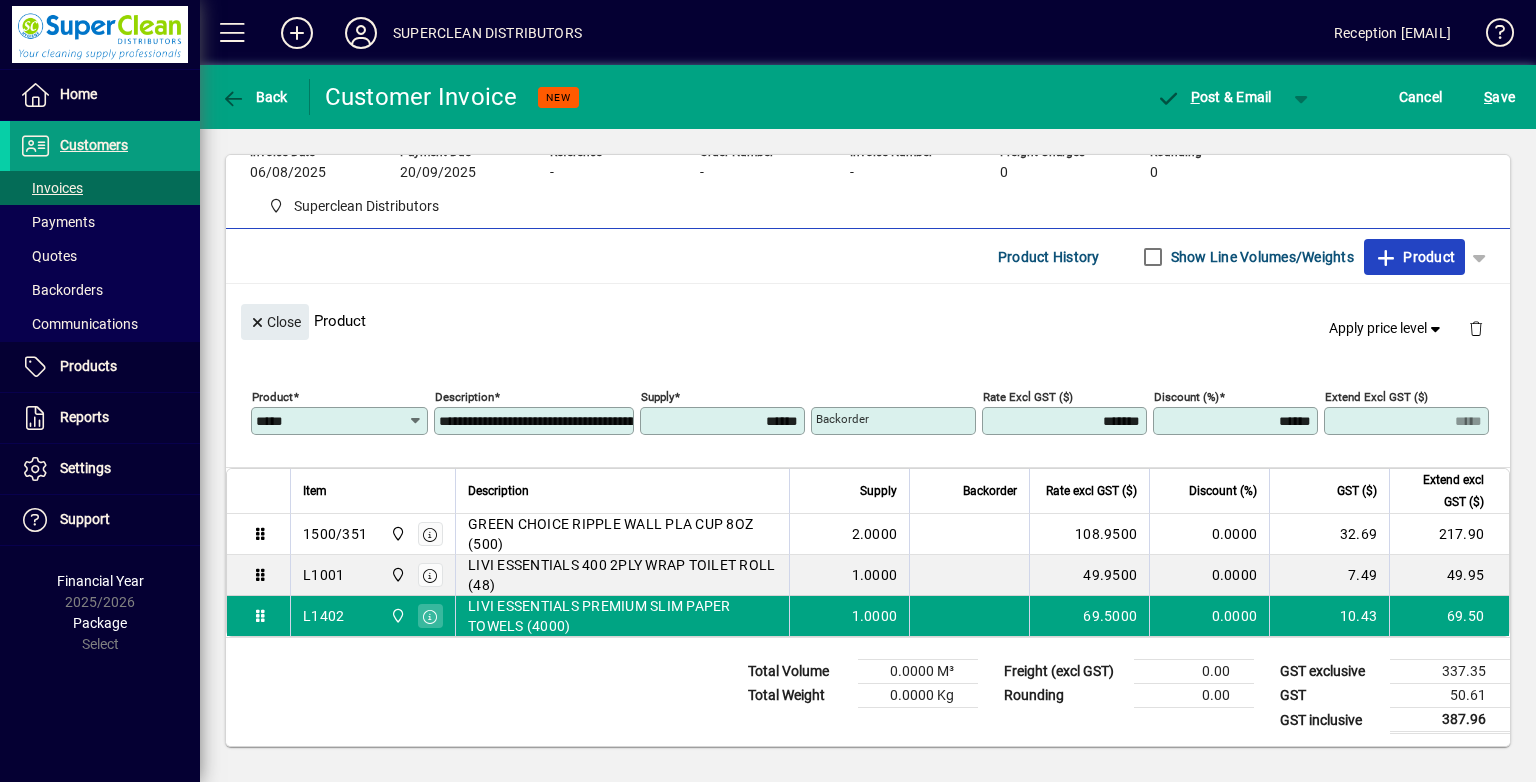 drag, startPoint x: 1395, startPoint y: 265, endPoint x: 1372, endPoint y: 269, distance: 23.345236 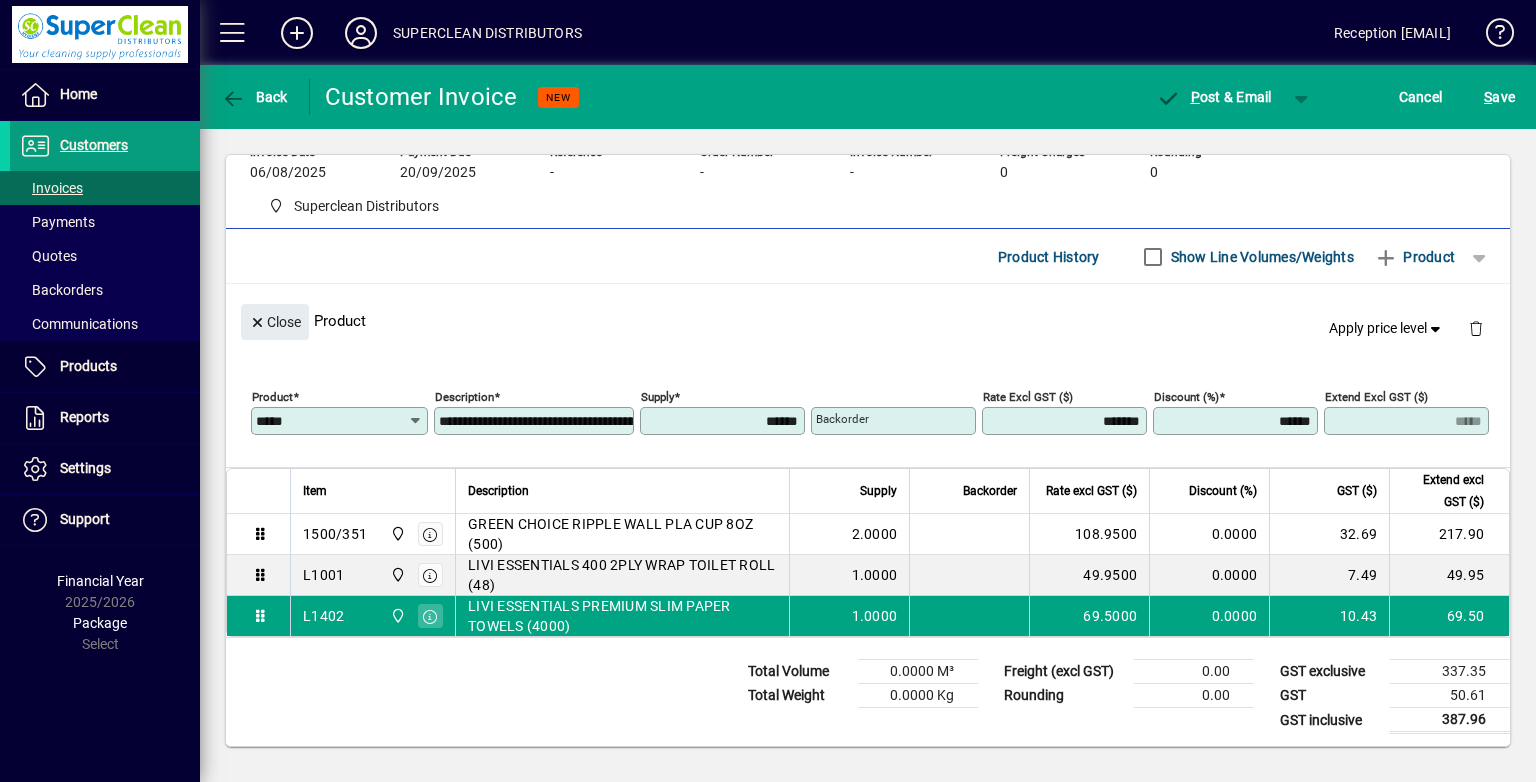 type 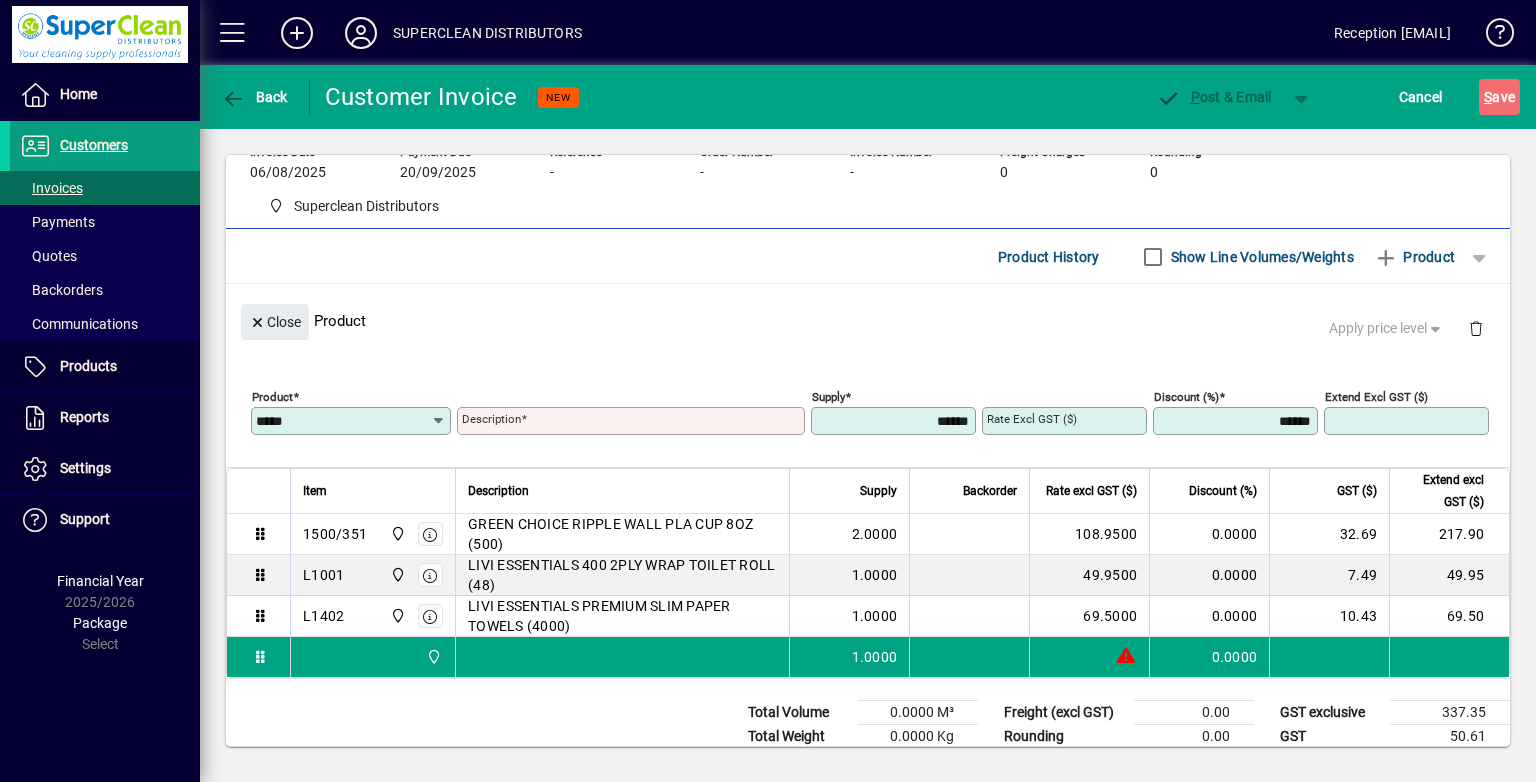 type 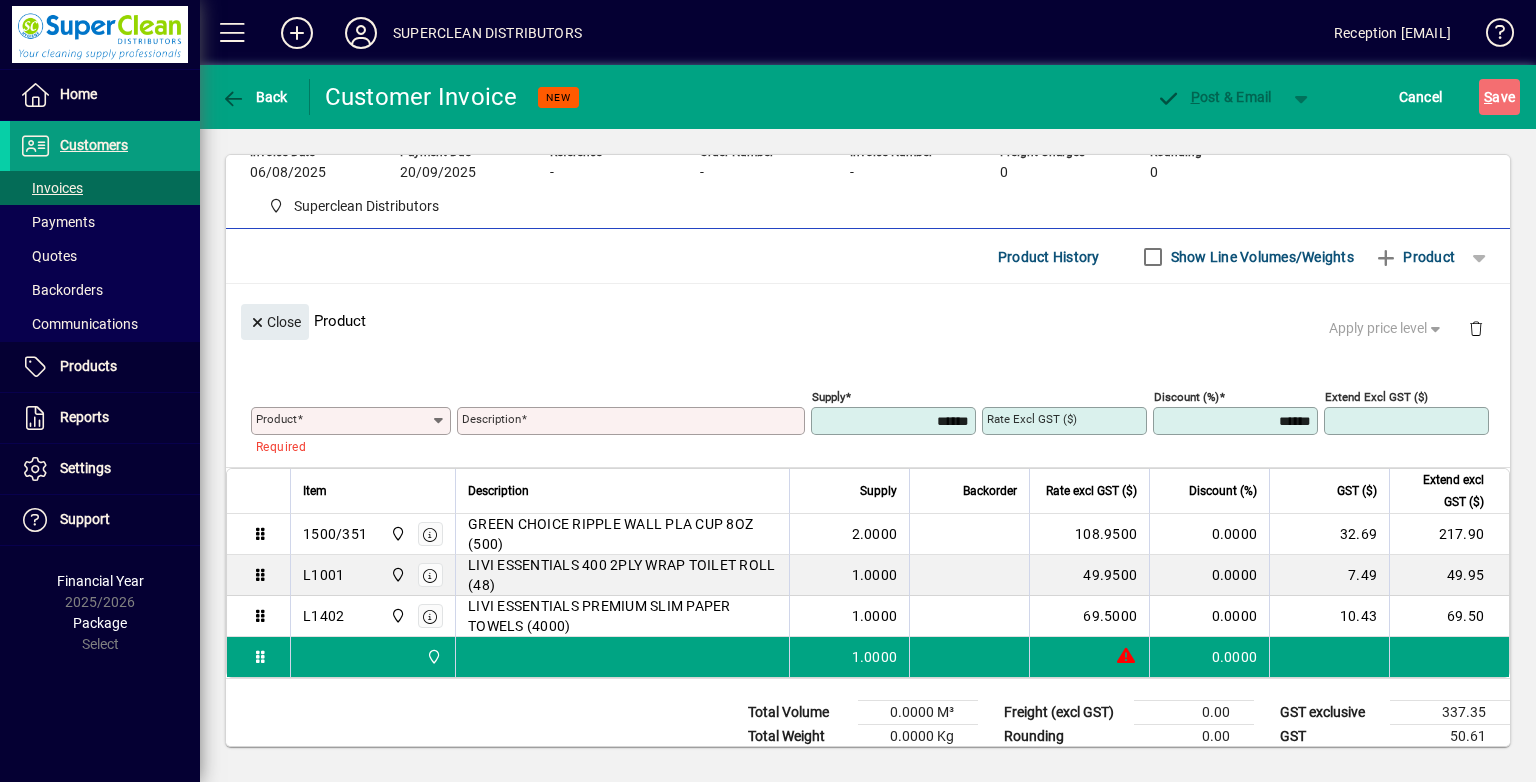 click on "**********" 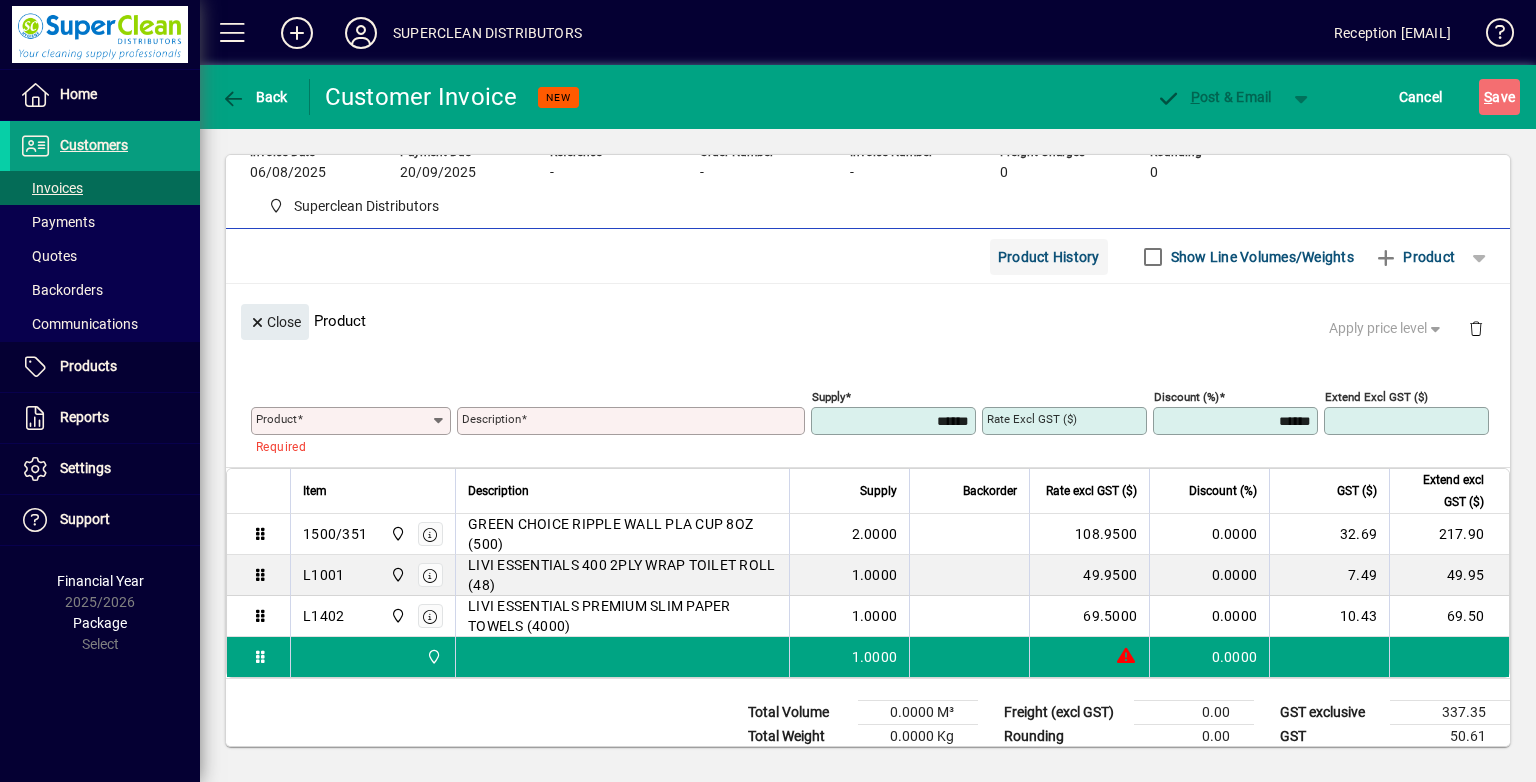drag, startPoint x: 997, startPoint y: 286, endPoint x: 1000, endPoint y: 274, distance: 12.369317 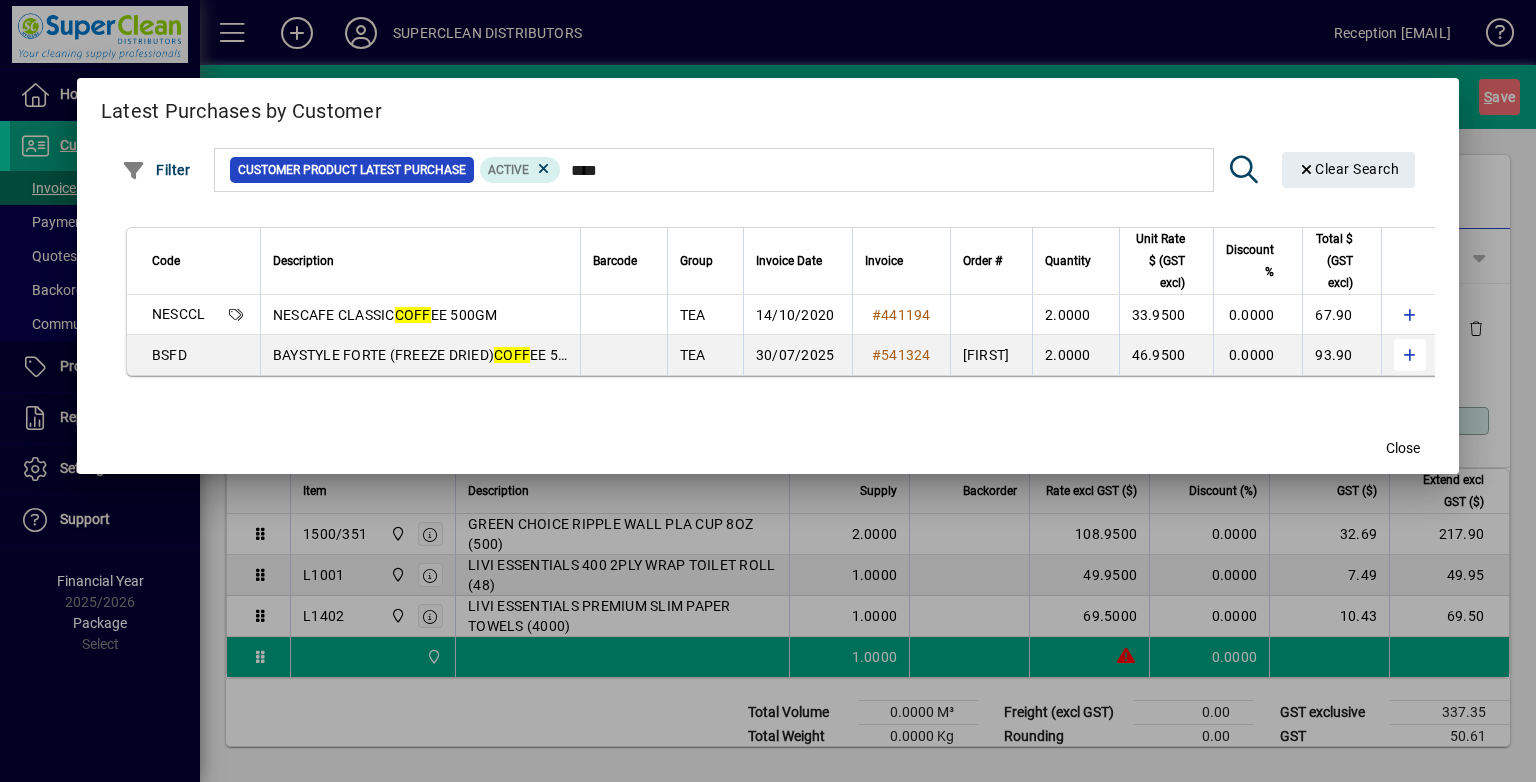 type on "****" 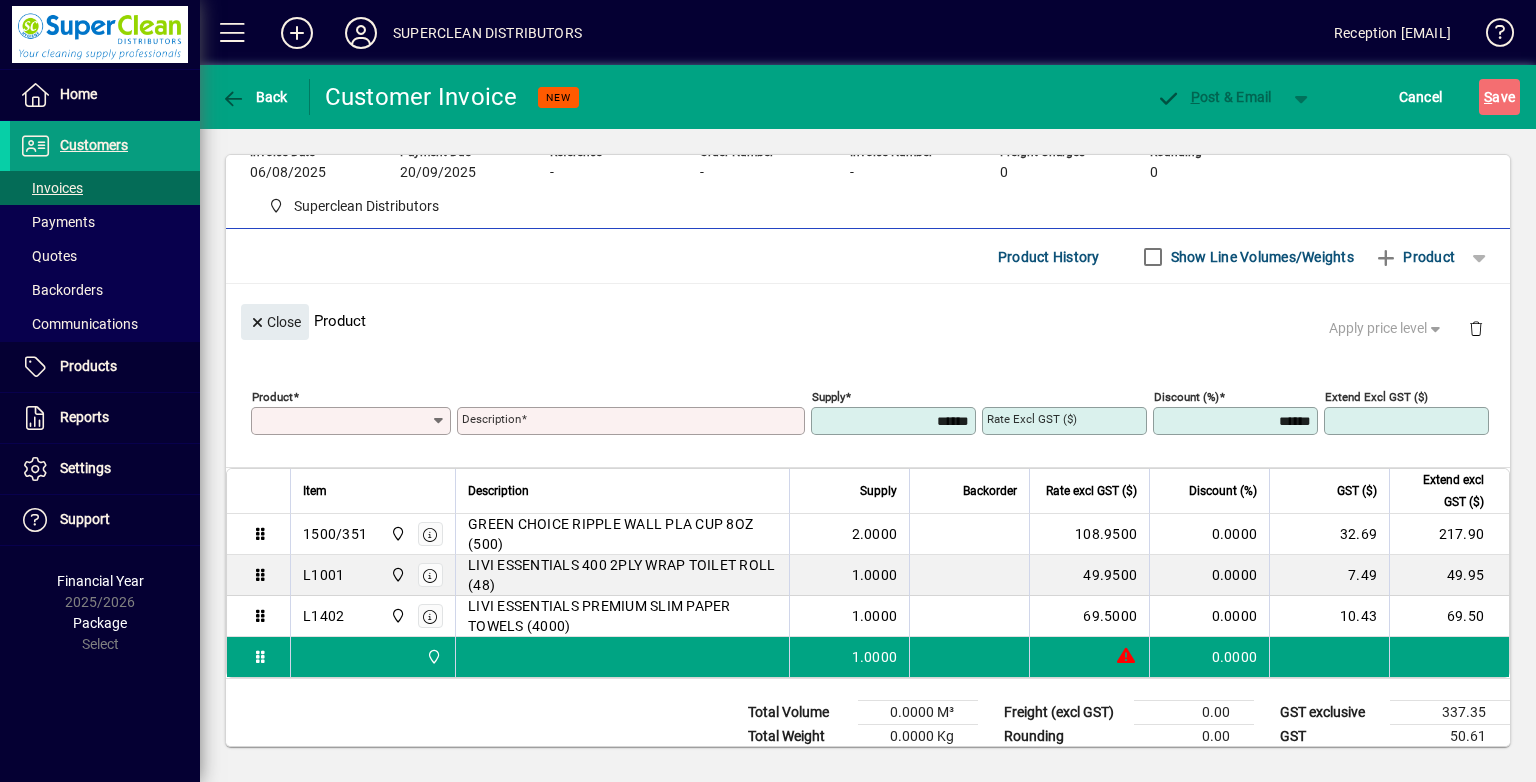 scroll, scrollTop: 0, scrollLeft: 0, axis: both 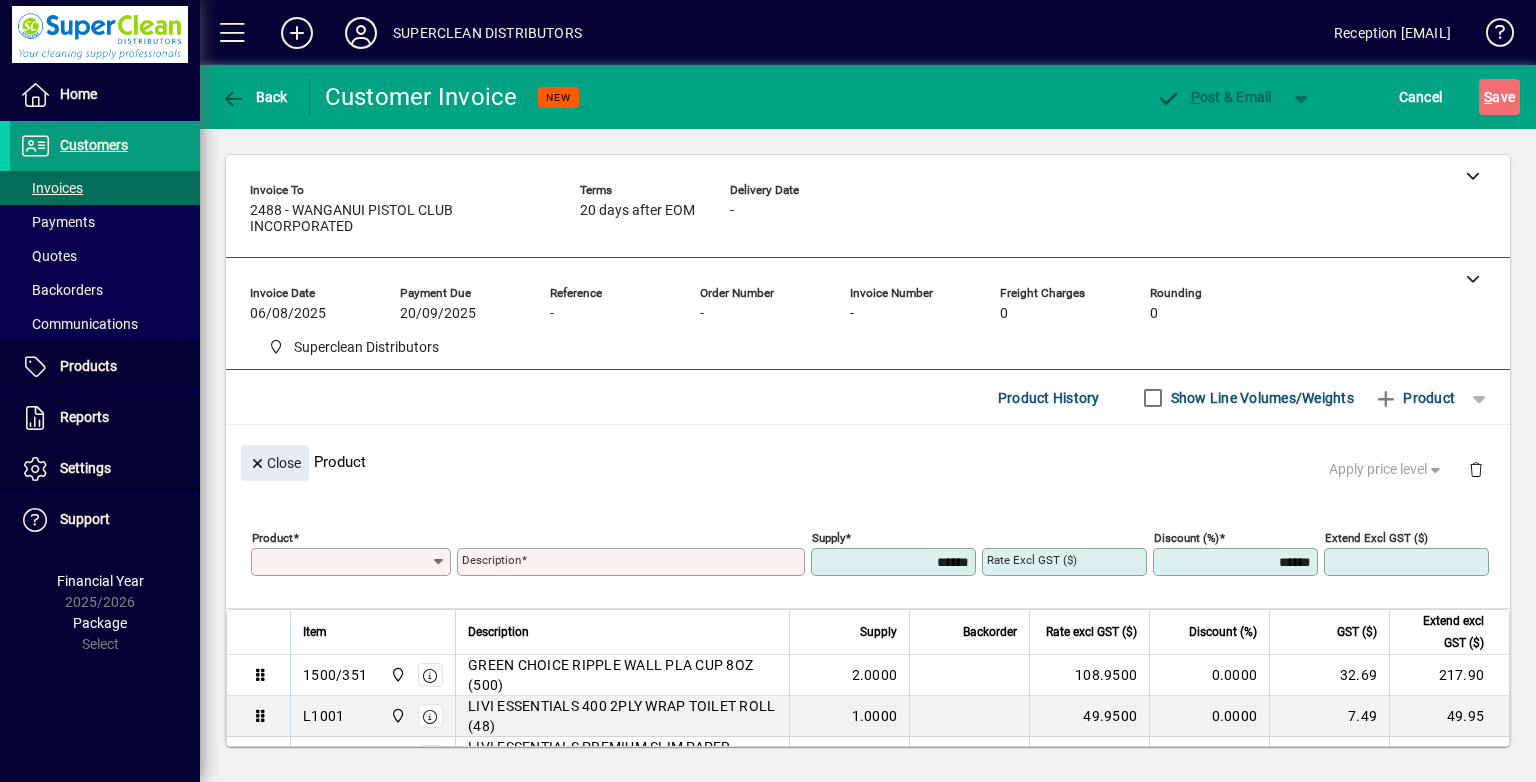 type on "**********" 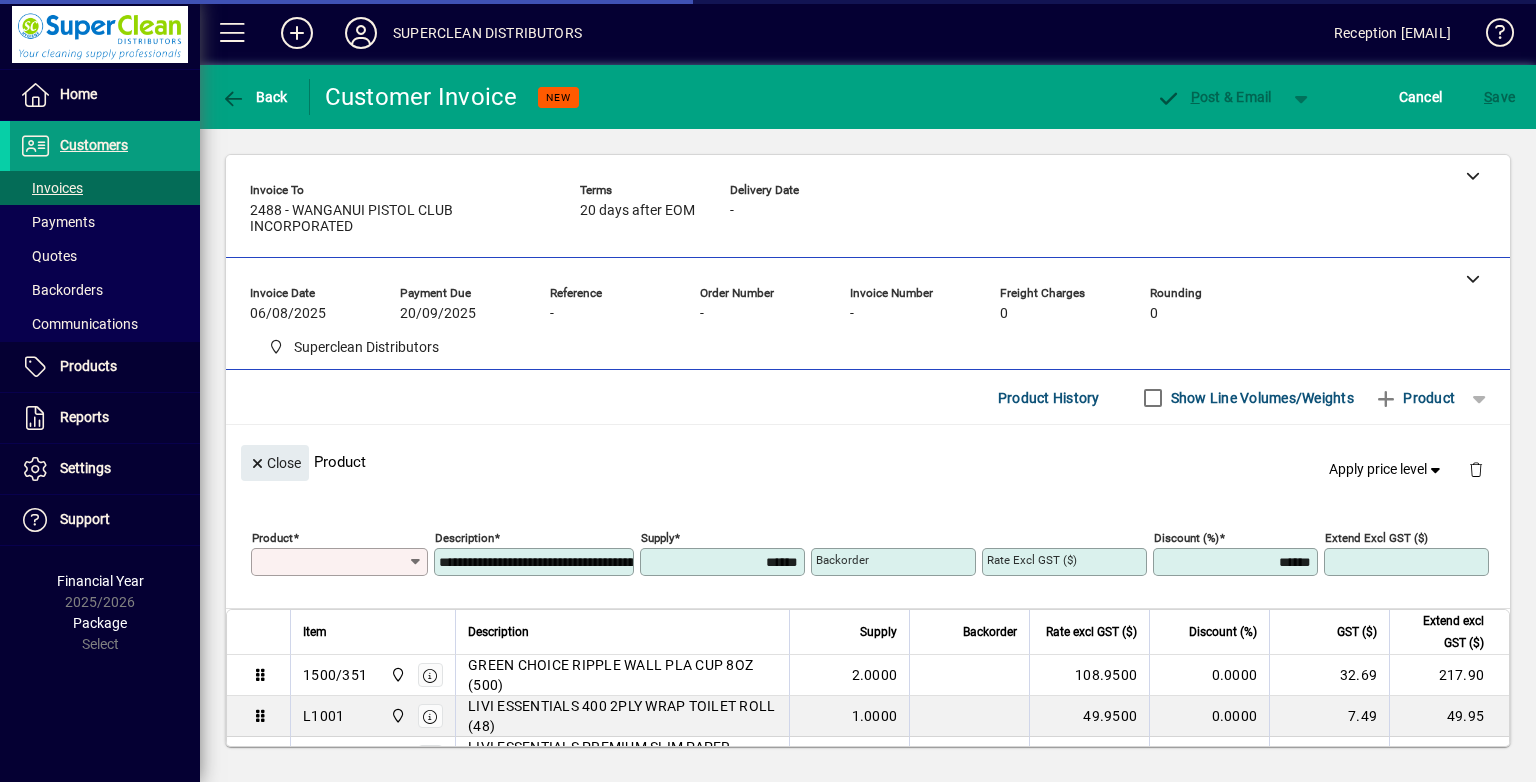 type on "*******" 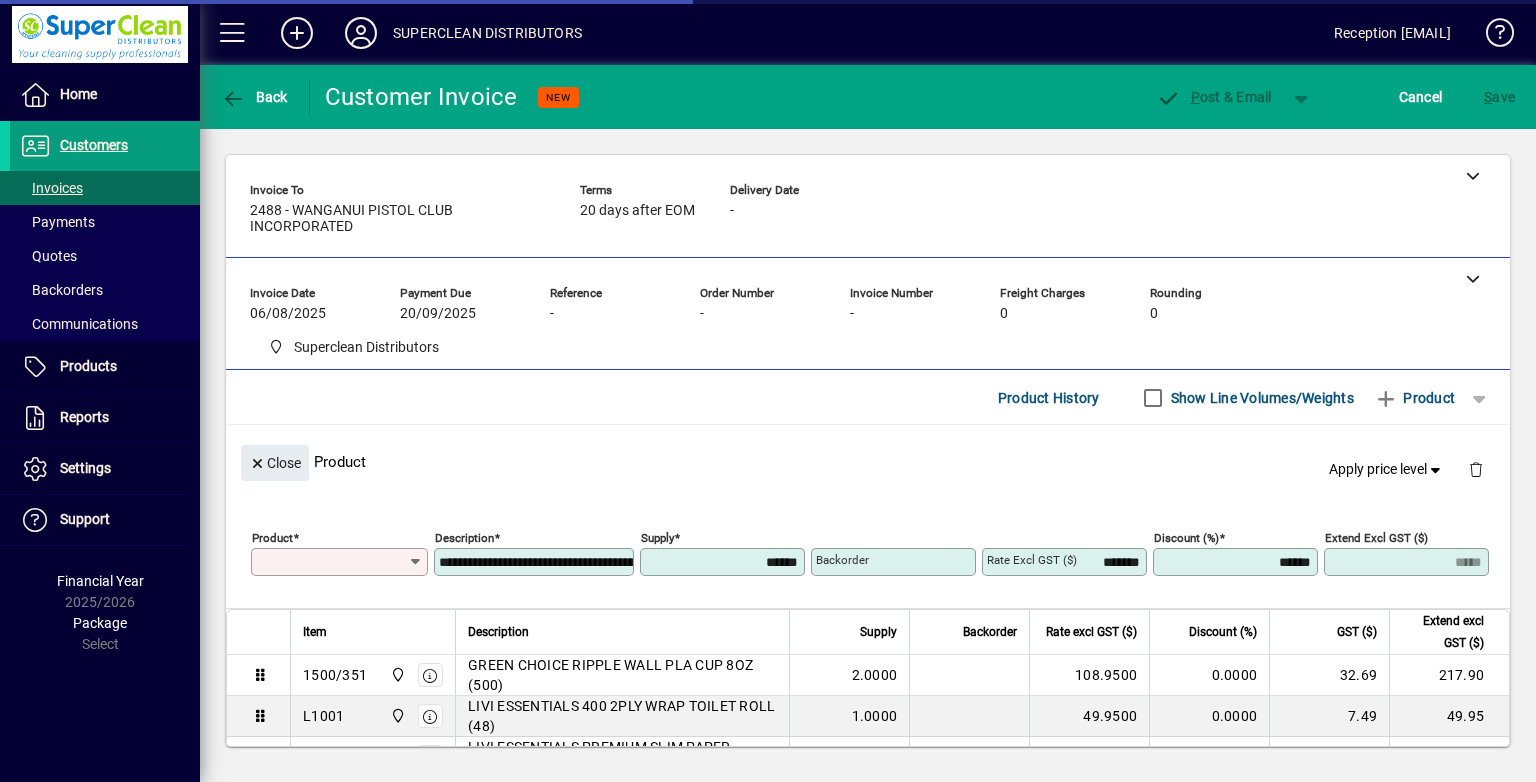 type on "****" 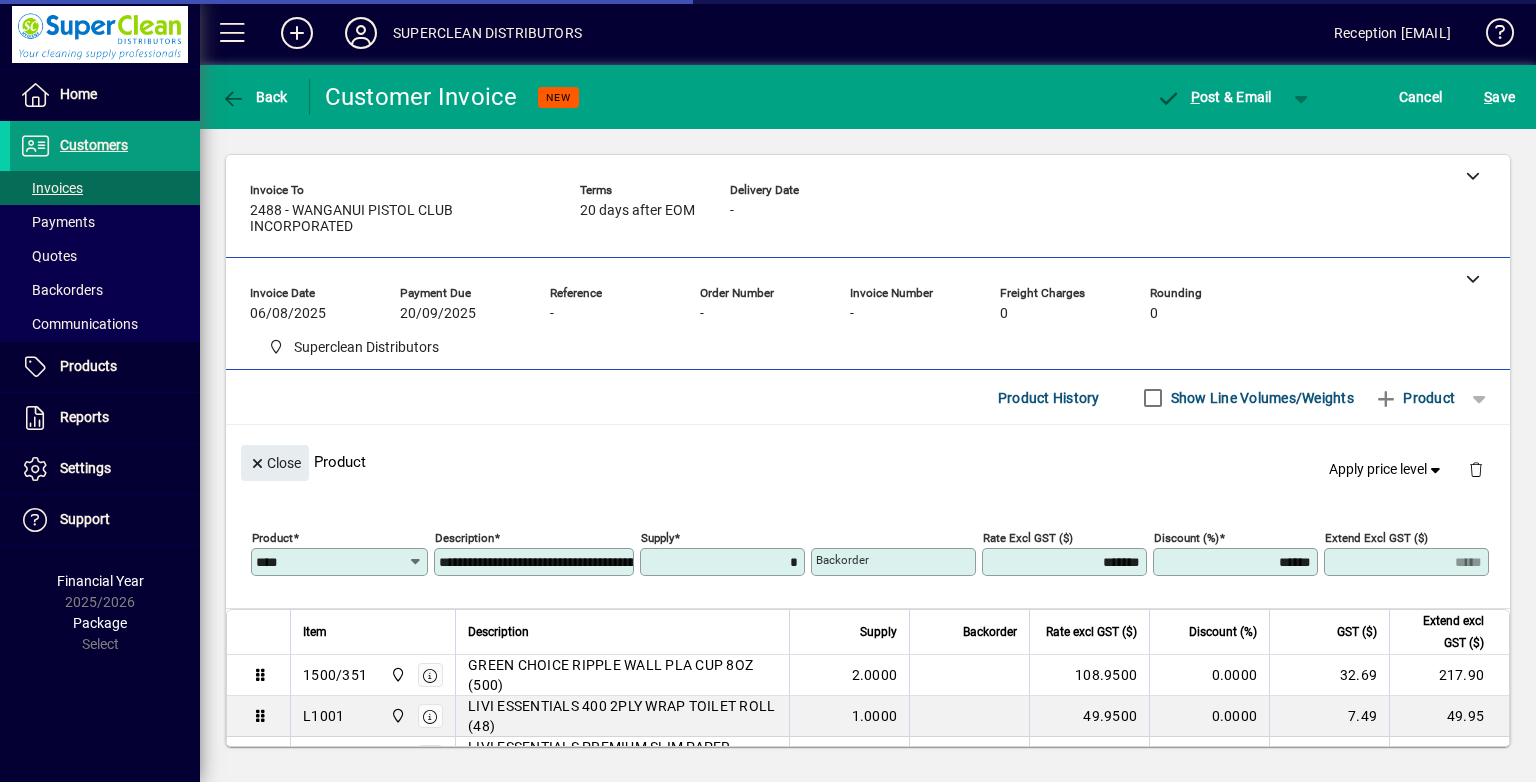 type on "******" 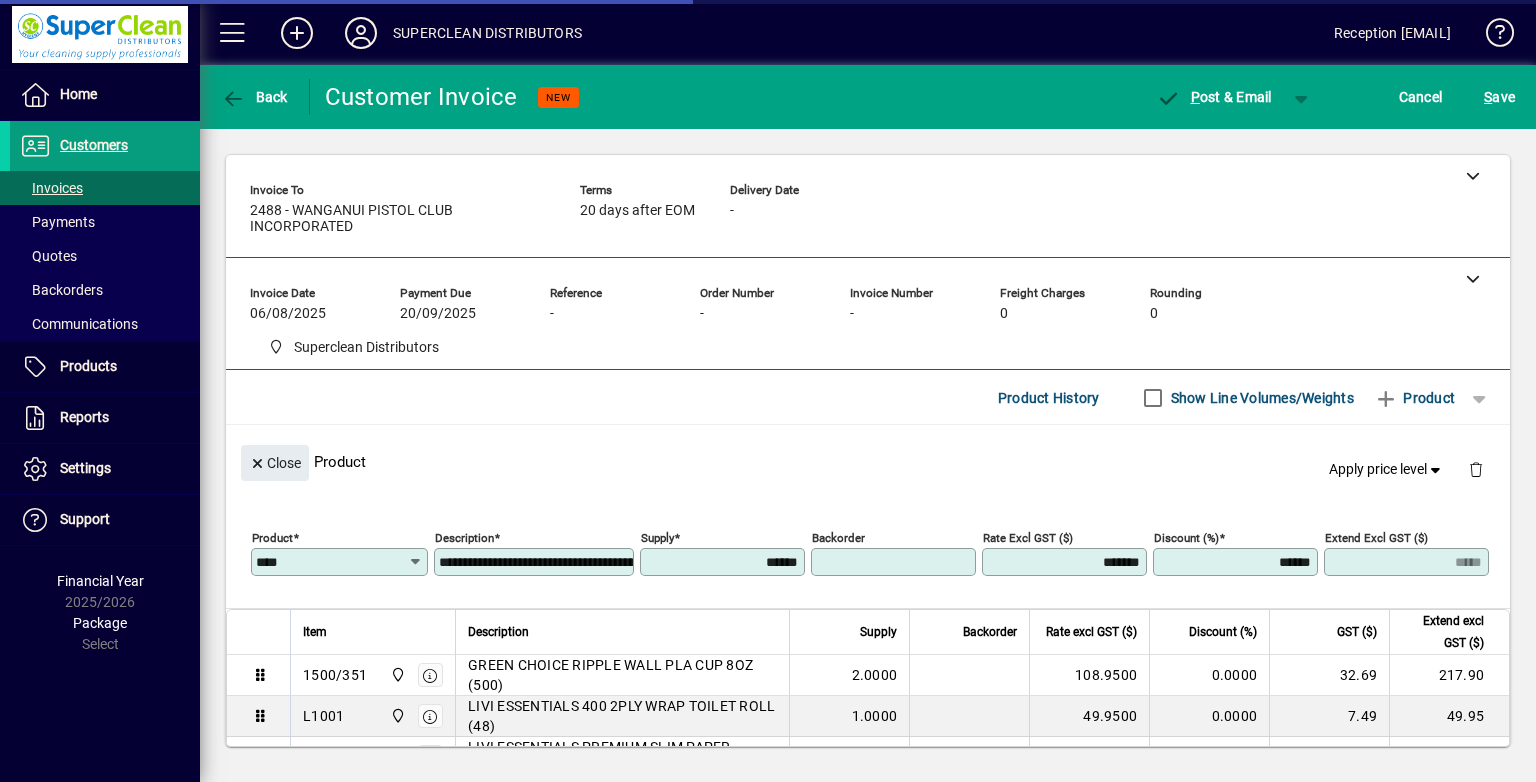 type on "*****" 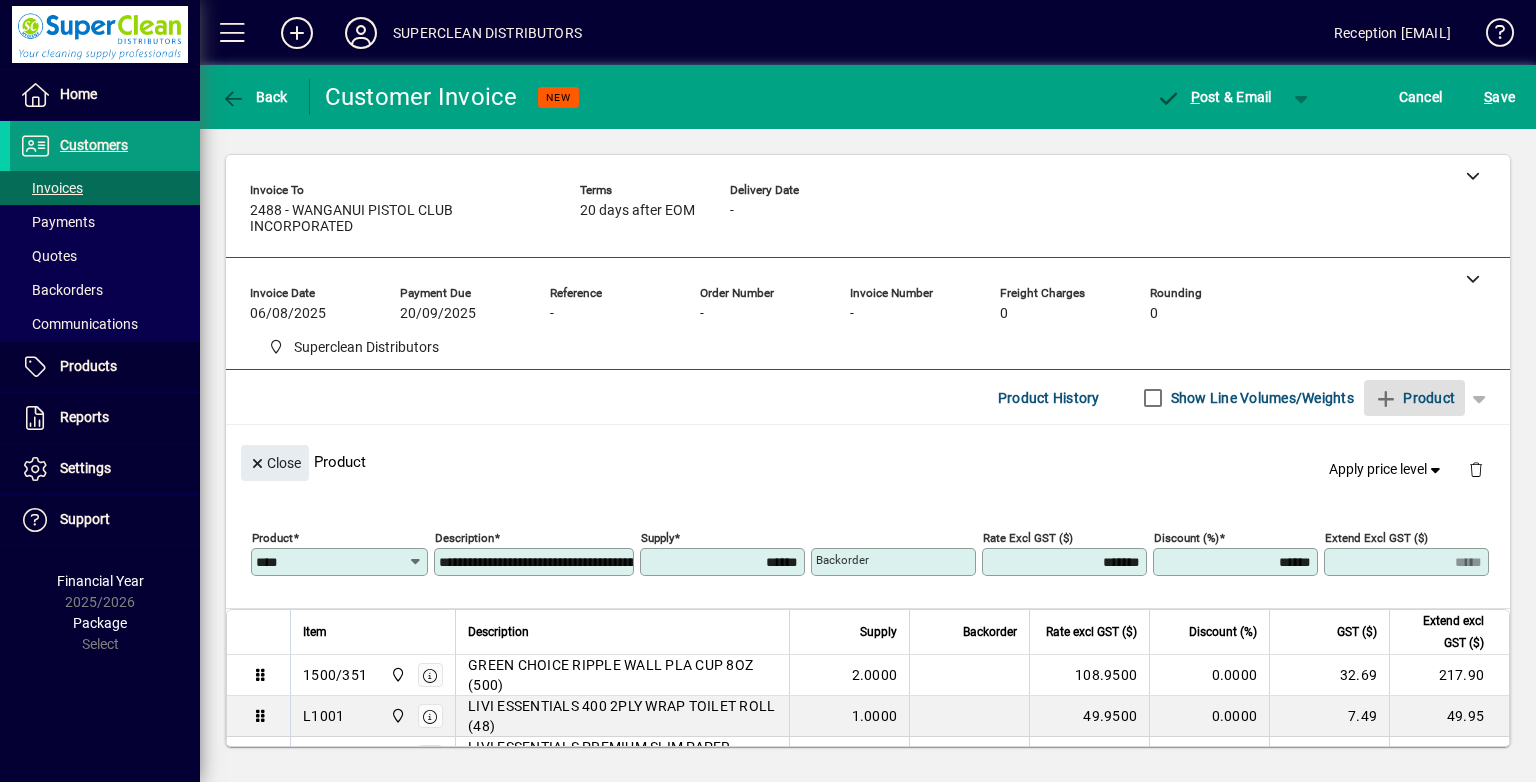 type 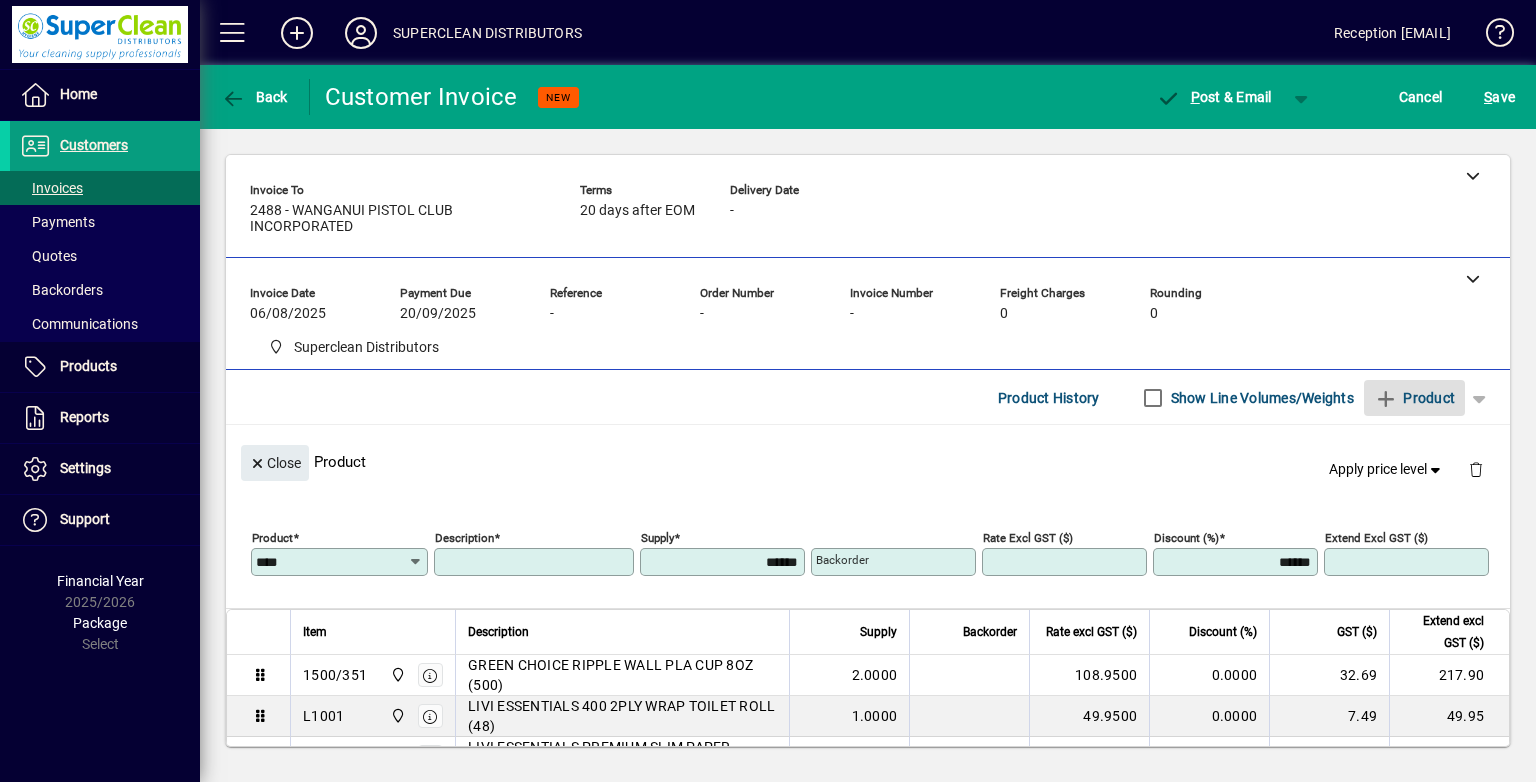 type 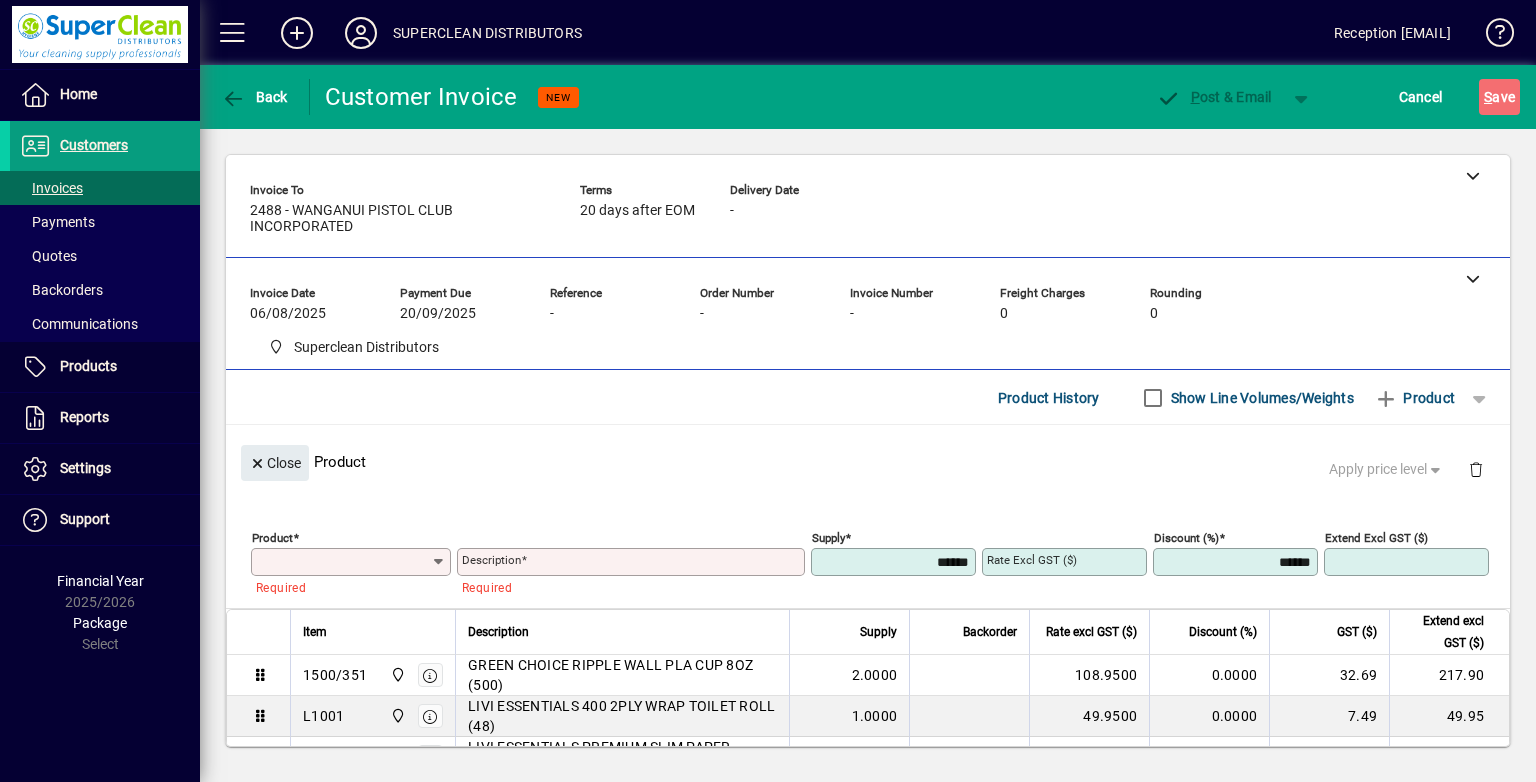 scroll, scrollTop: 200, scrollLeft: 0, axis: vertical 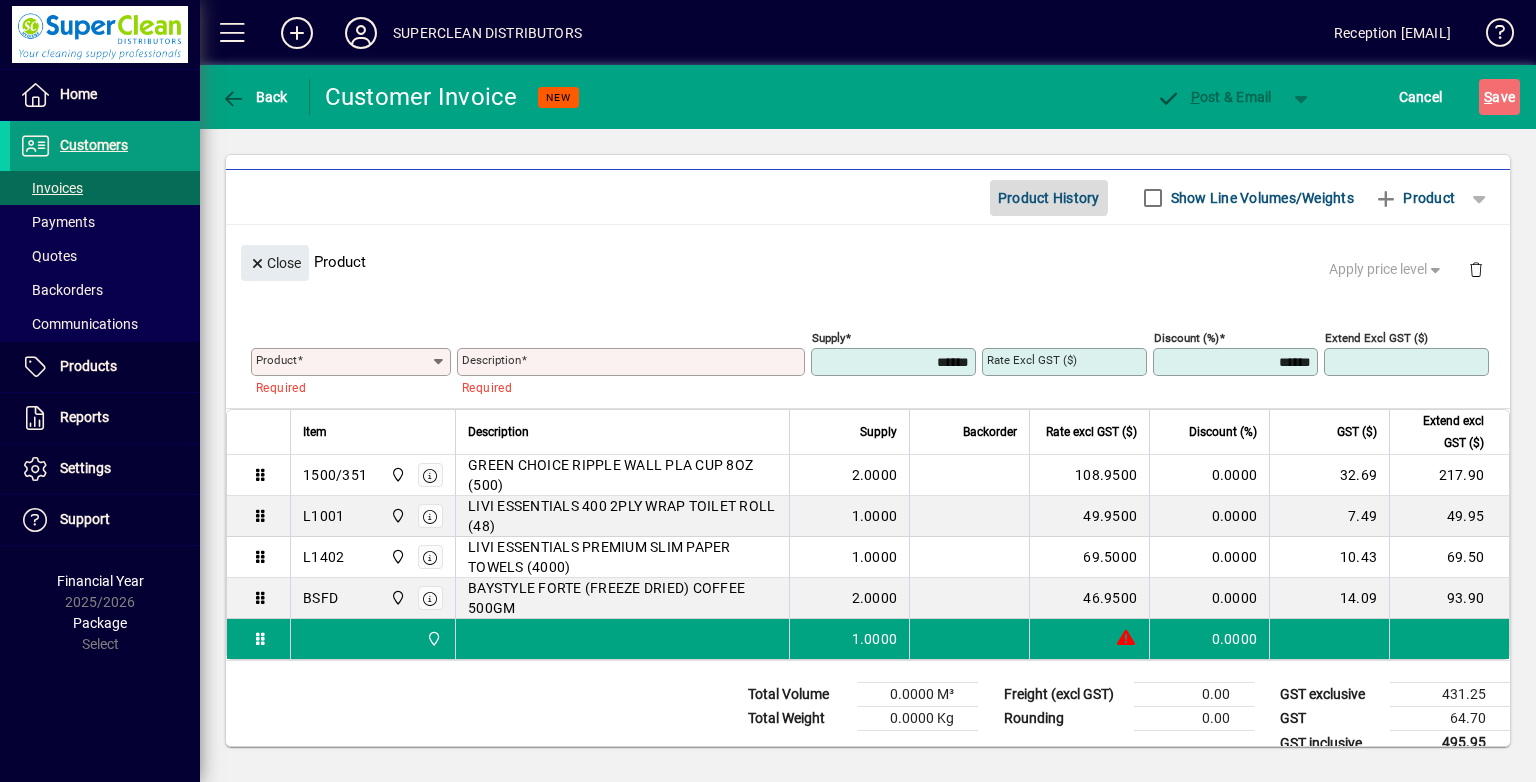 click on "Product History" 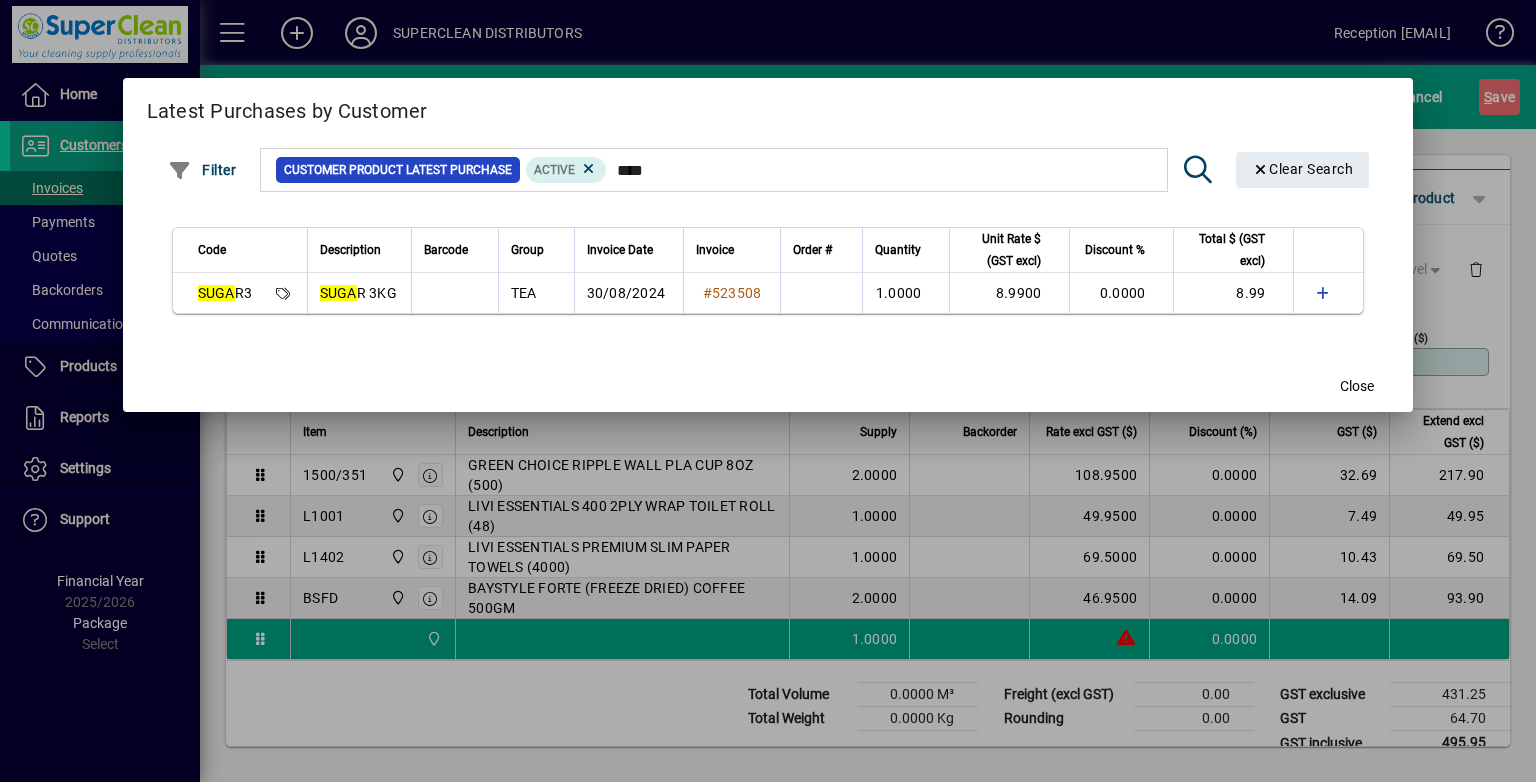 type on "****" 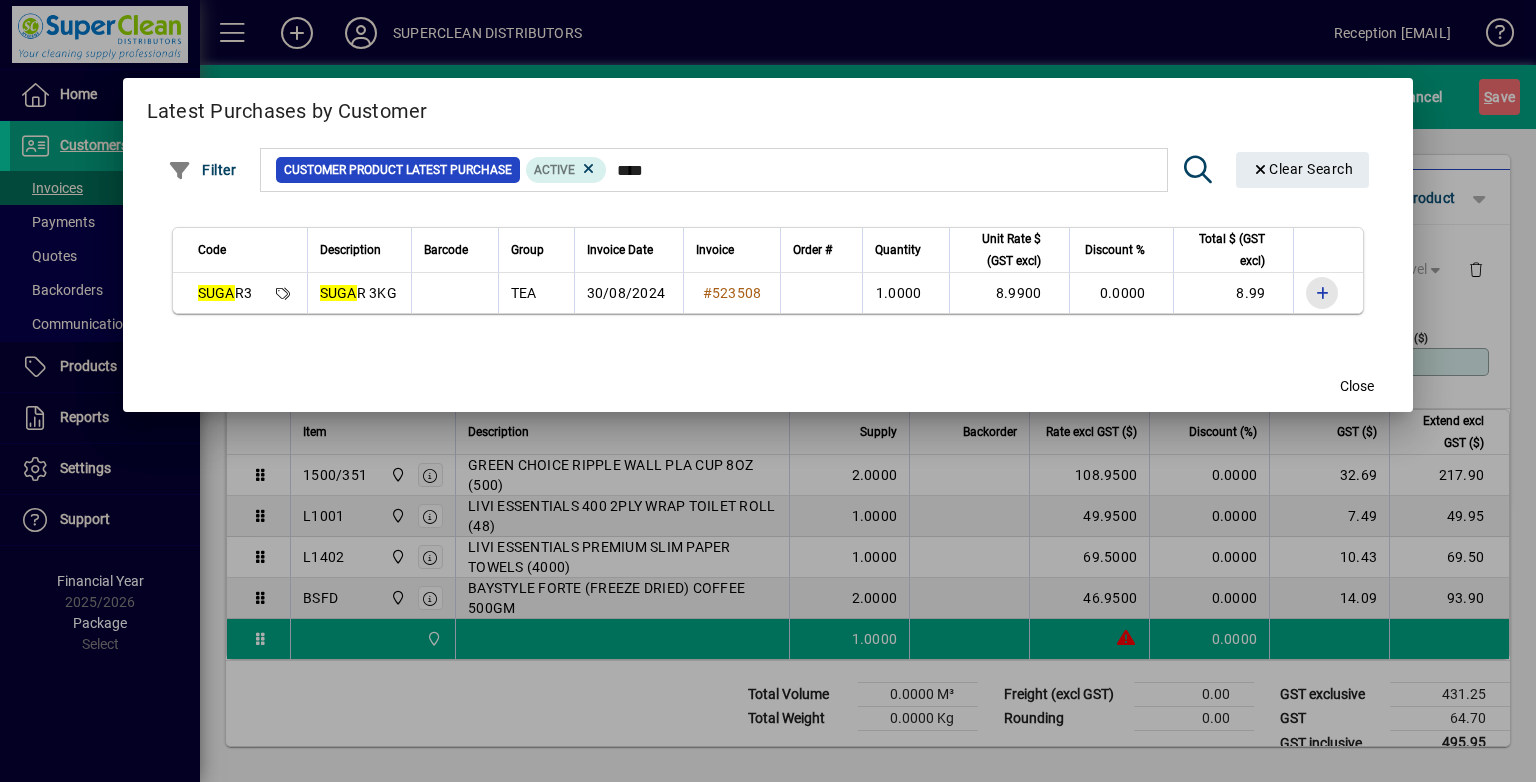 drag, startPoint x: 1310, startPoint y: 297, endPoint x: 1207, endPoint y: 263, distance: 108.46658 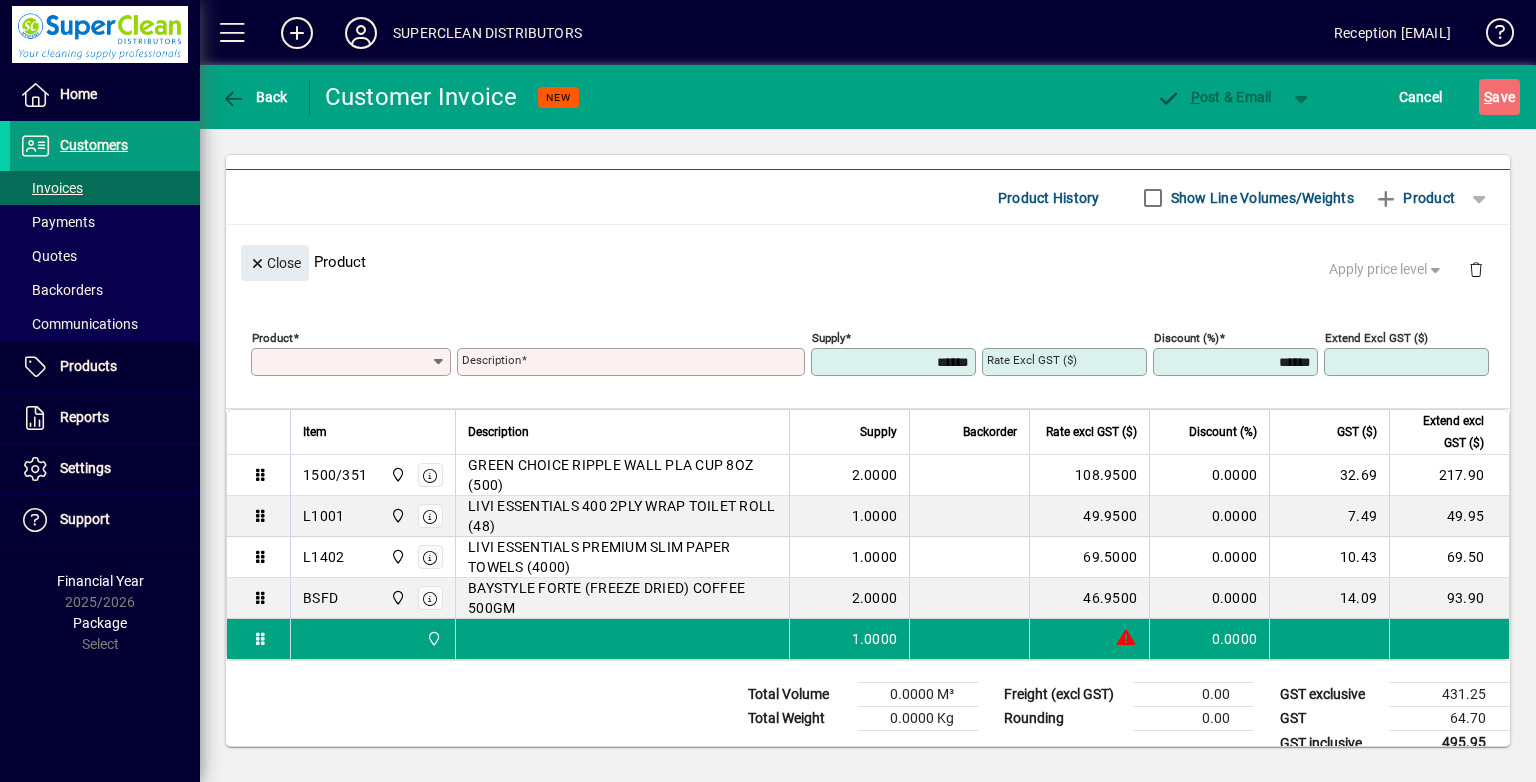 type on "*********" 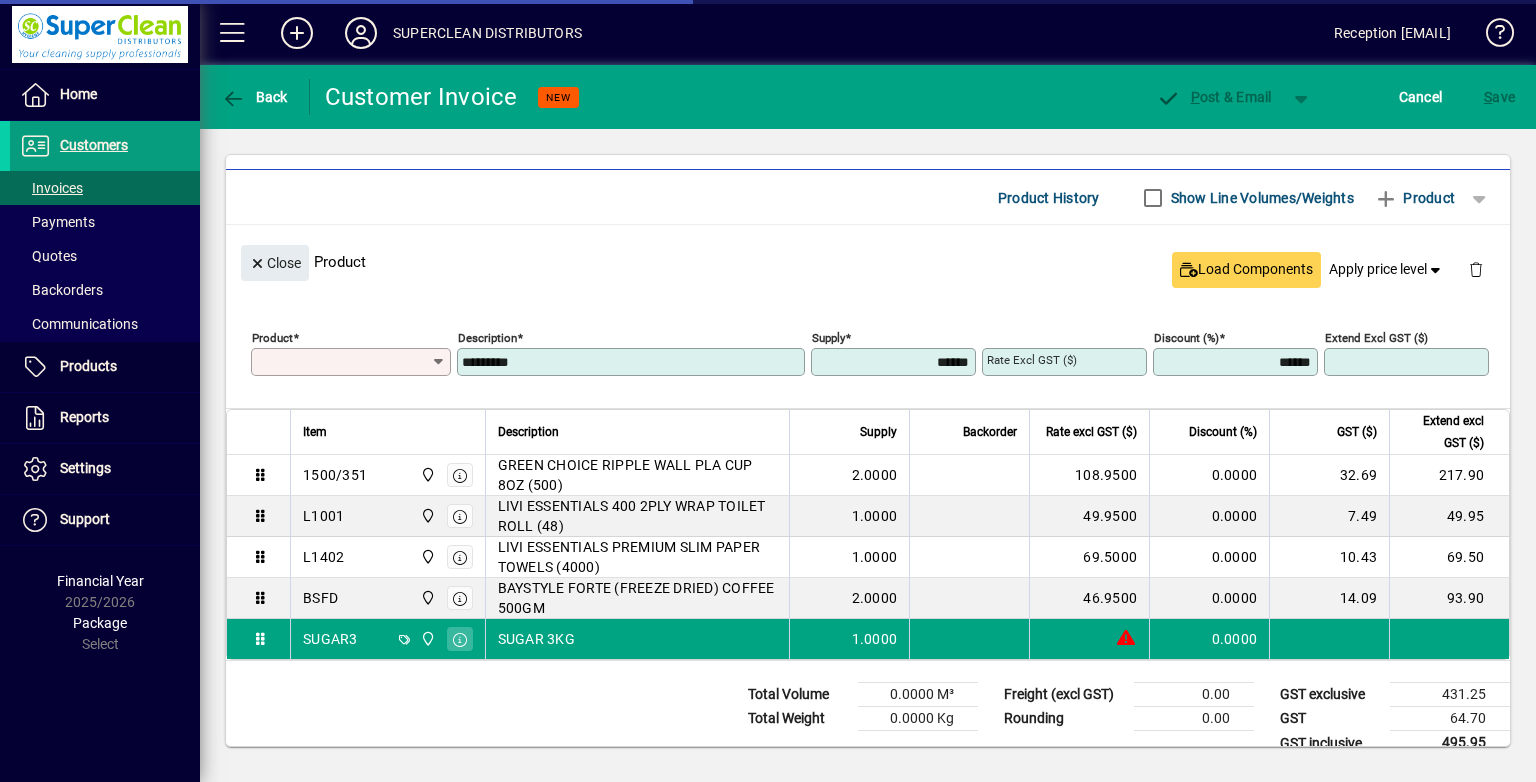 type on "******" 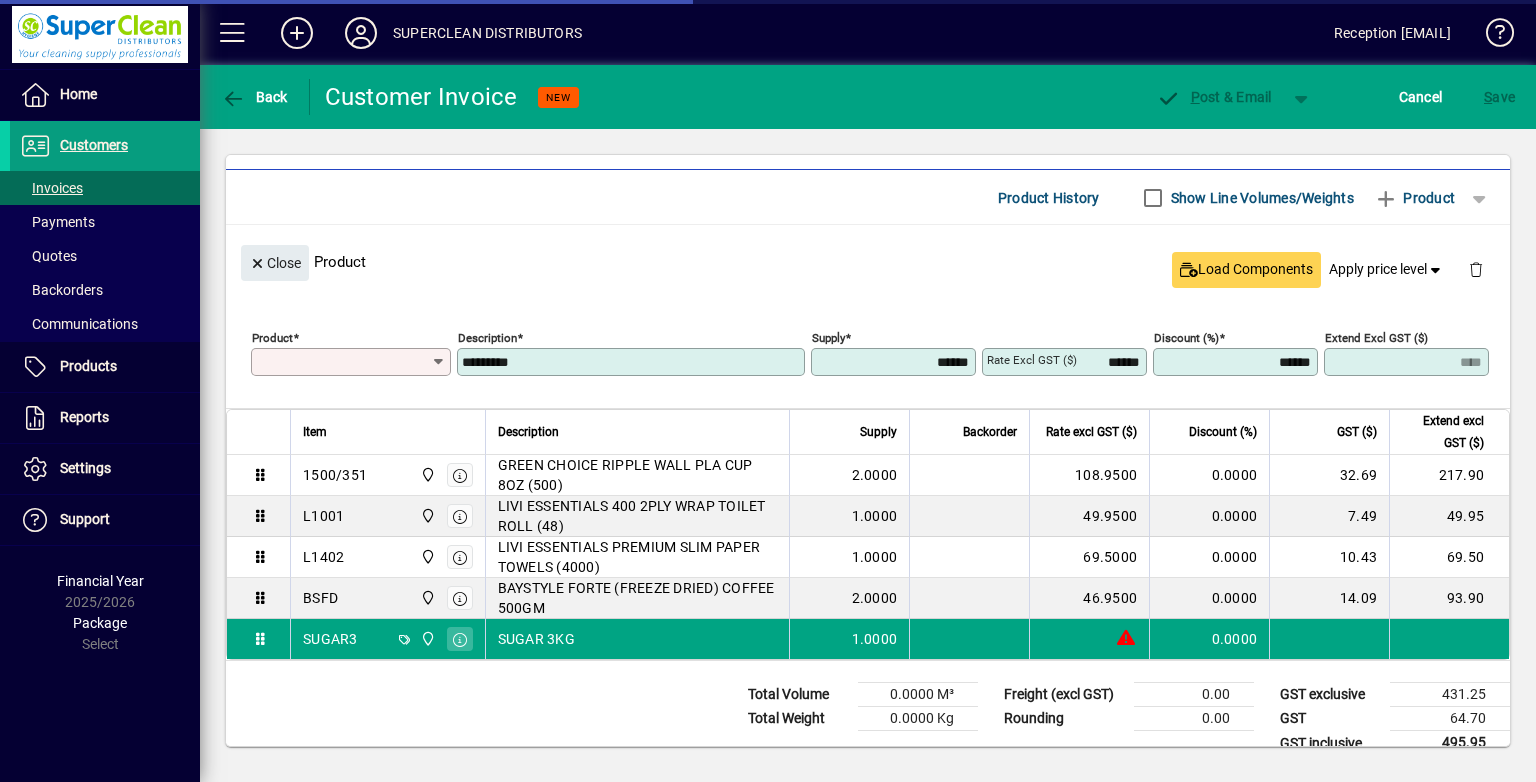 type on "******" 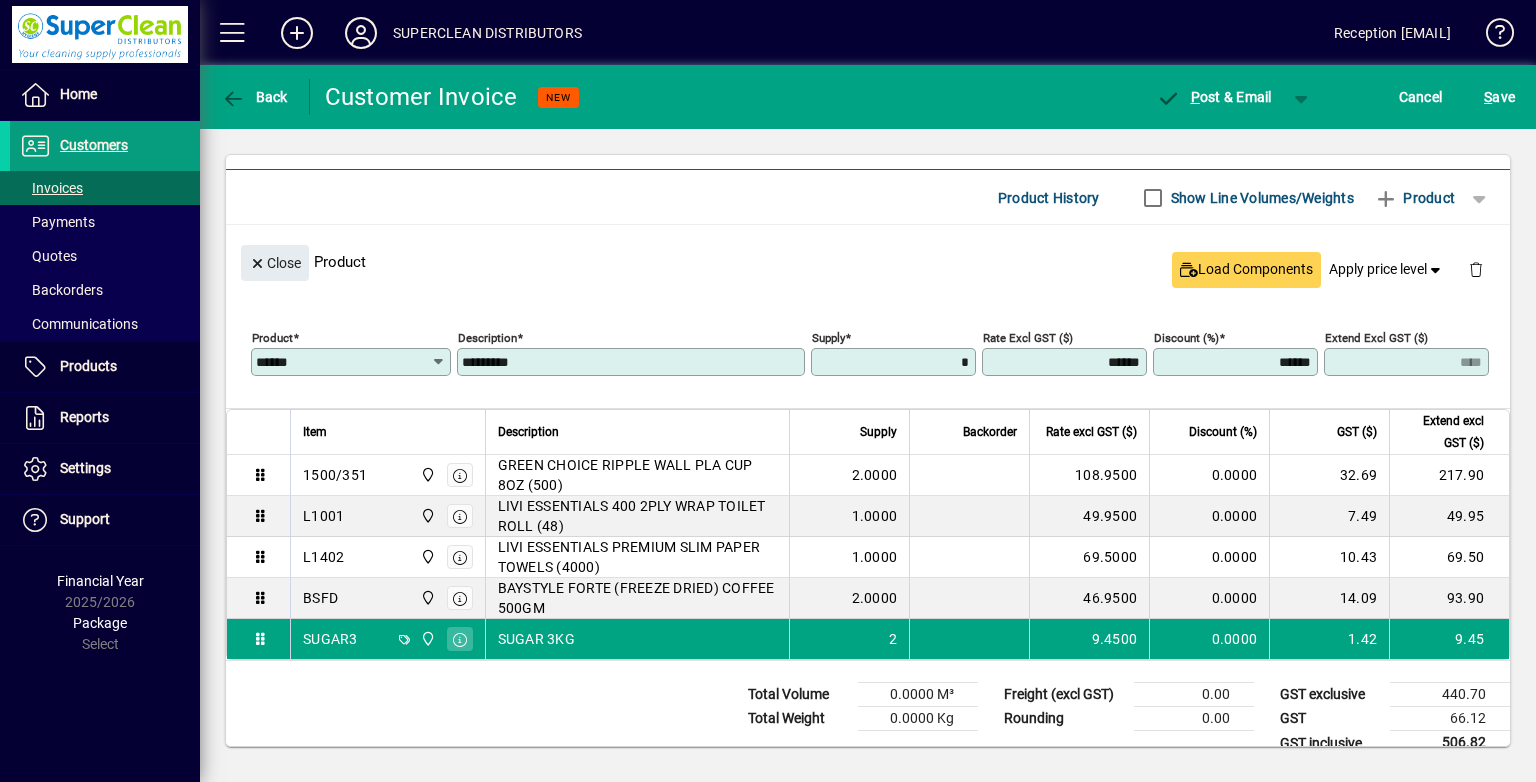 type on "******" 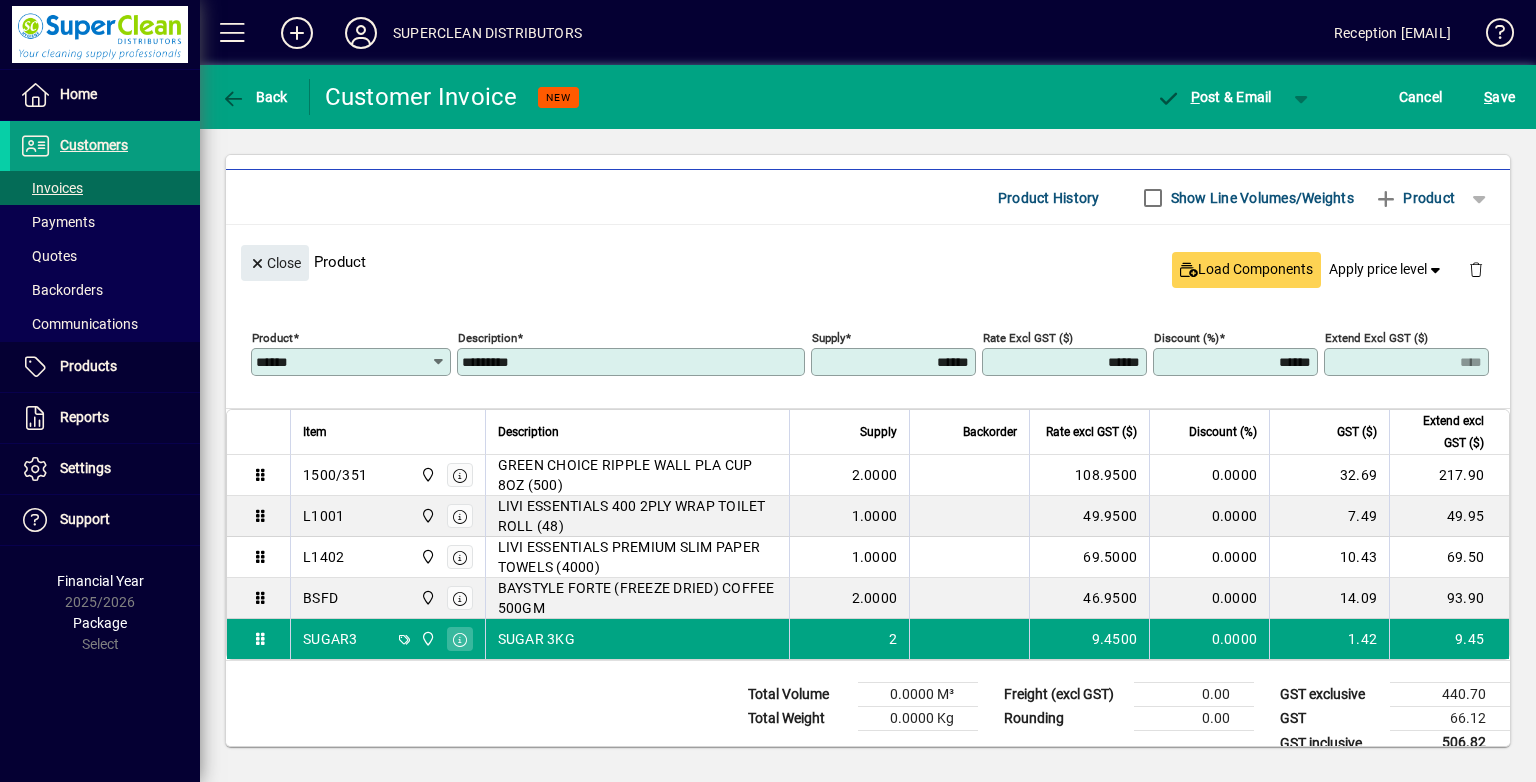type on "*****" 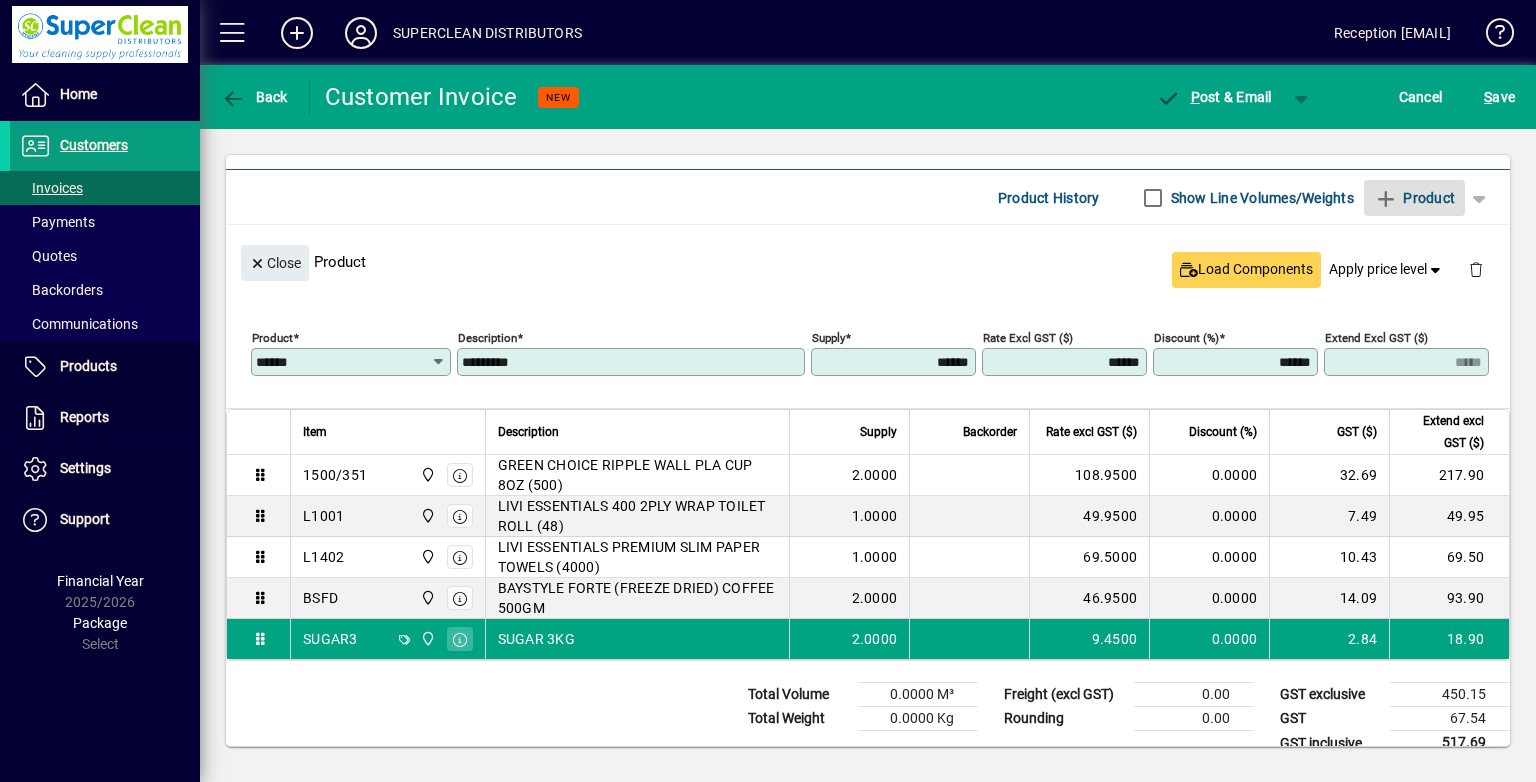 type 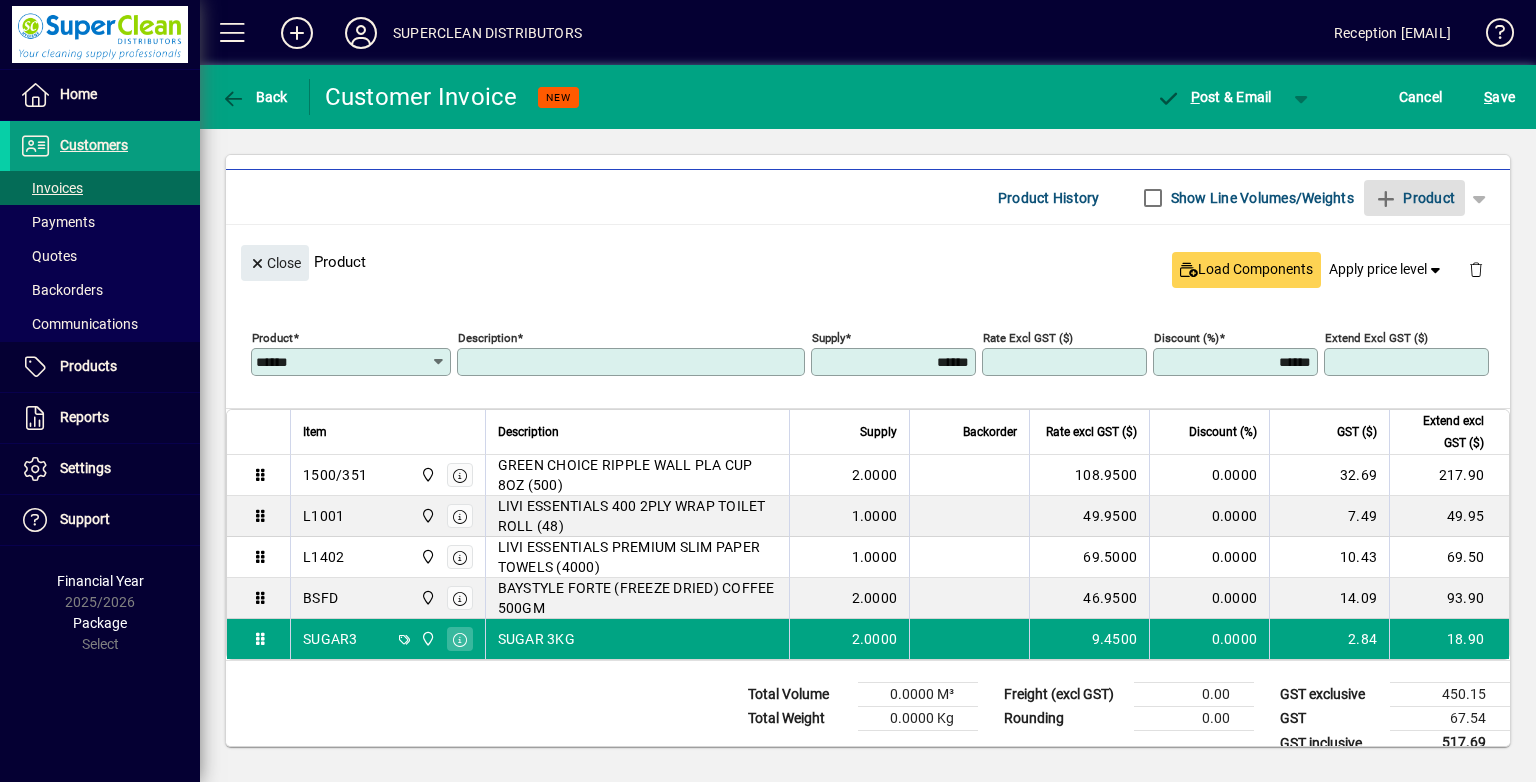 type 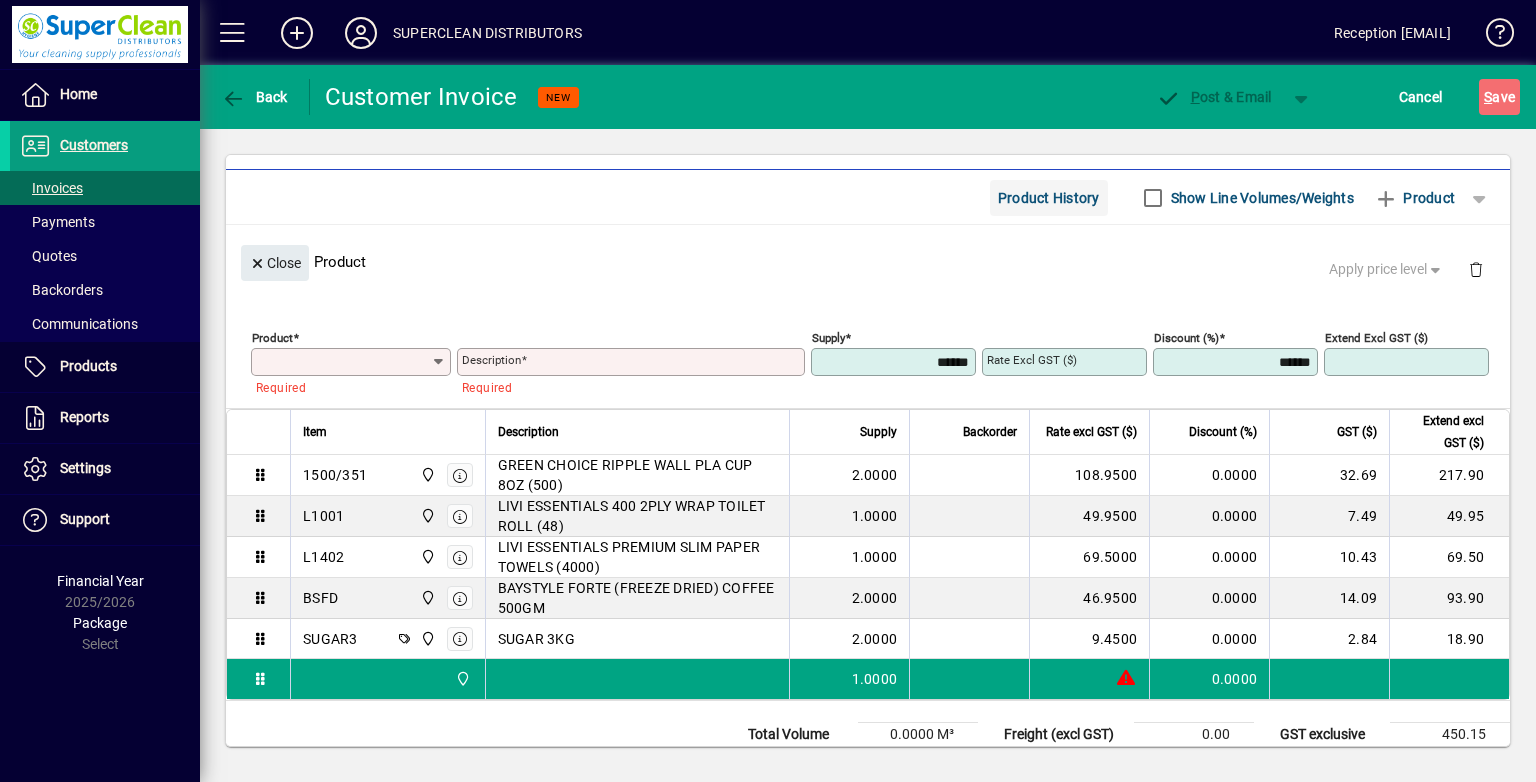 click on "Product History" 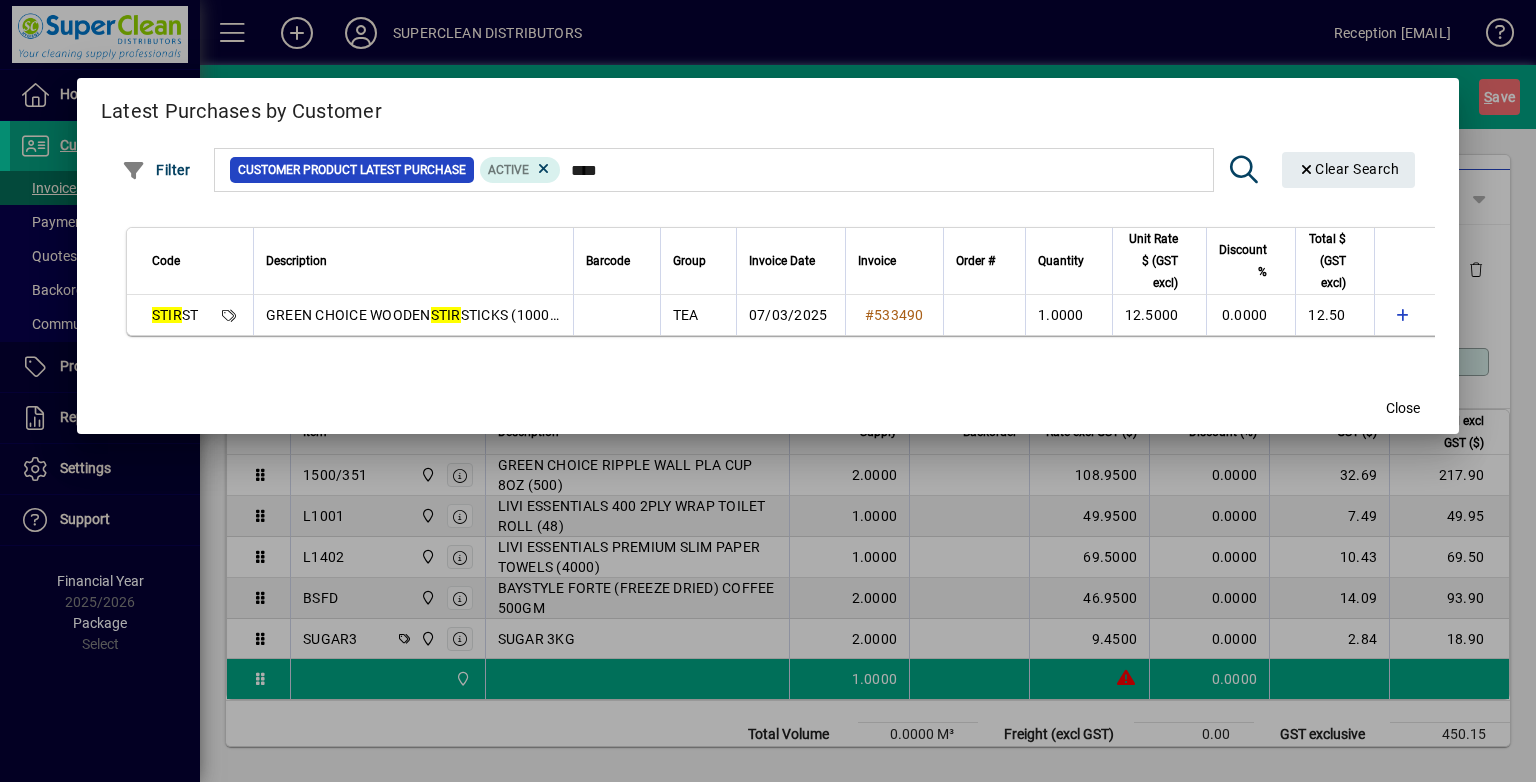type on "****" 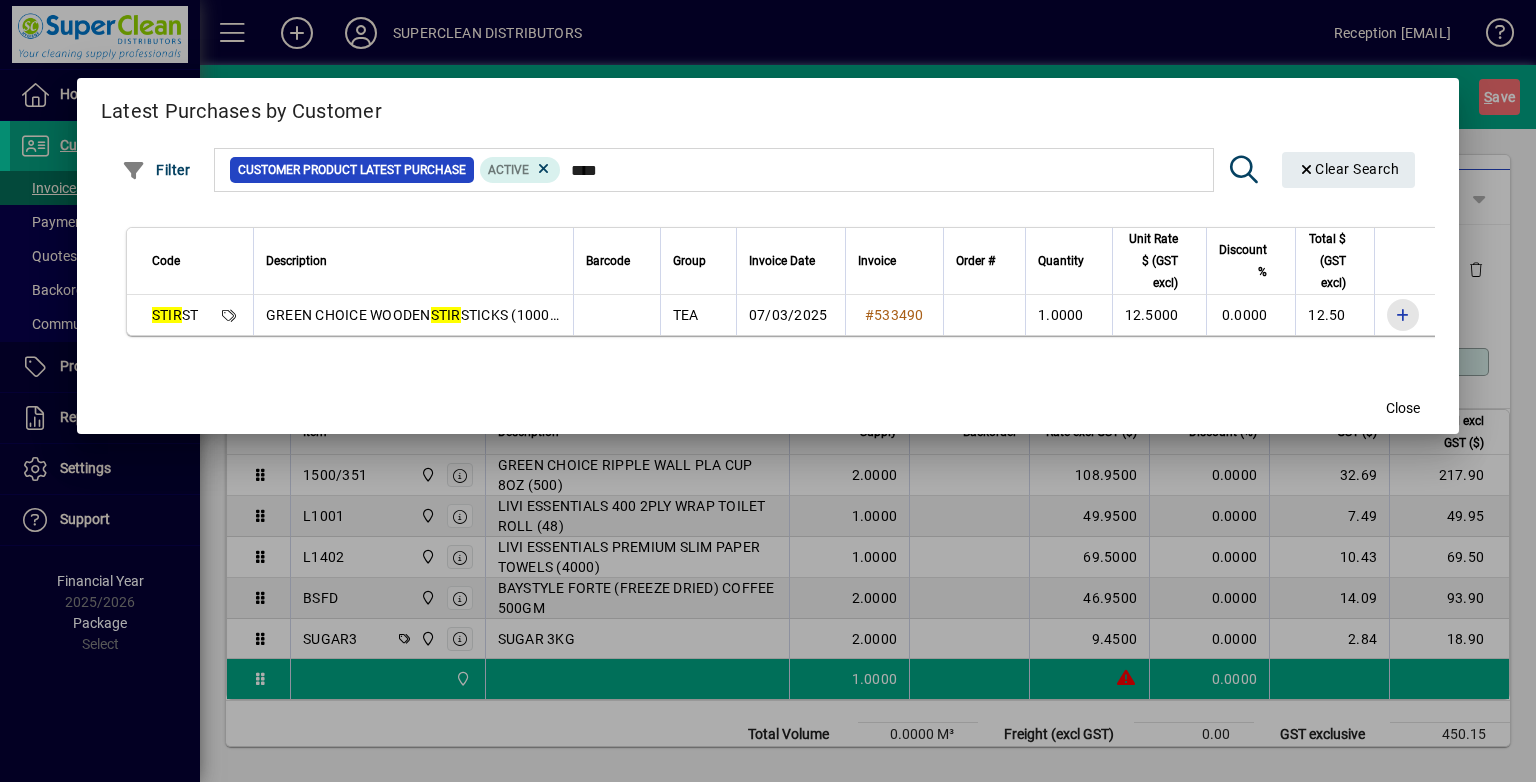 drag, startPoint x: 1380, startPoint y: 316, endPoint x: 1363, endPoint y: 310, distance: 18.027756 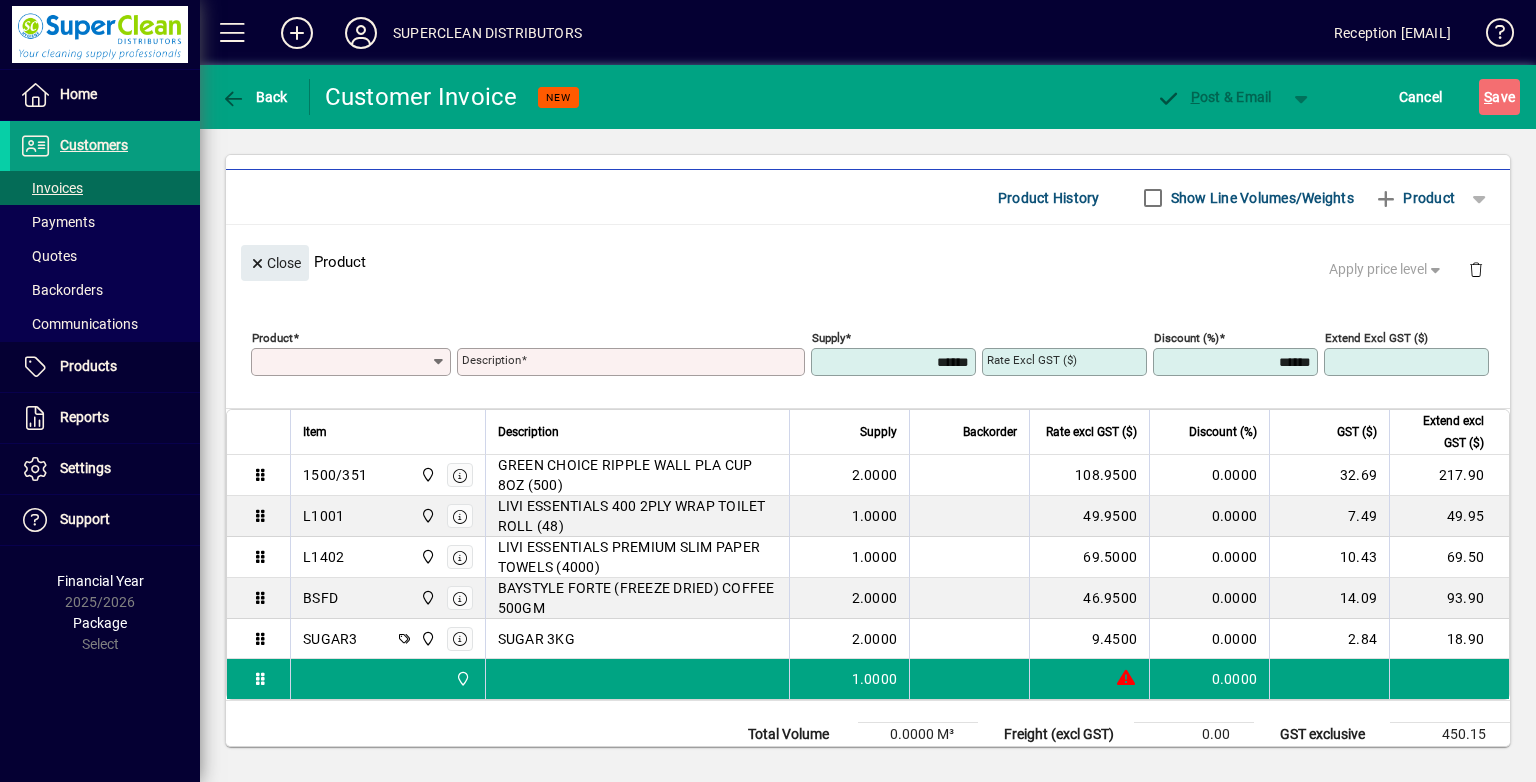 type on "**********" 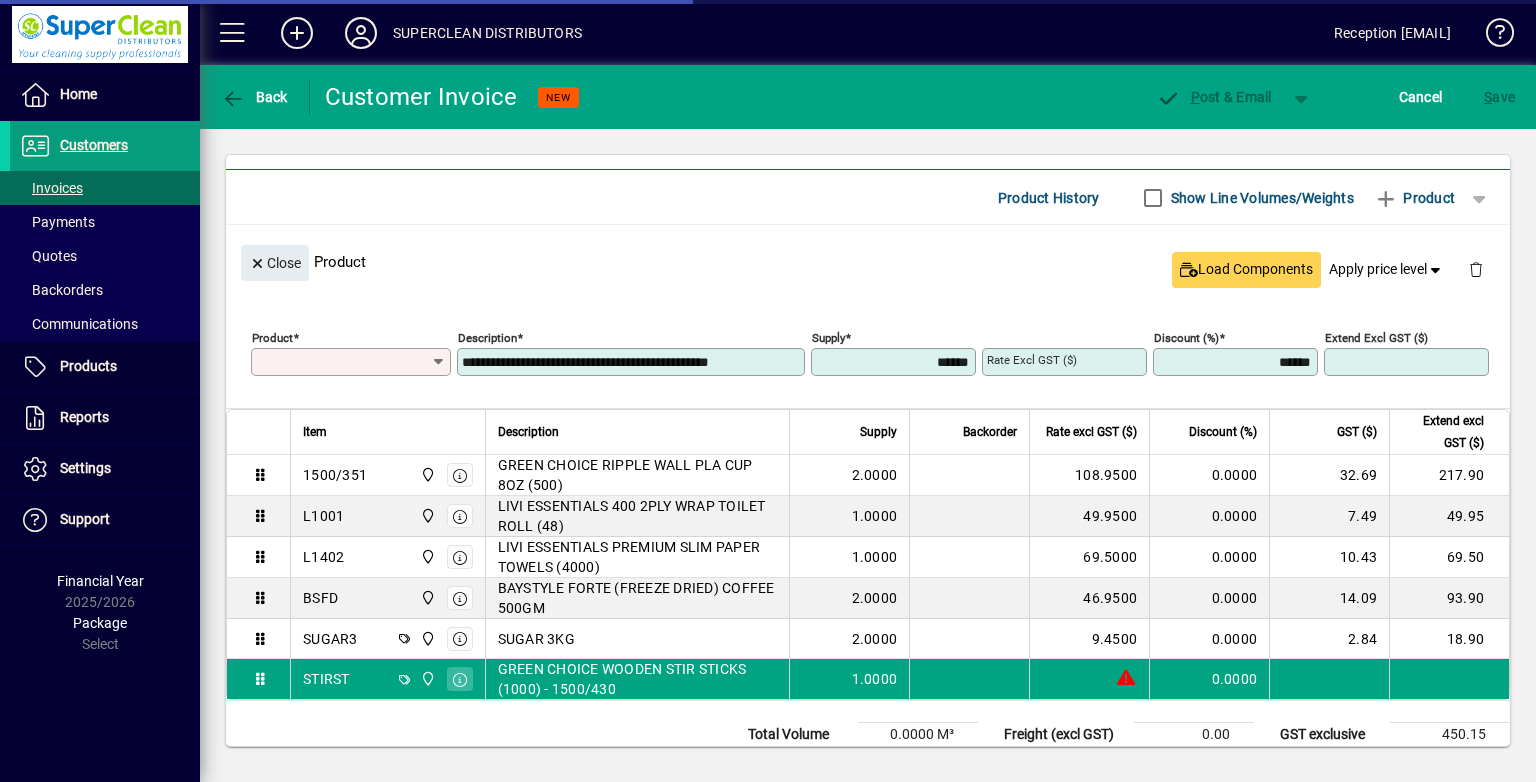 type on "*******" 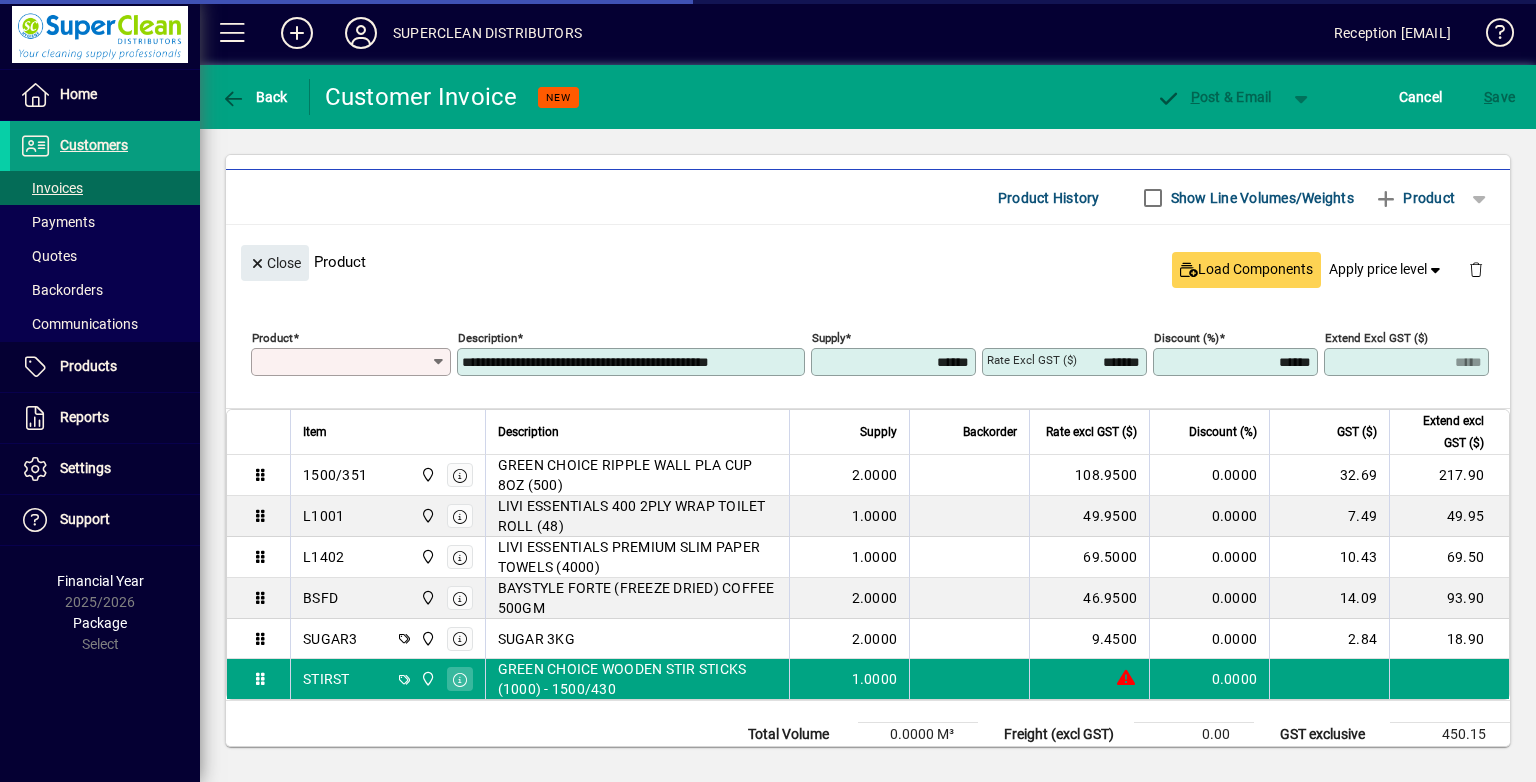 type on "******" 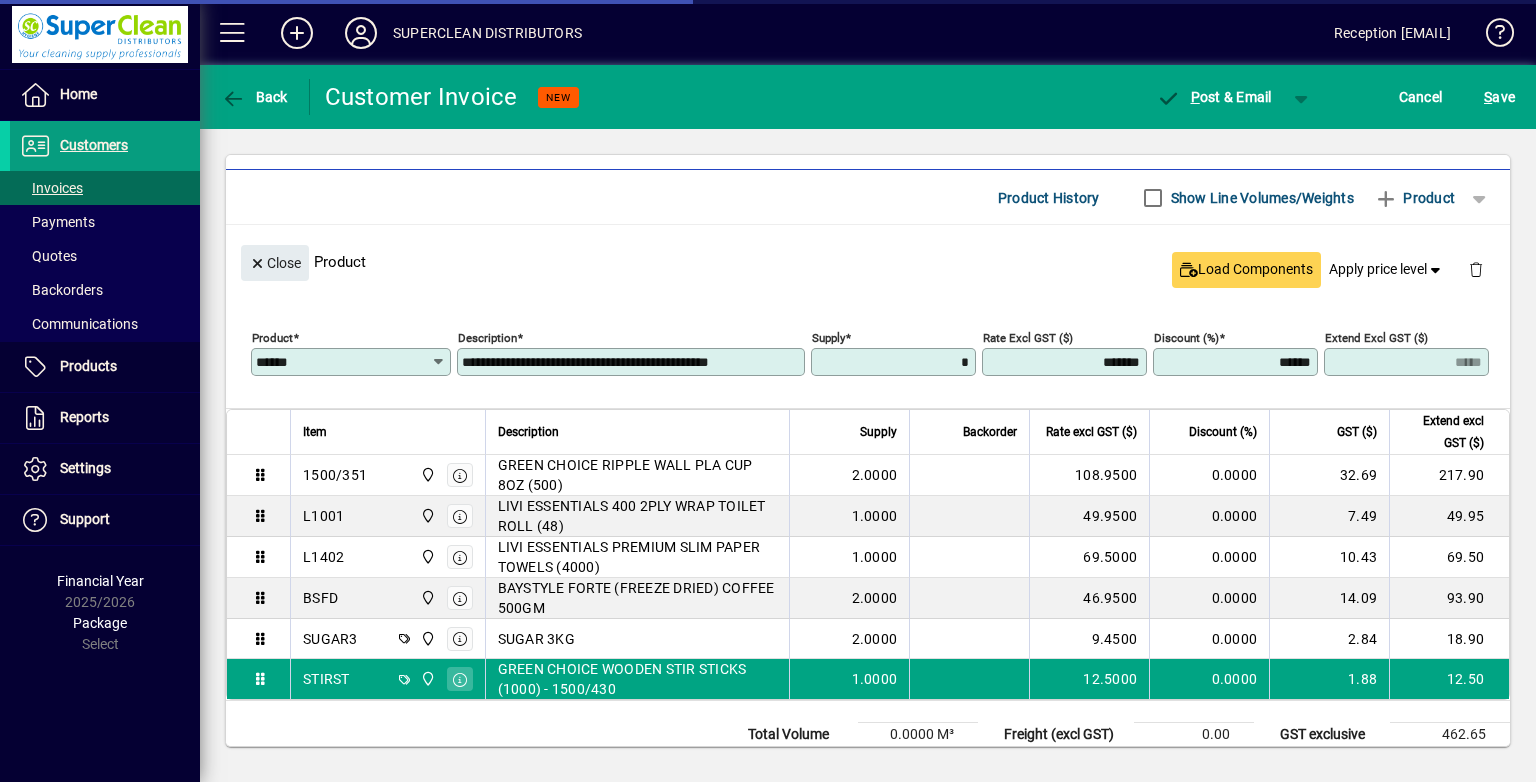 type on "******" 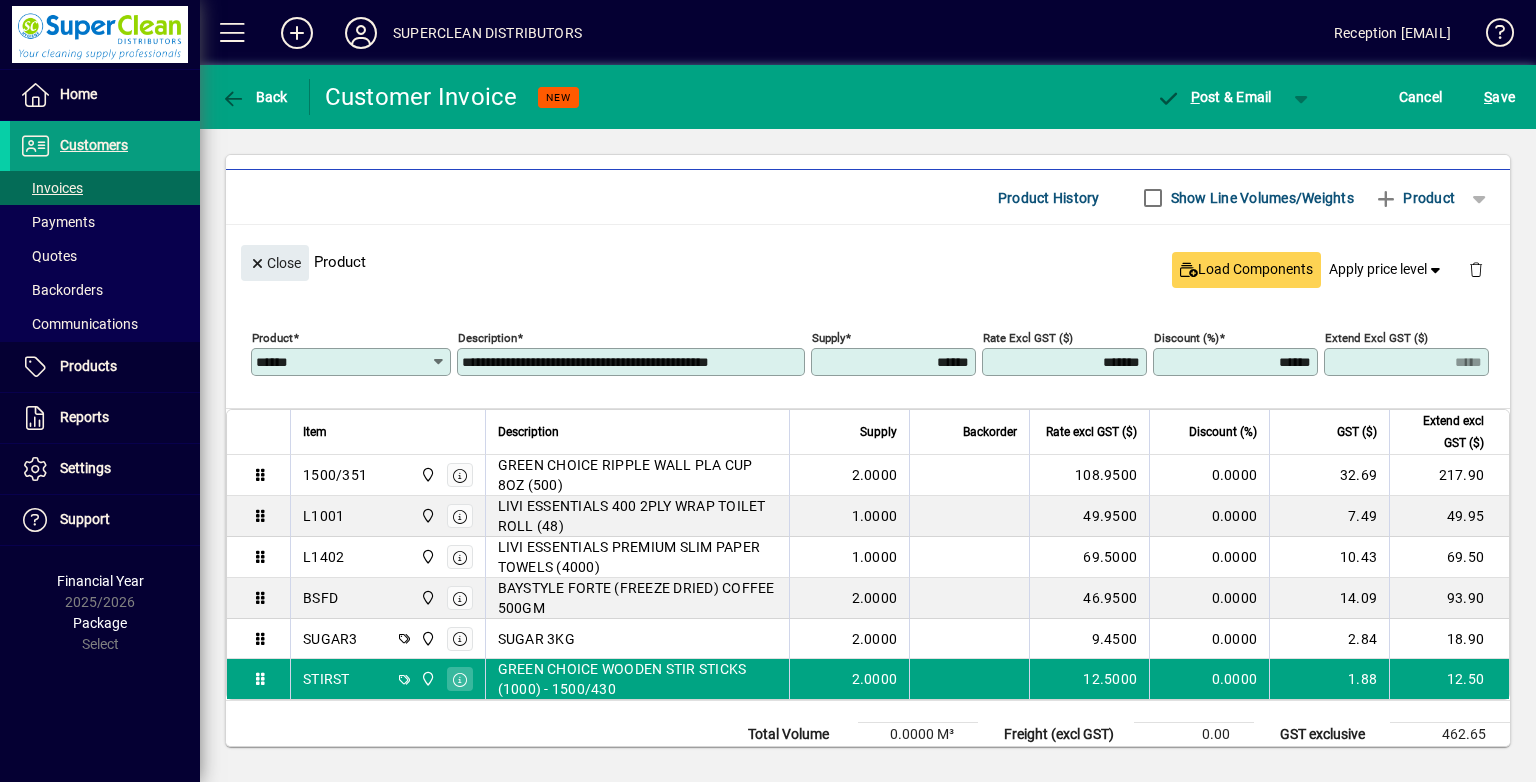 type on "*****" 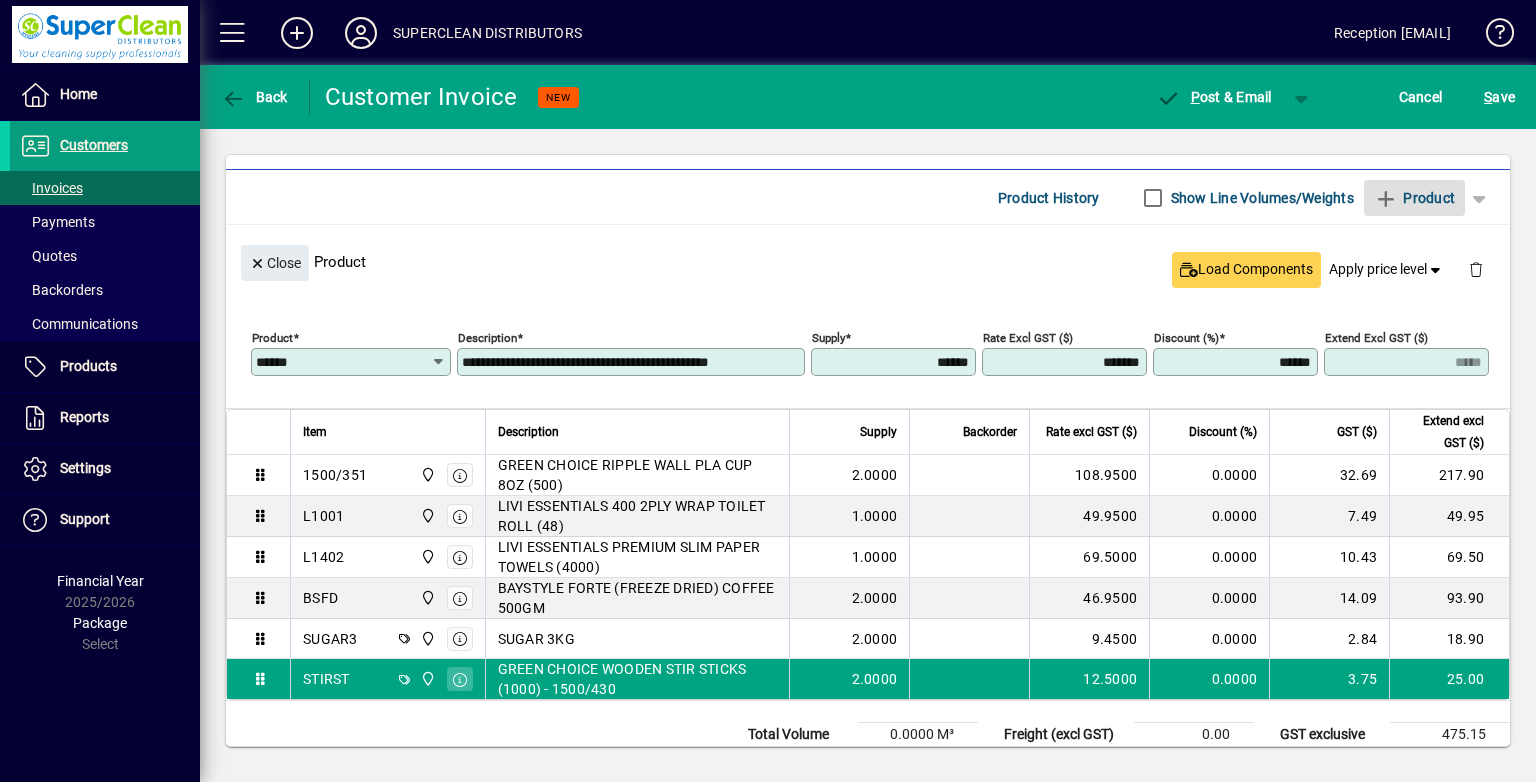 type 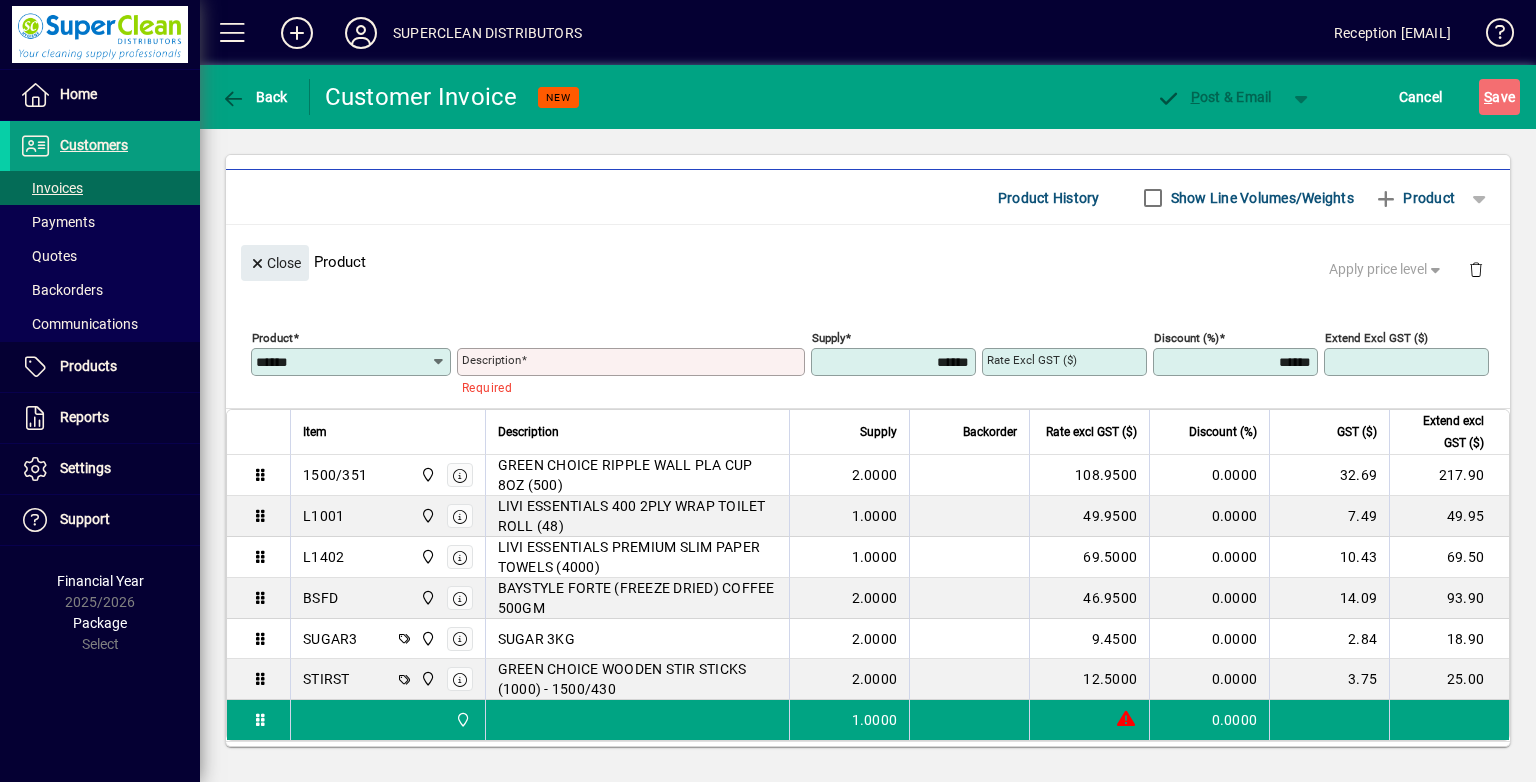 type 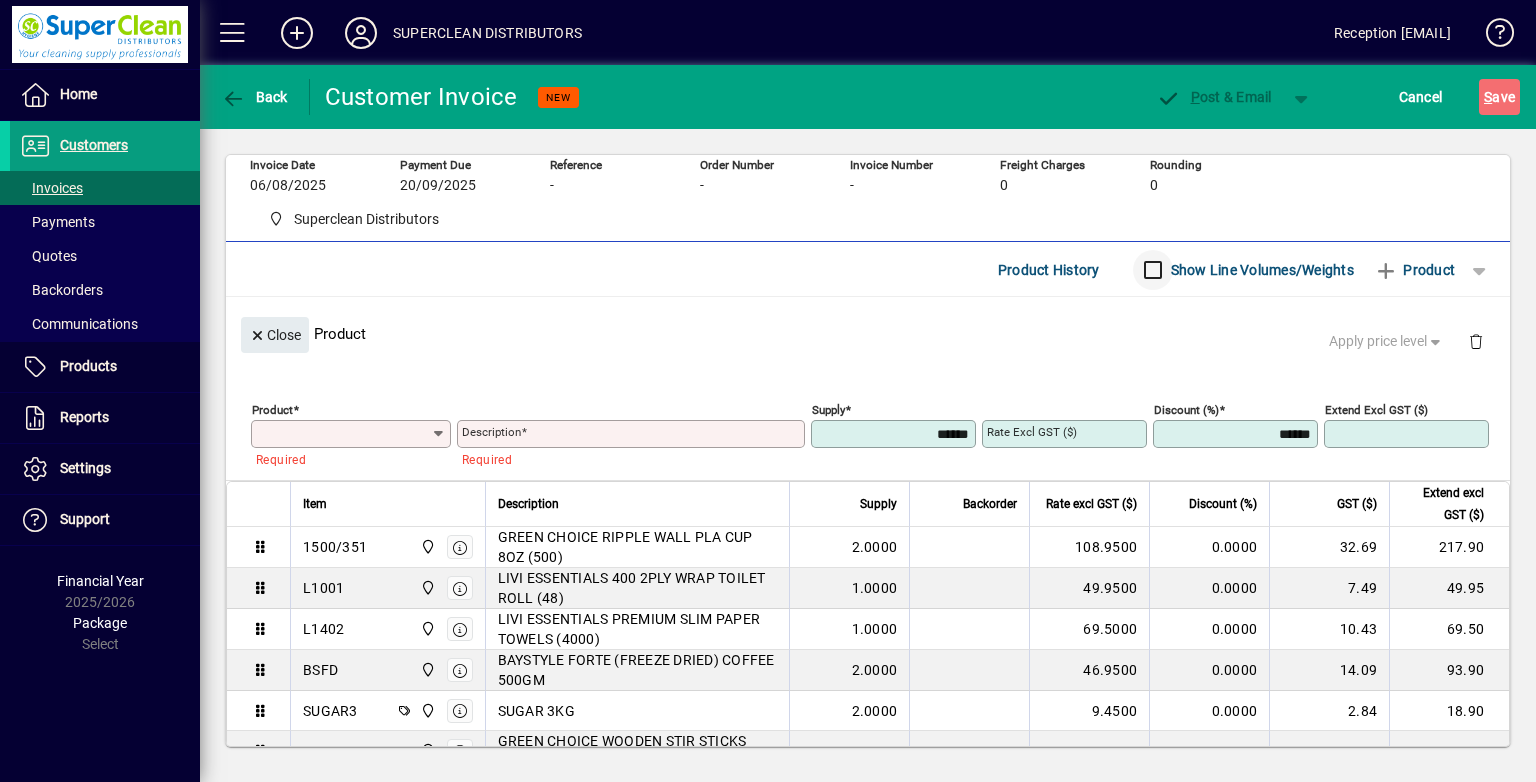 scroll, scrollTop: 100, scrollLeft: 0, axis: vertical 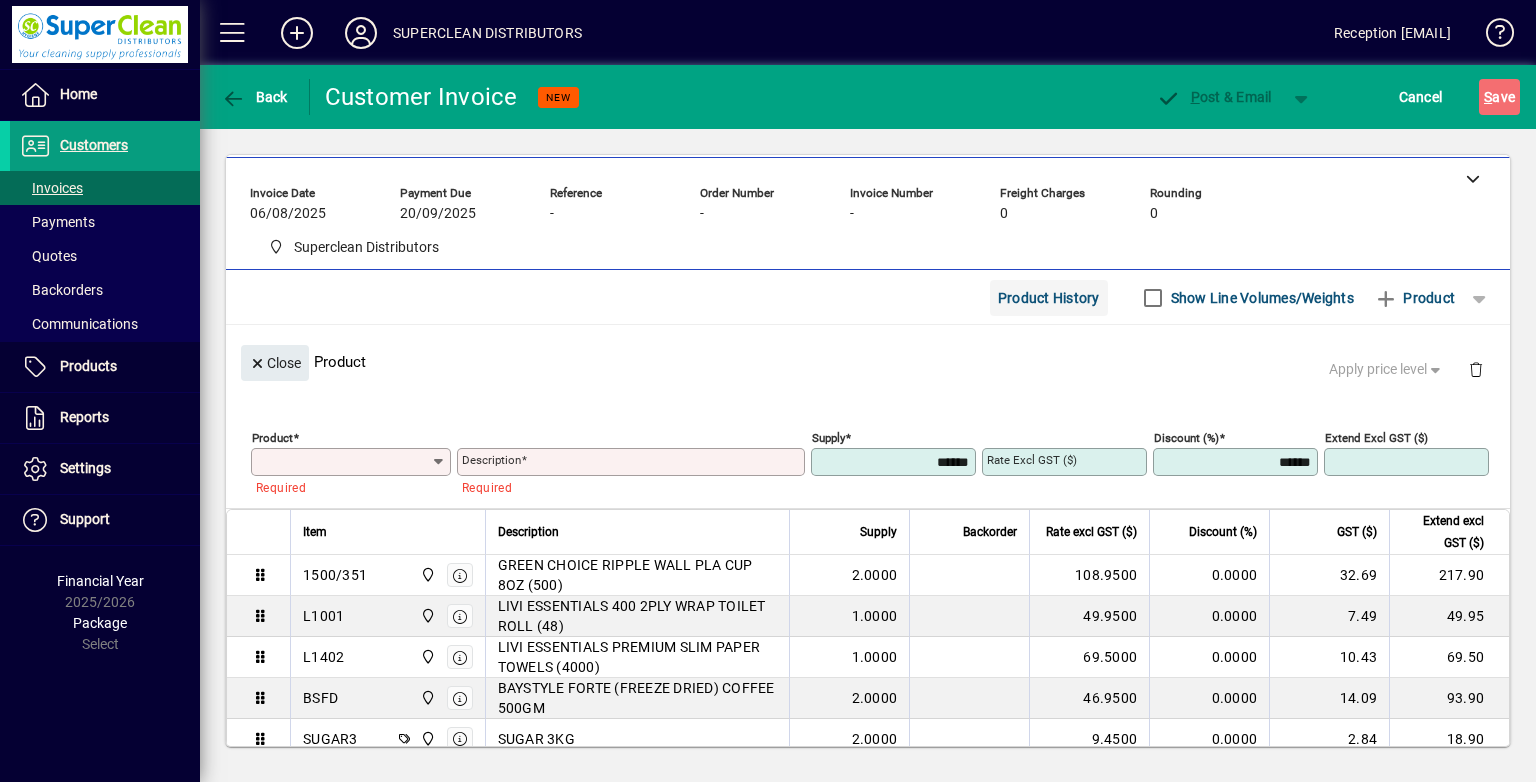 click on "Product History" 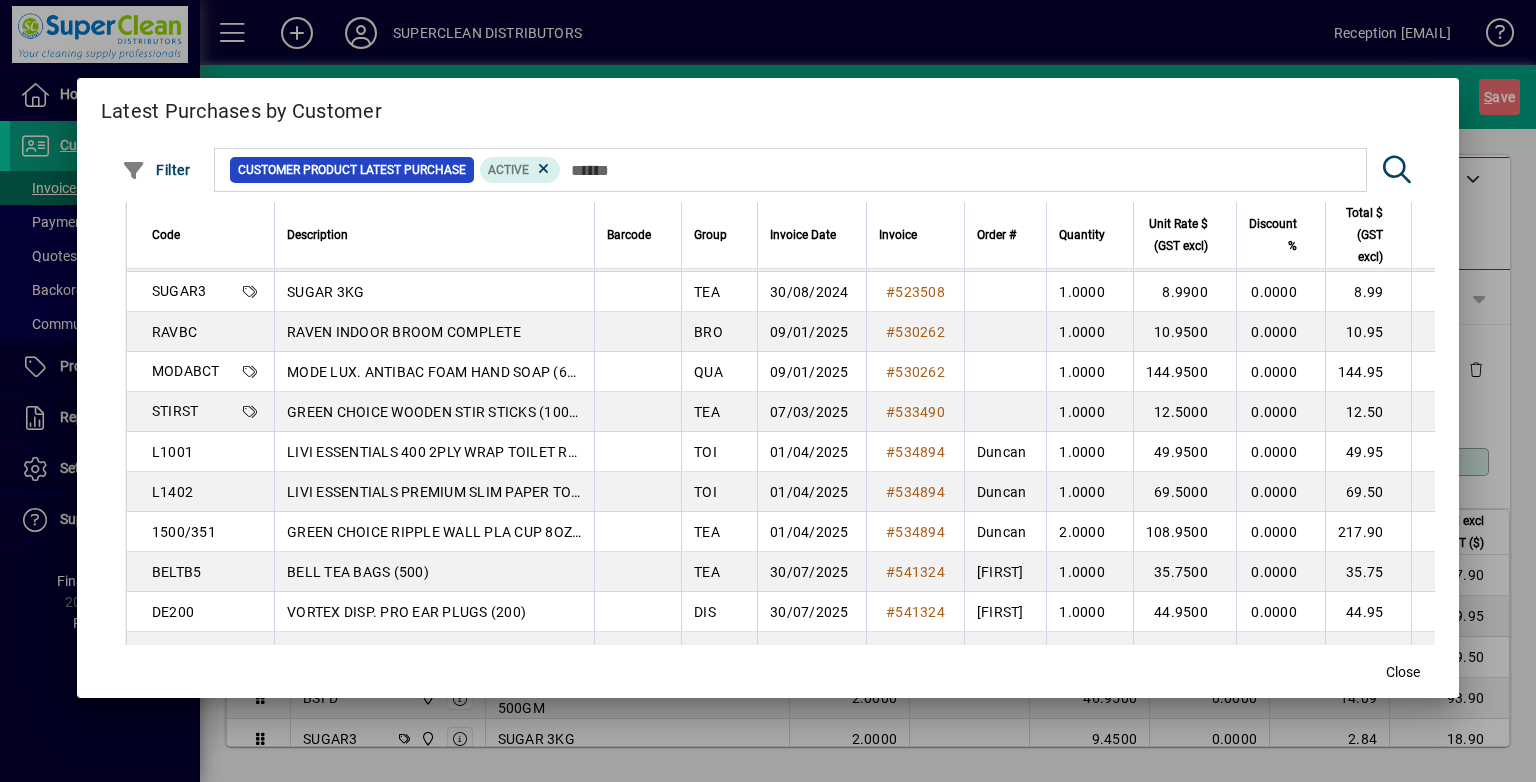 scroll, scrollTop: 250, scrollLeft: 0, axis: vertical 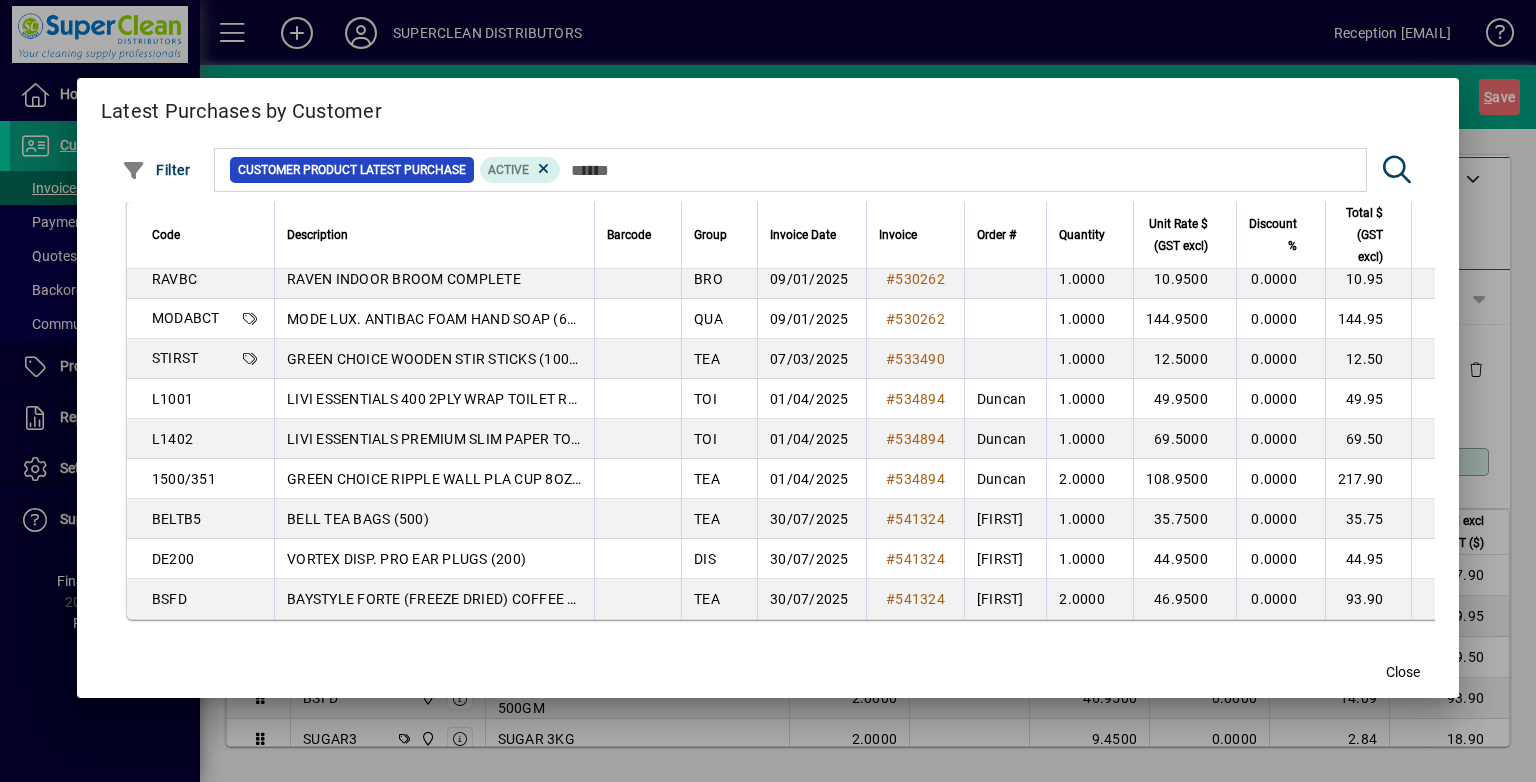 click at bounding box center [1440, 559] 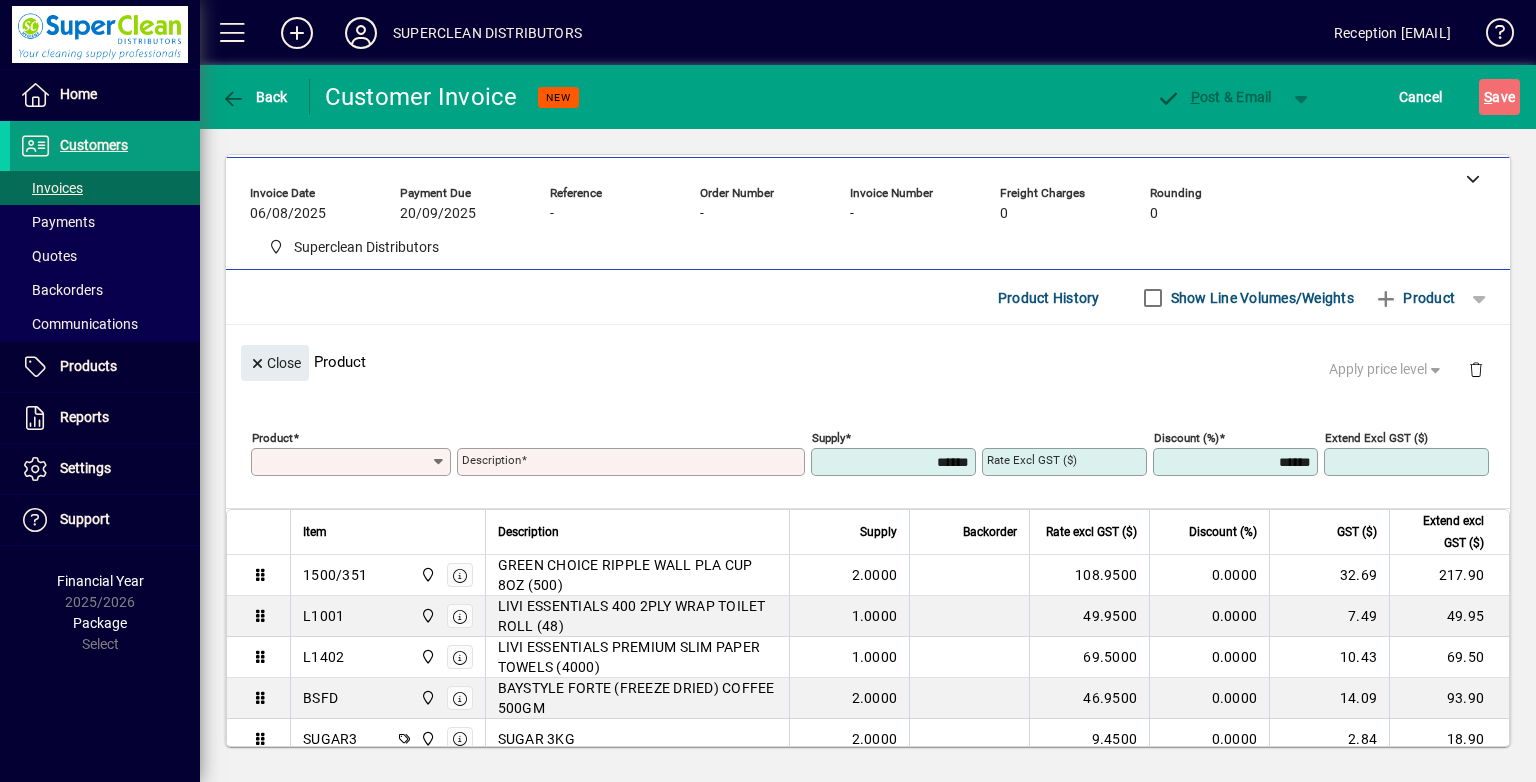 type on "**********" 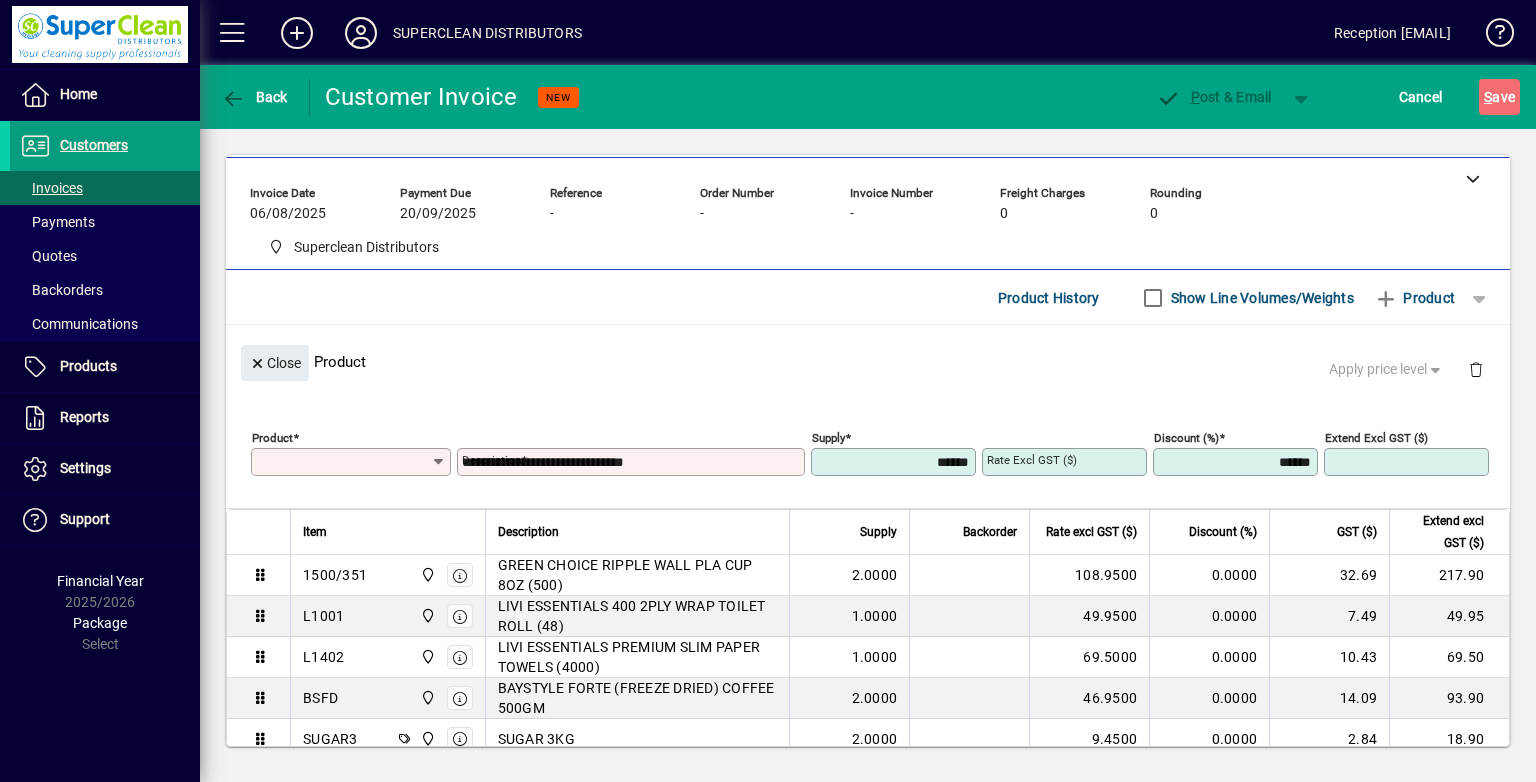 type on "*******" 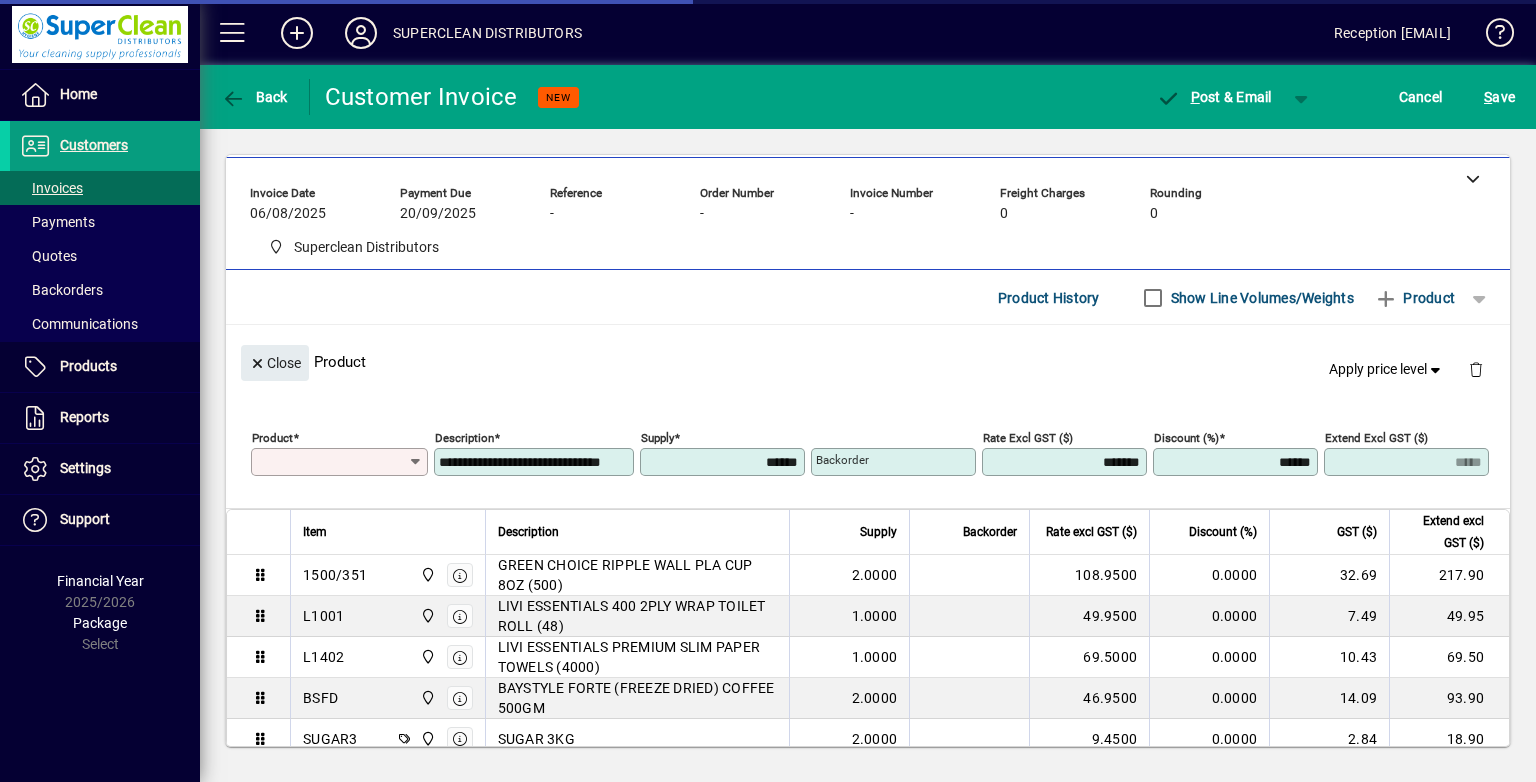type on "*****" 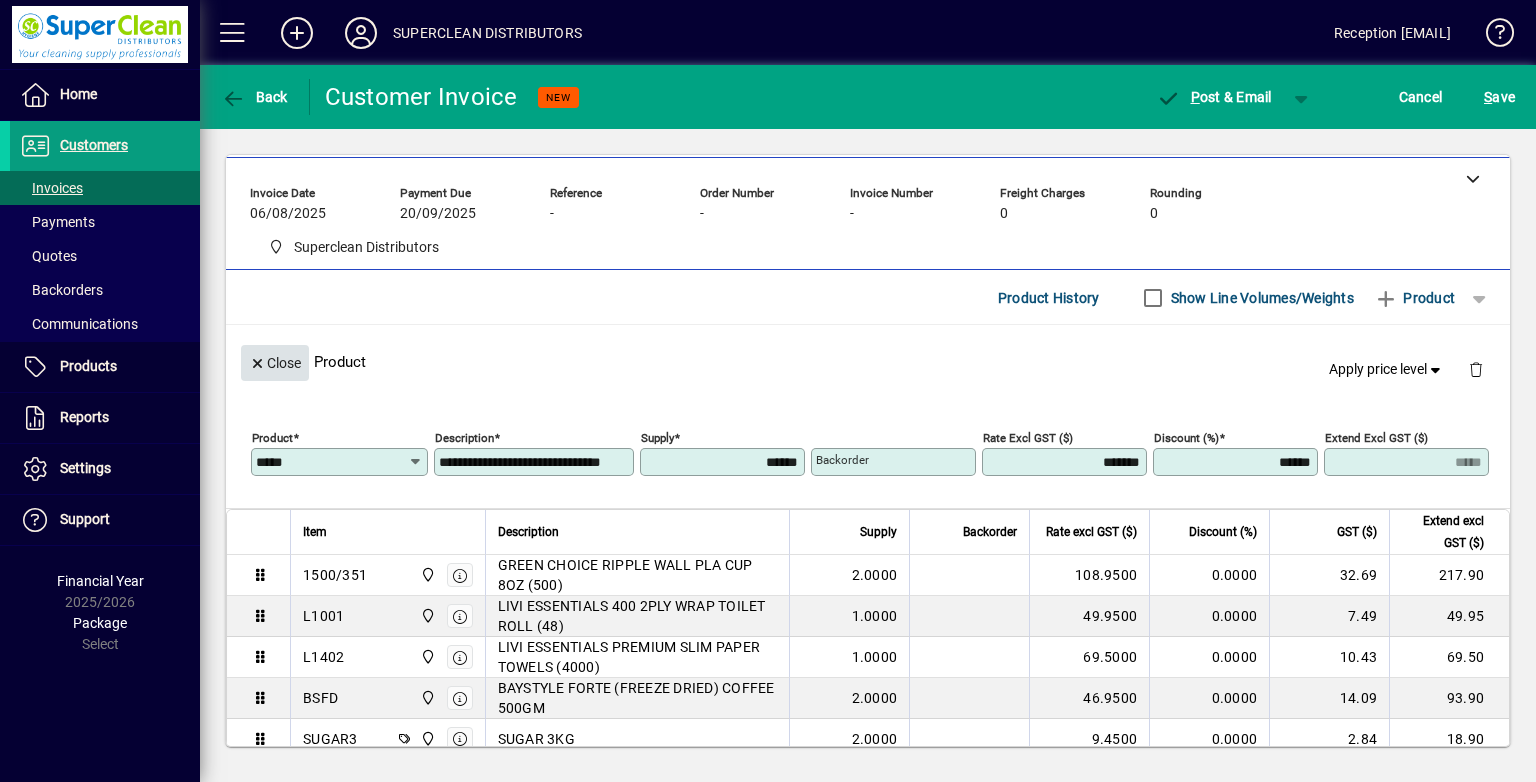 click on "Close" 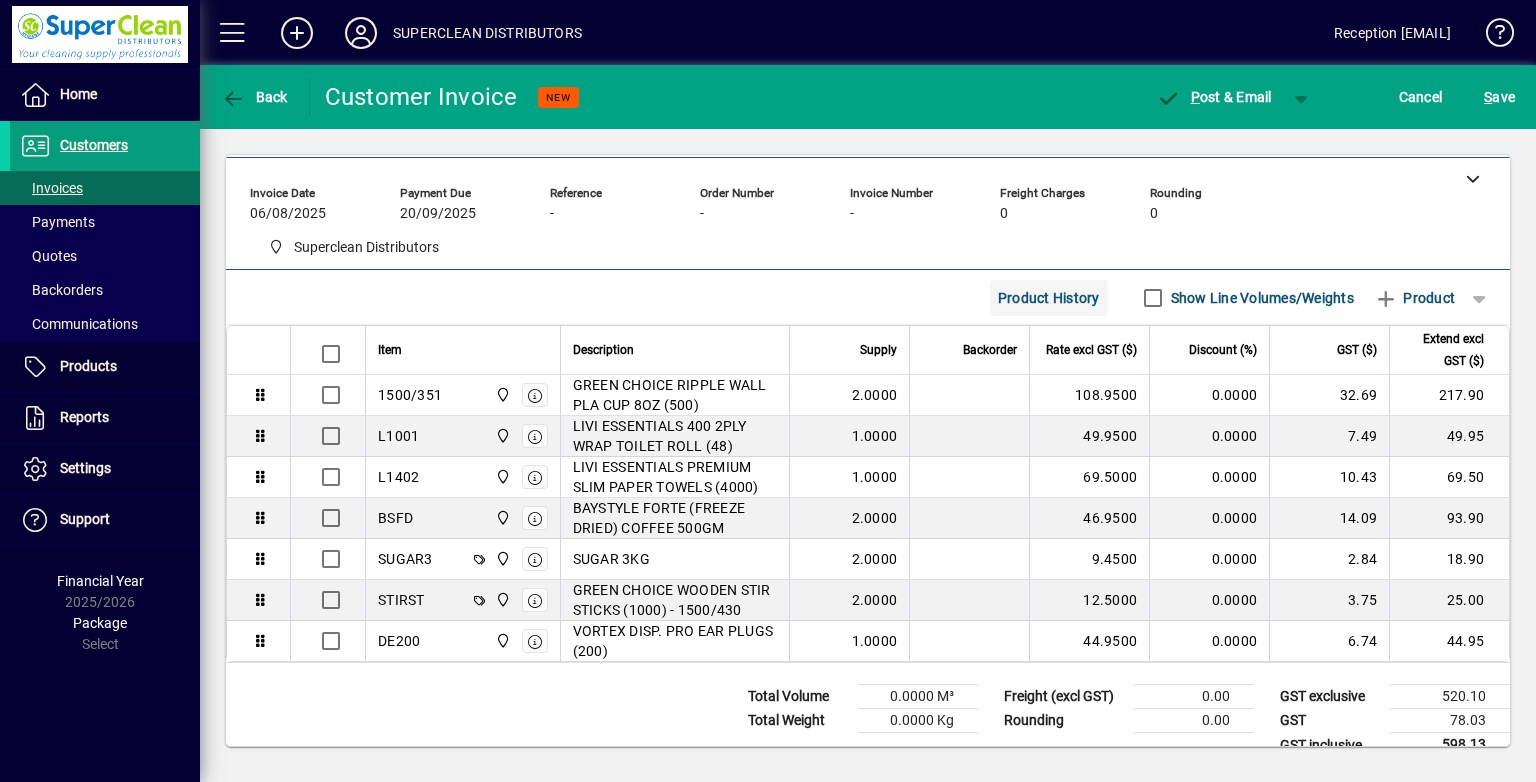 click on "Product History" 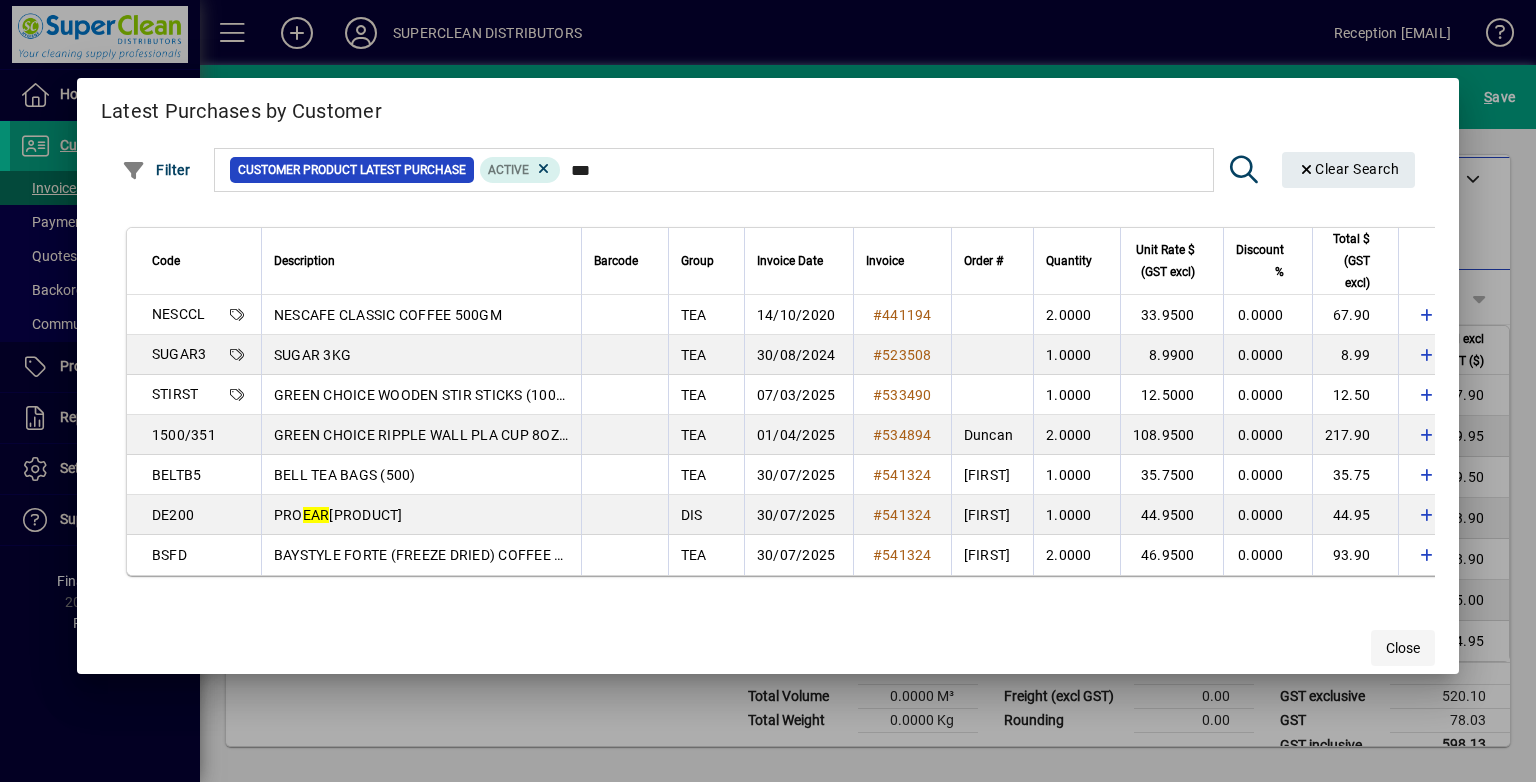 type on "***" 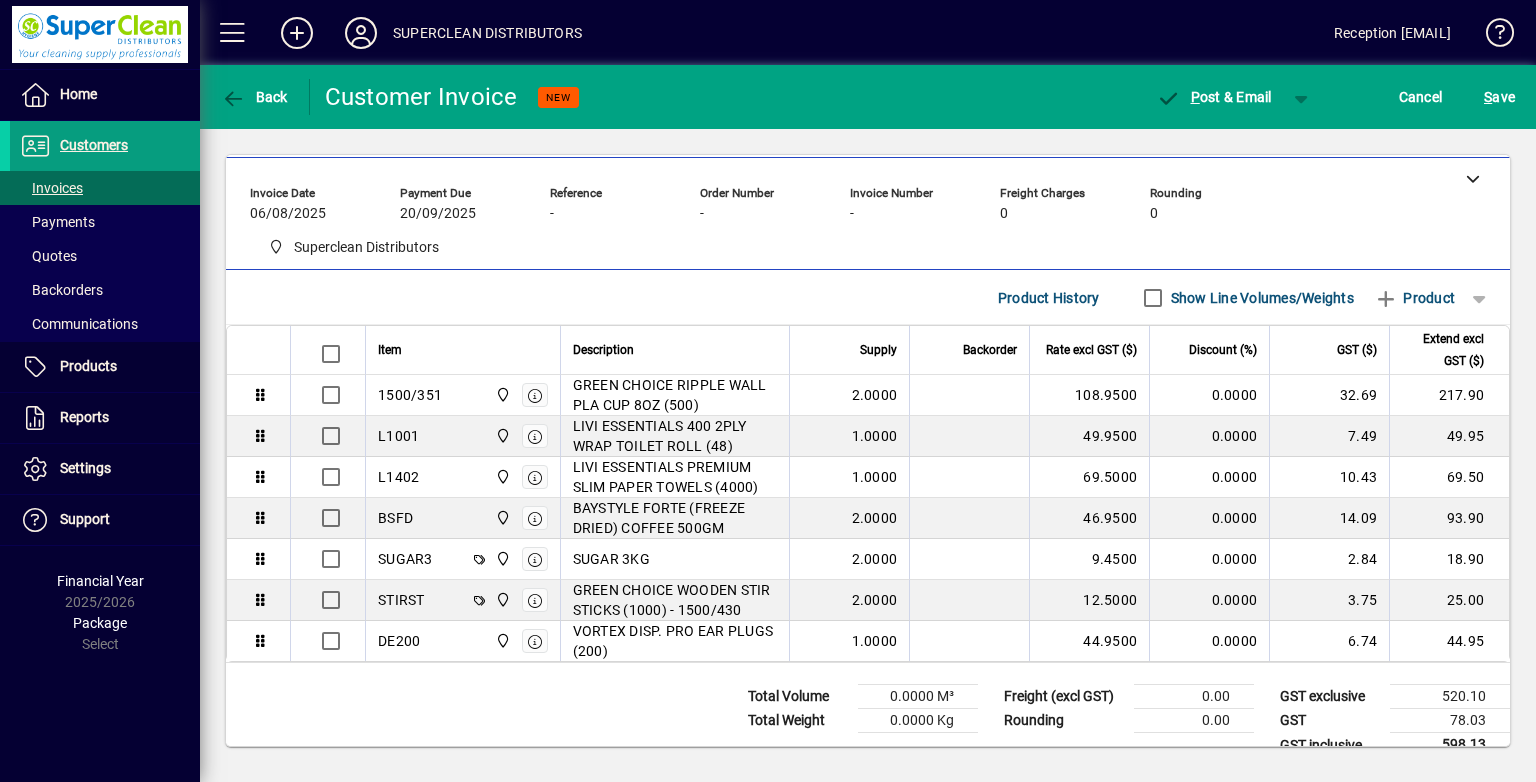 drag, startPoint x: 713, startPoint y: 212, endPoint x: 707, endPoint y: 198, distance: 15.231546 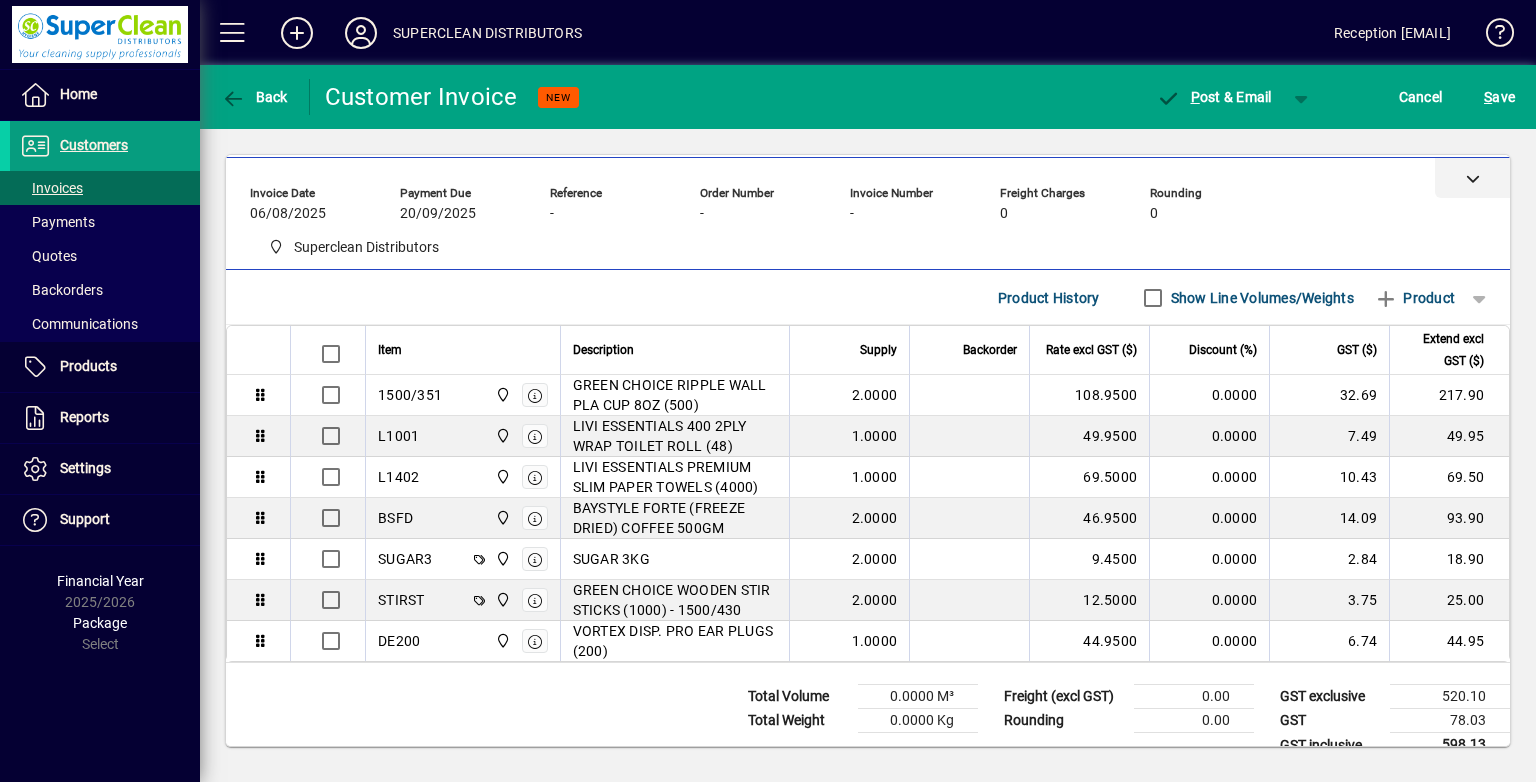 drag, startPoint x: 708, startPoint y: 198, endPoint x: 636, endPoint y: 178, distance: 74.726166 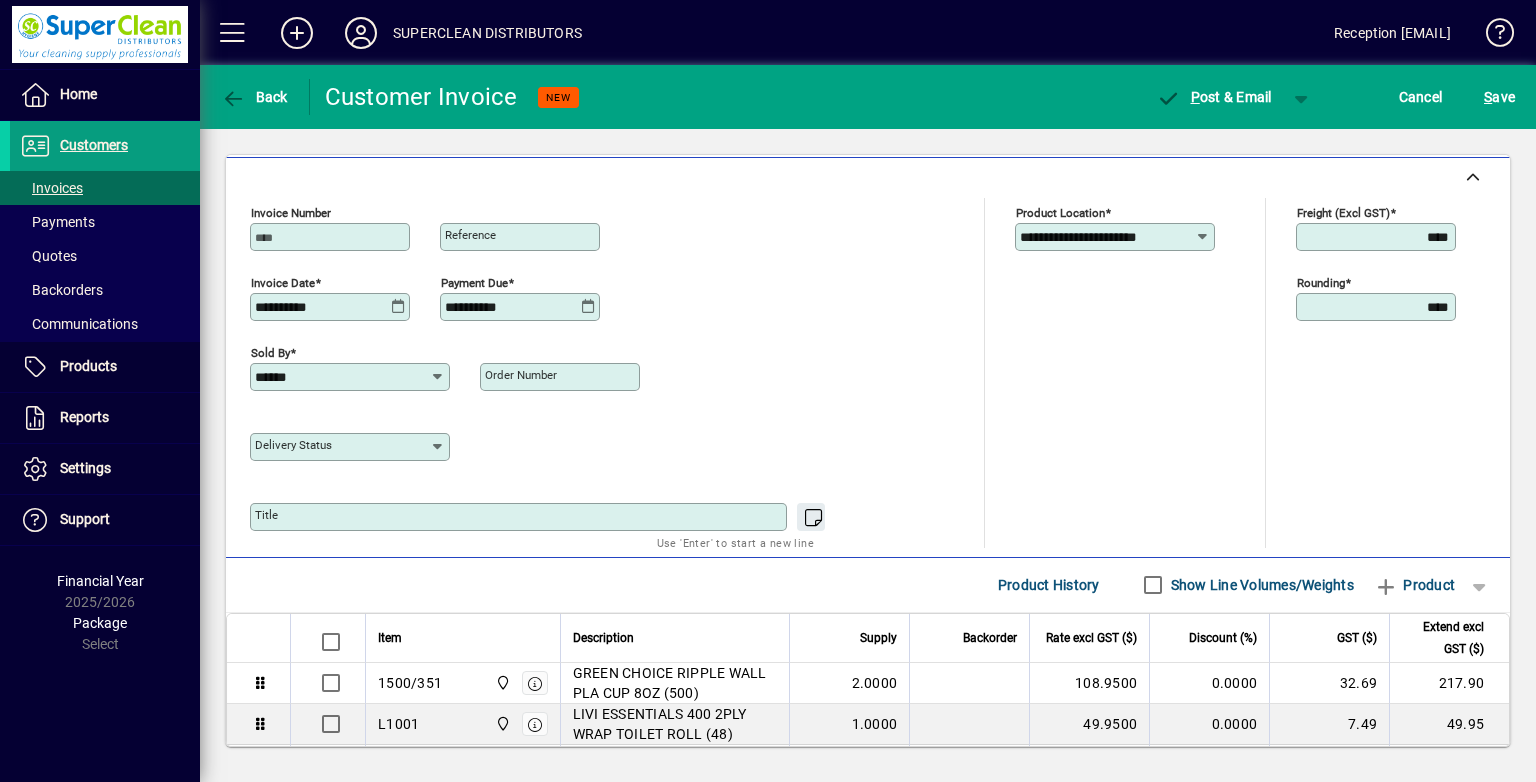 click on "Order number" at bounding box center (562, 377) 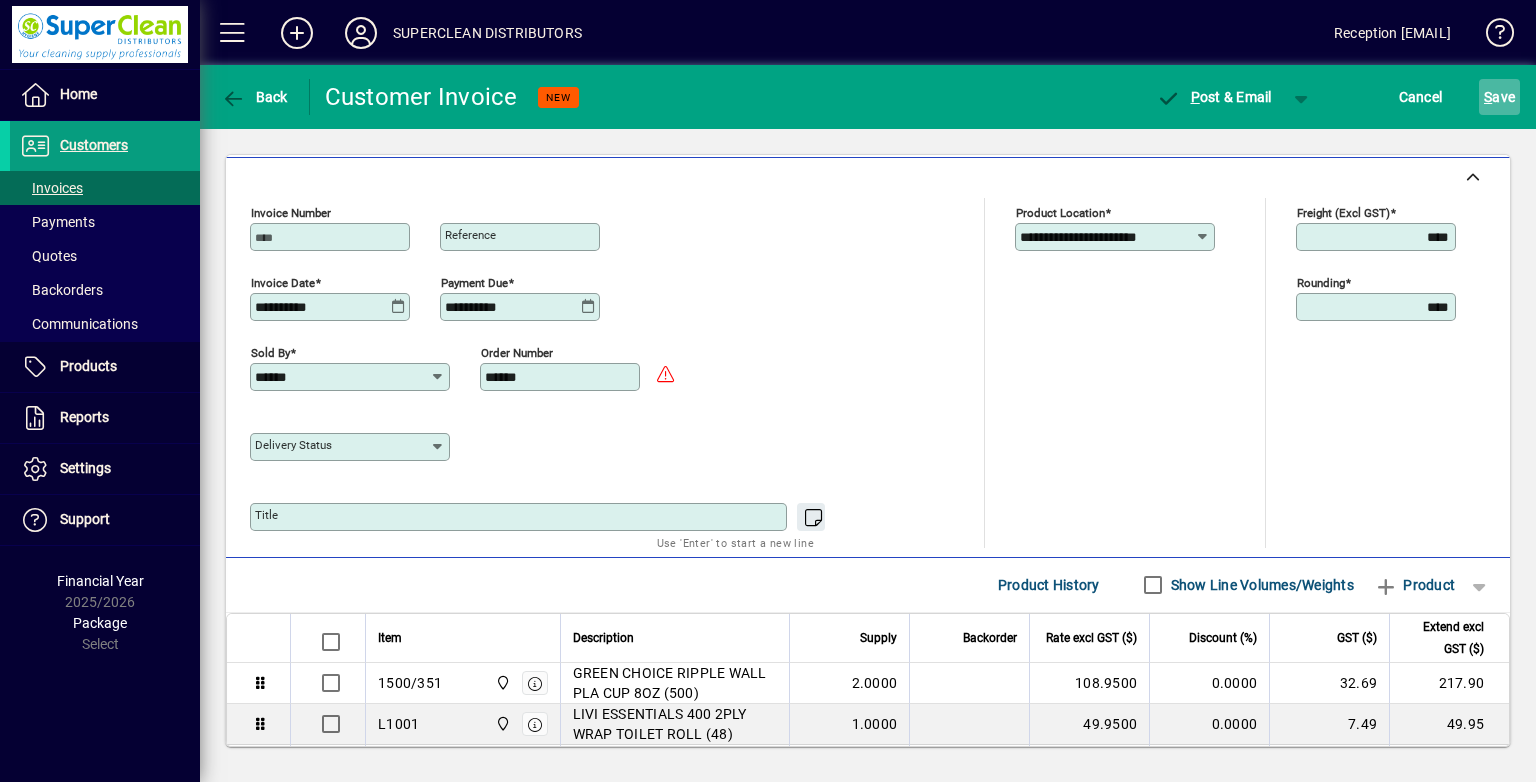 type on "******" 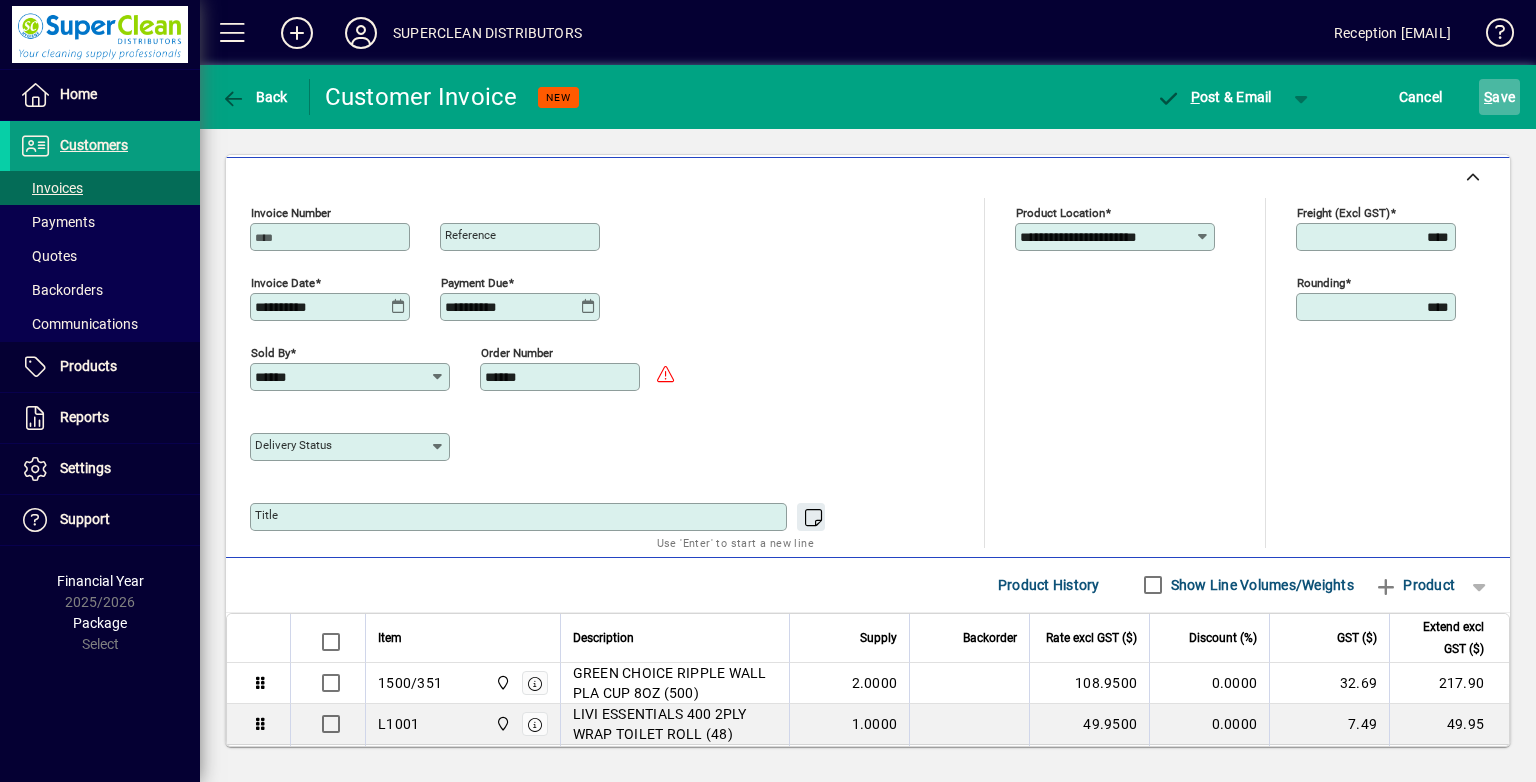 click on "S ave" 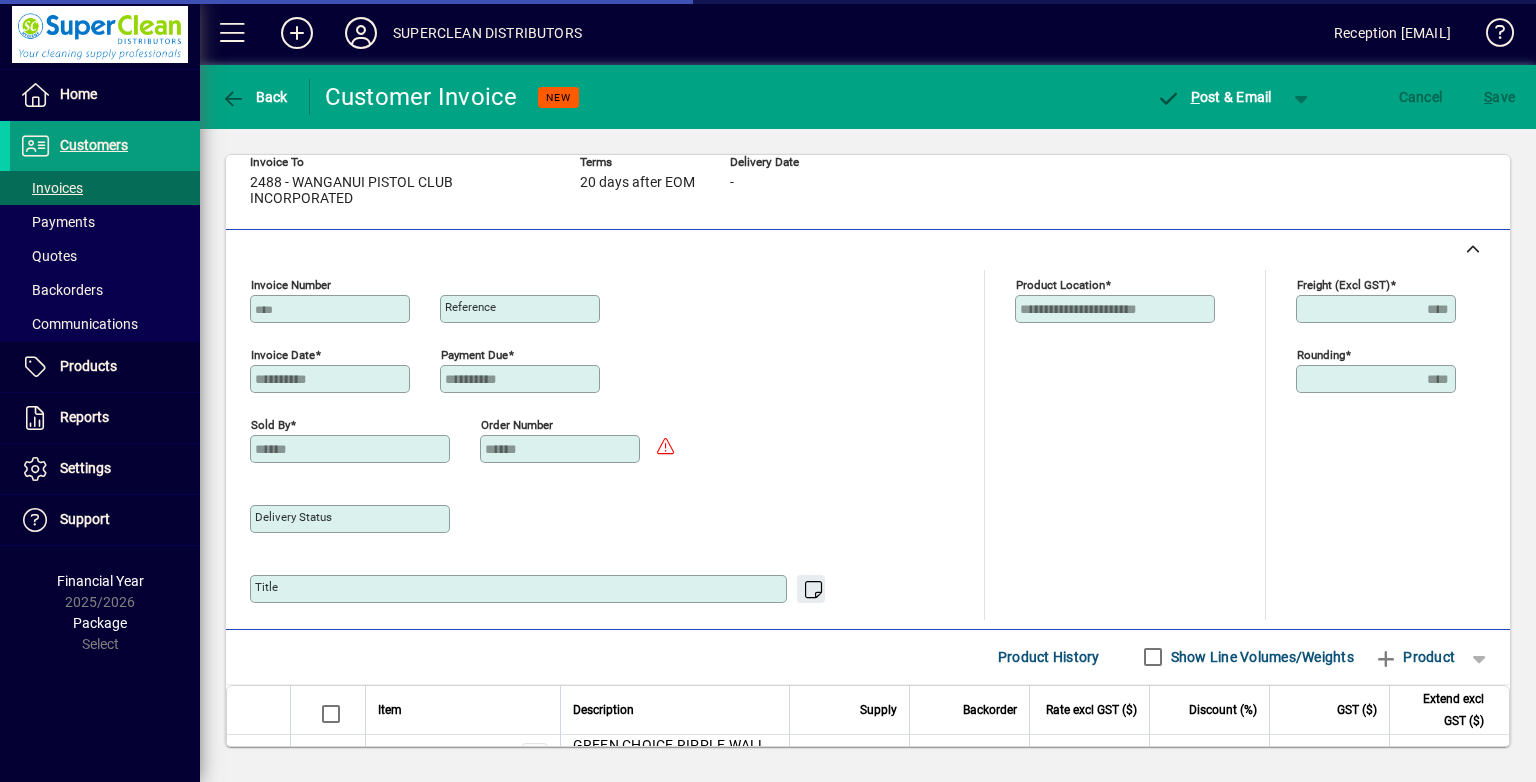scroll, scrollTop: 0, scrollLeft: 0, axis: both 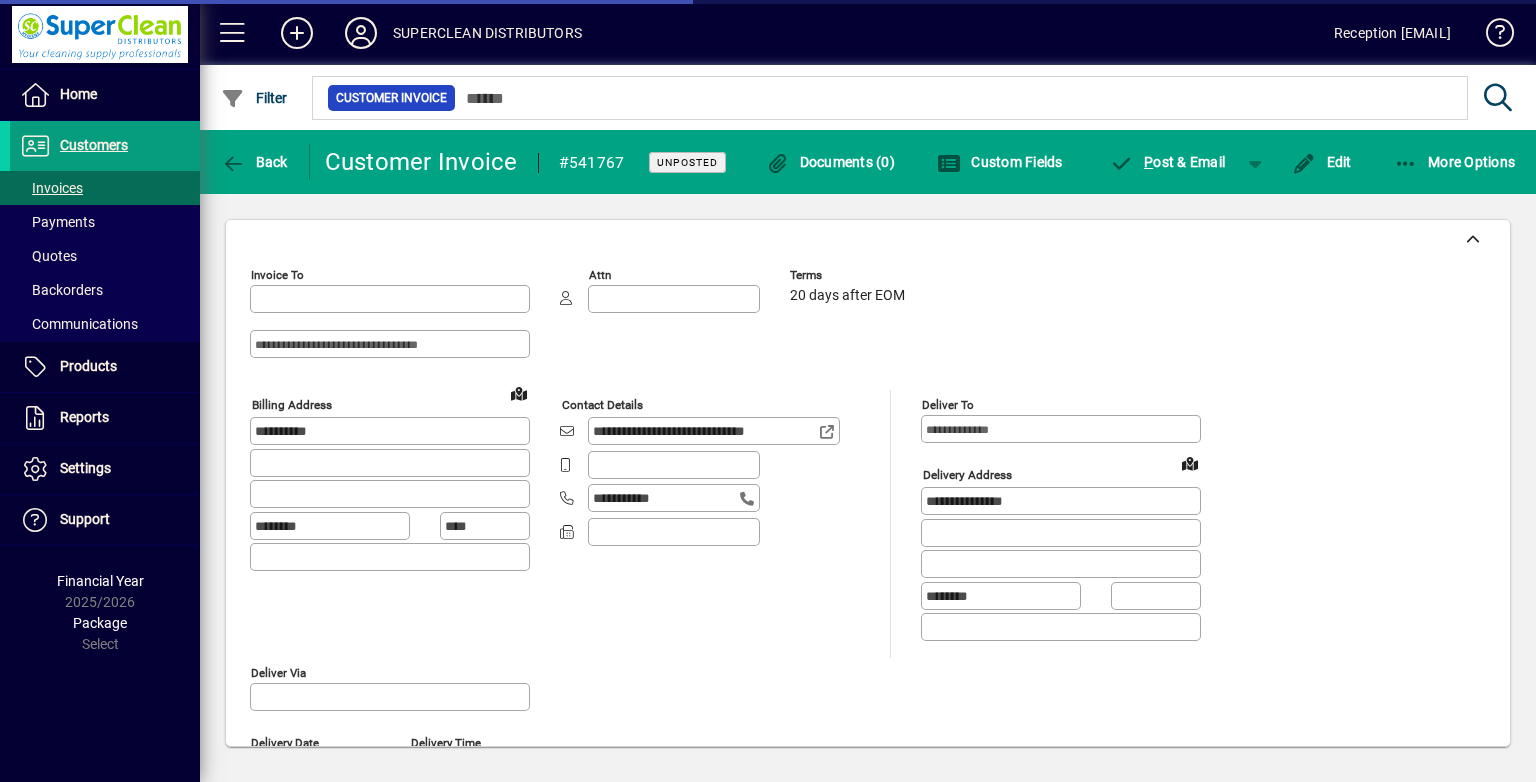 type on "**********" 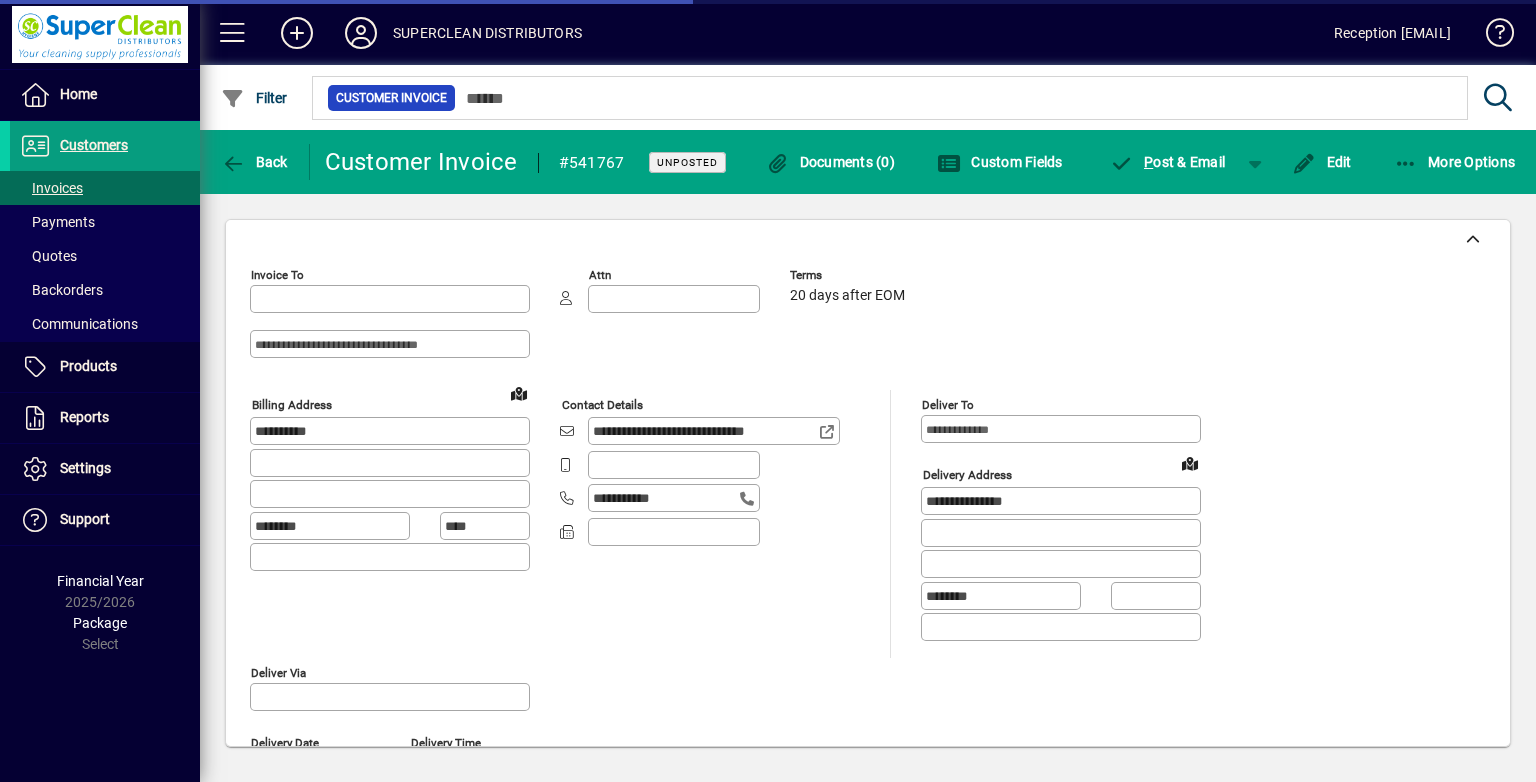 type on "**********" 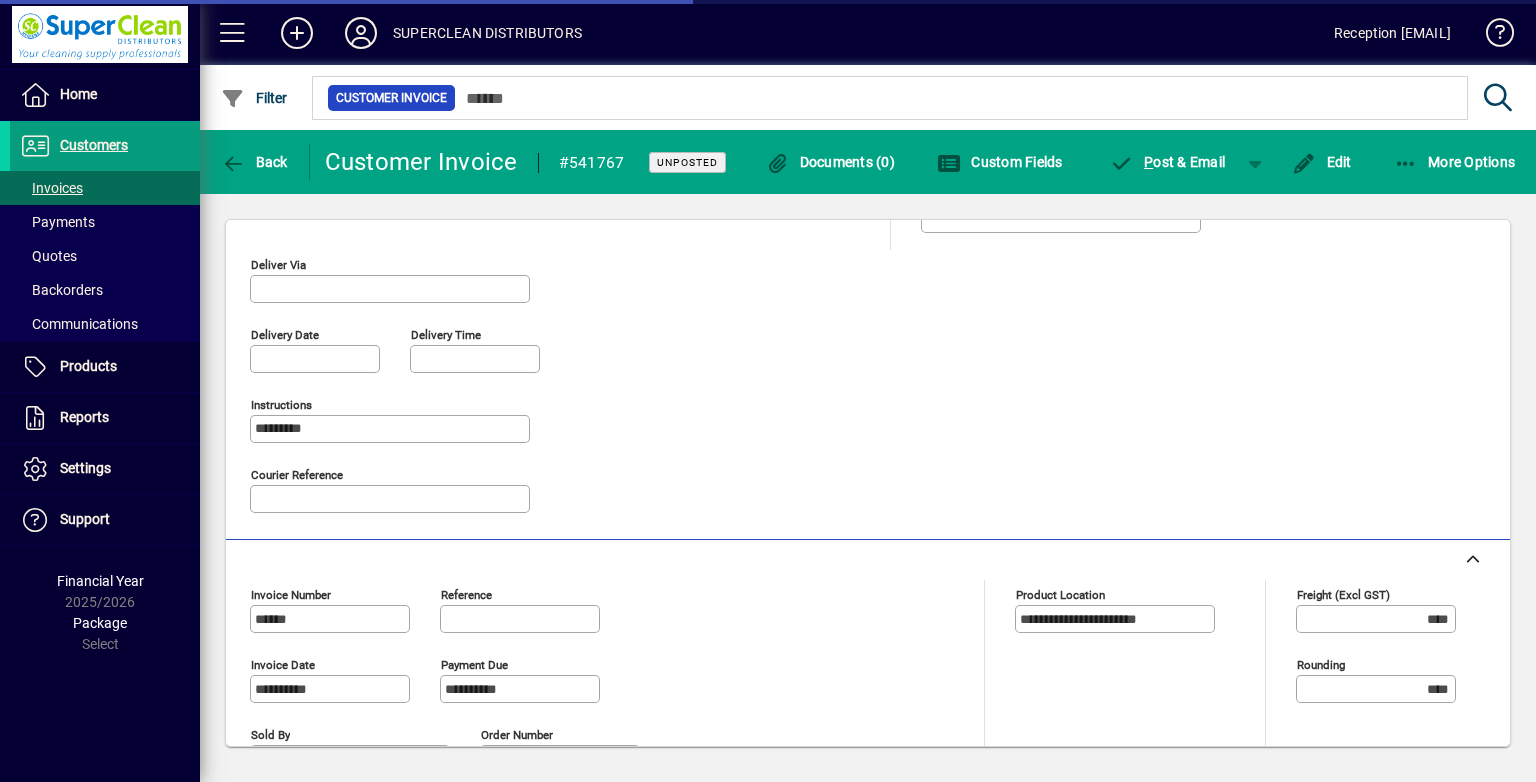 scroll, scrollTop: 500, scrollLeft: 0, axis: vertical 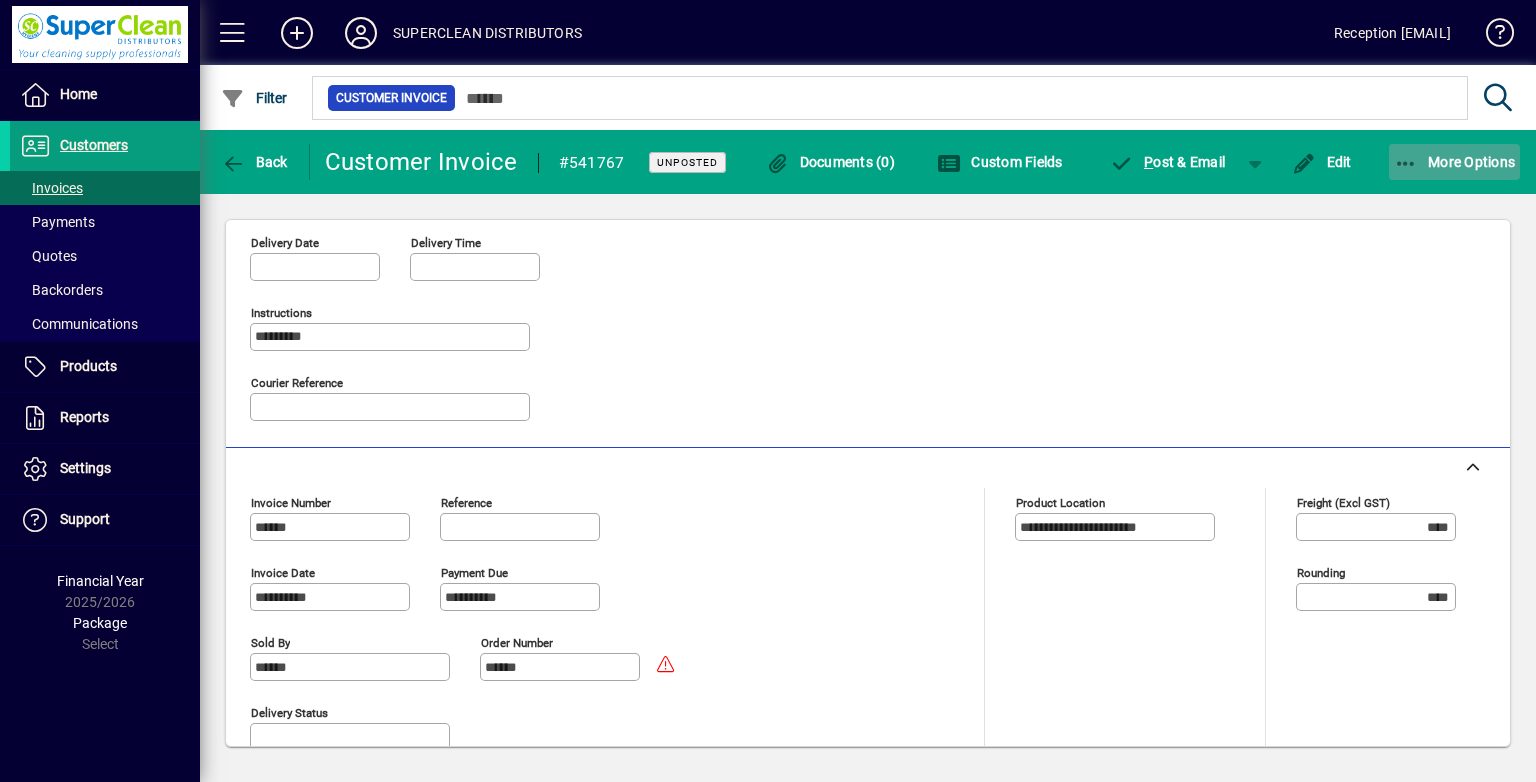 click 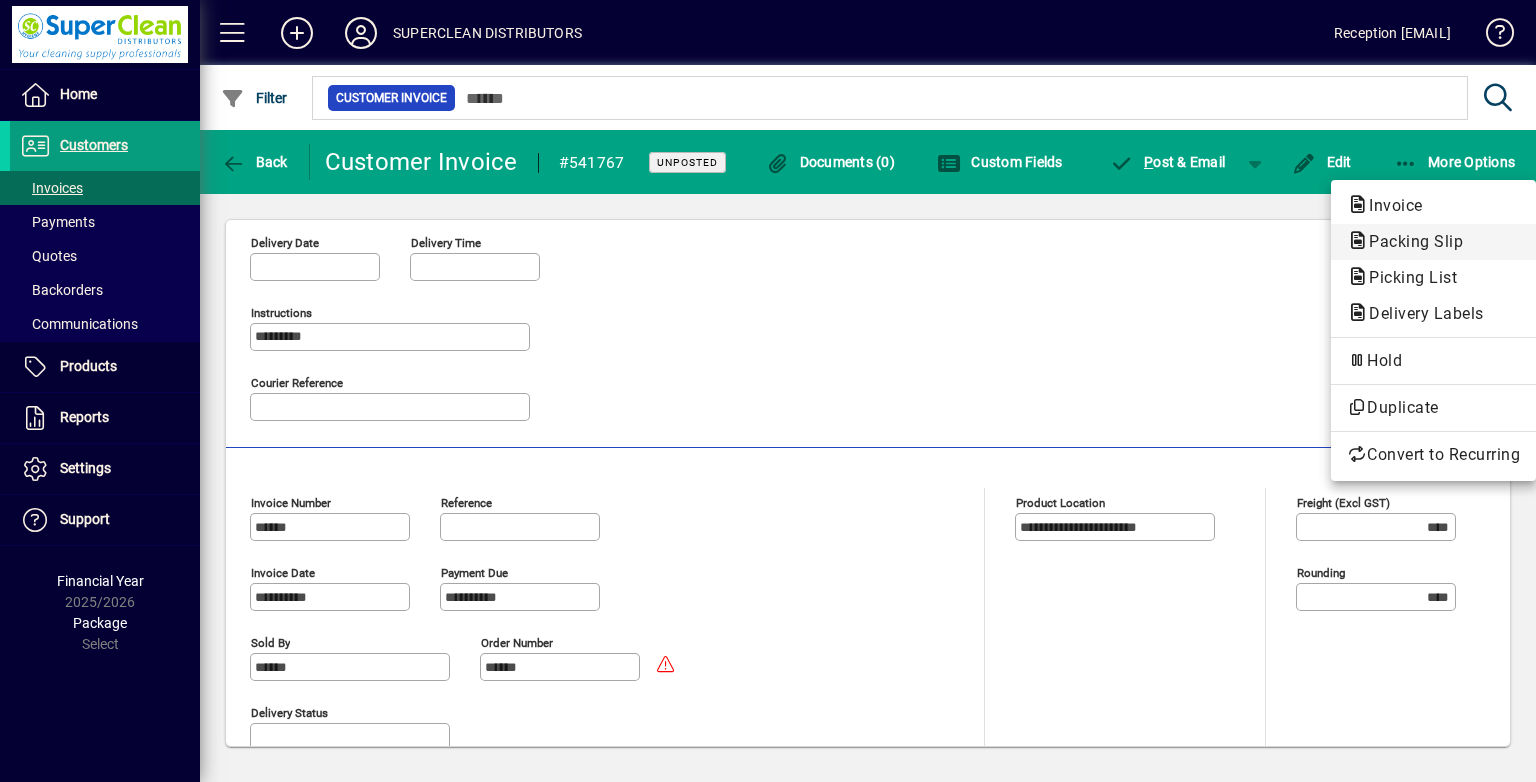 click on "Packing Slip" at bounding box center [1407, 277] 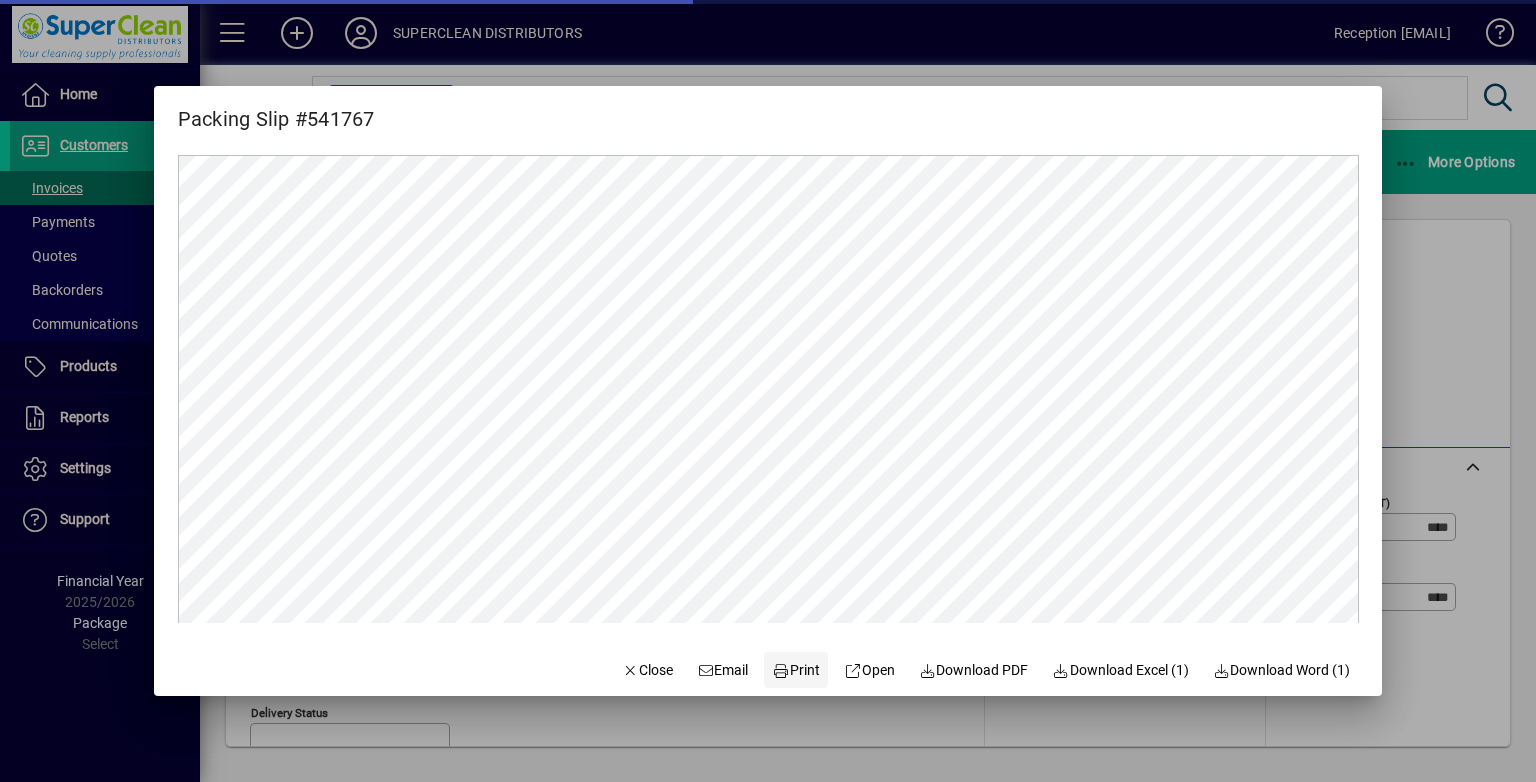 scroll, scrollTop: 0, scrollLeft: 0, axis: both 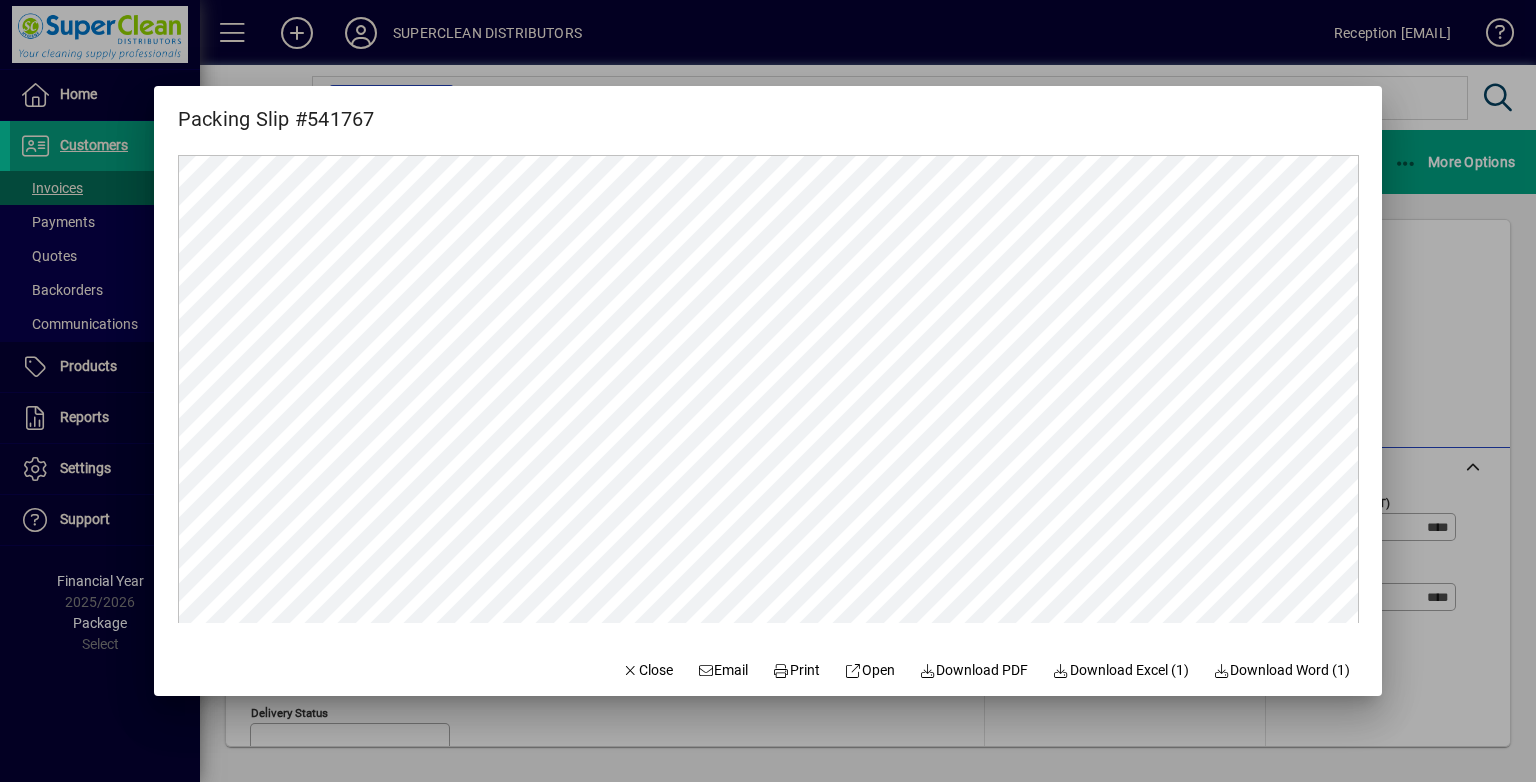 click on "Print" 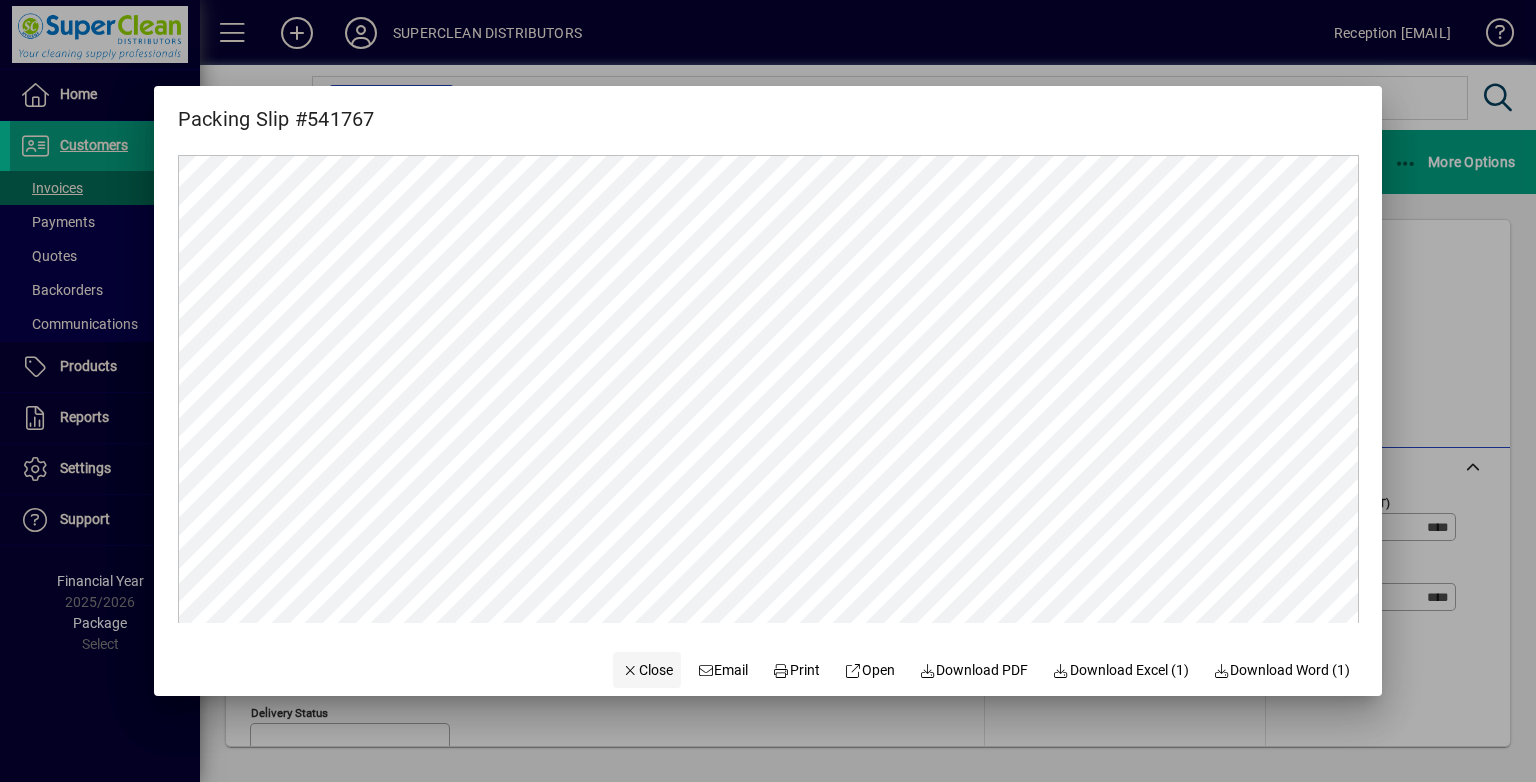 click on "Close" 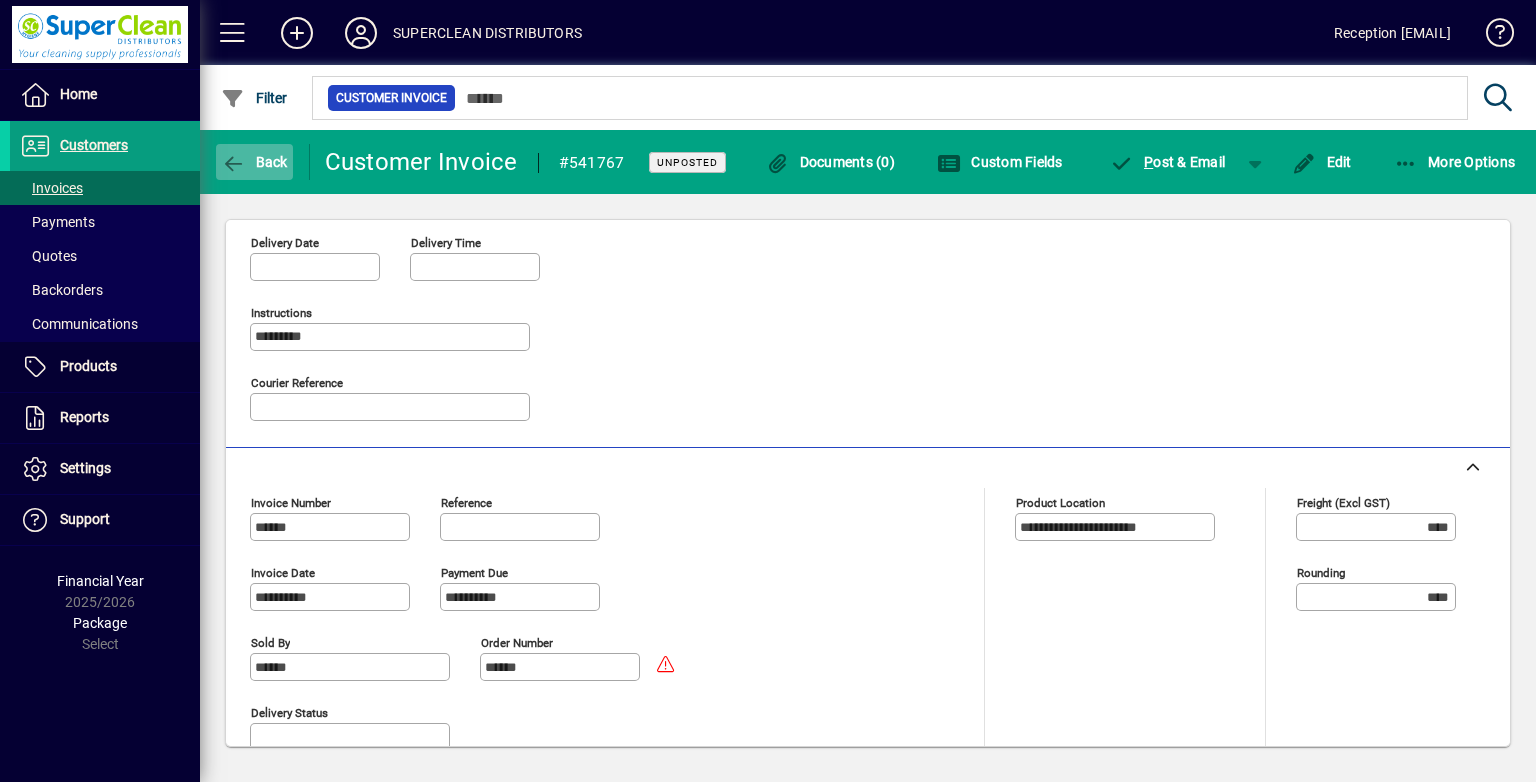 click 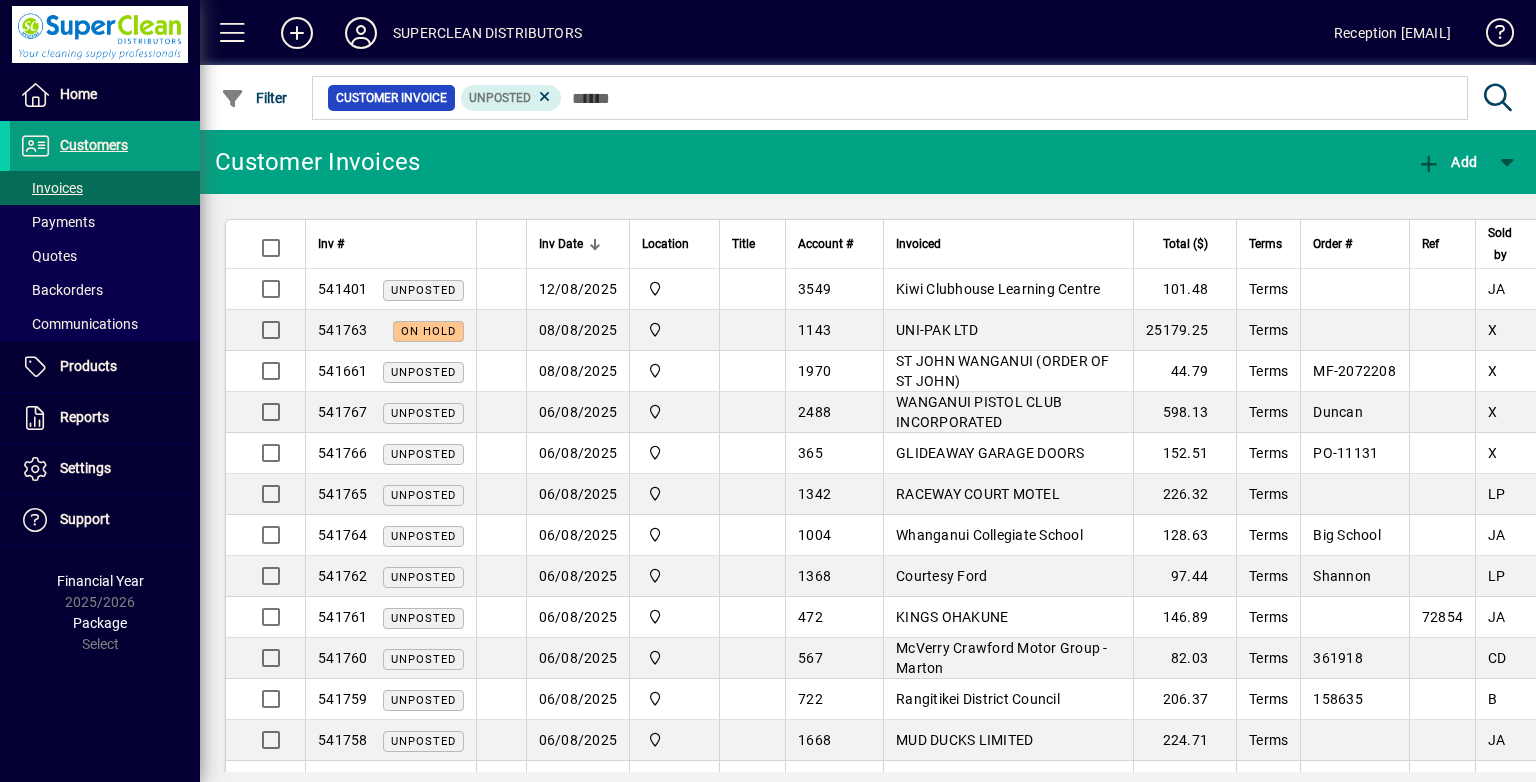 click 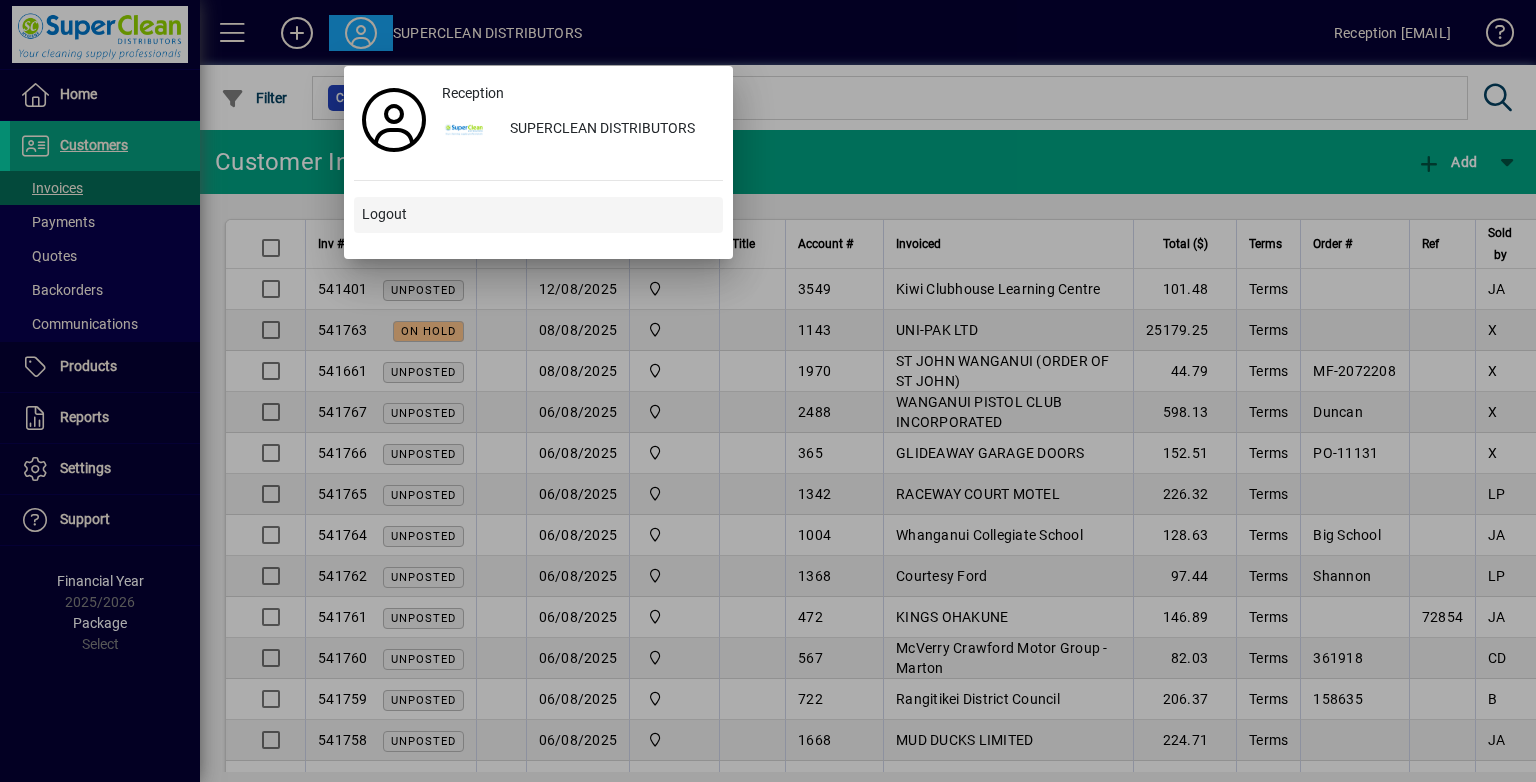 click at bounding box center [538, 215] 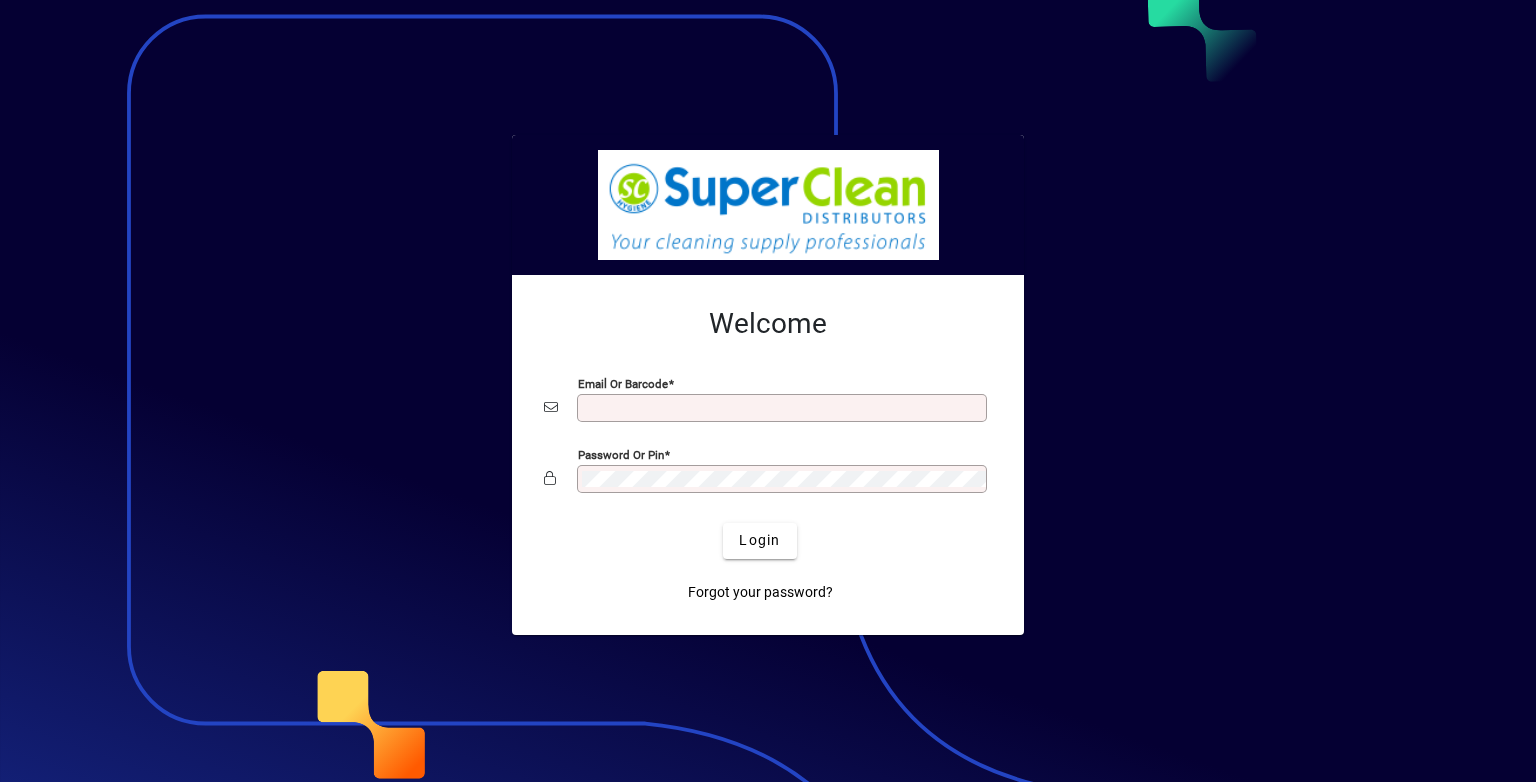 scroll, scrollTop: 0, scrollLeft: 0, axis: both 